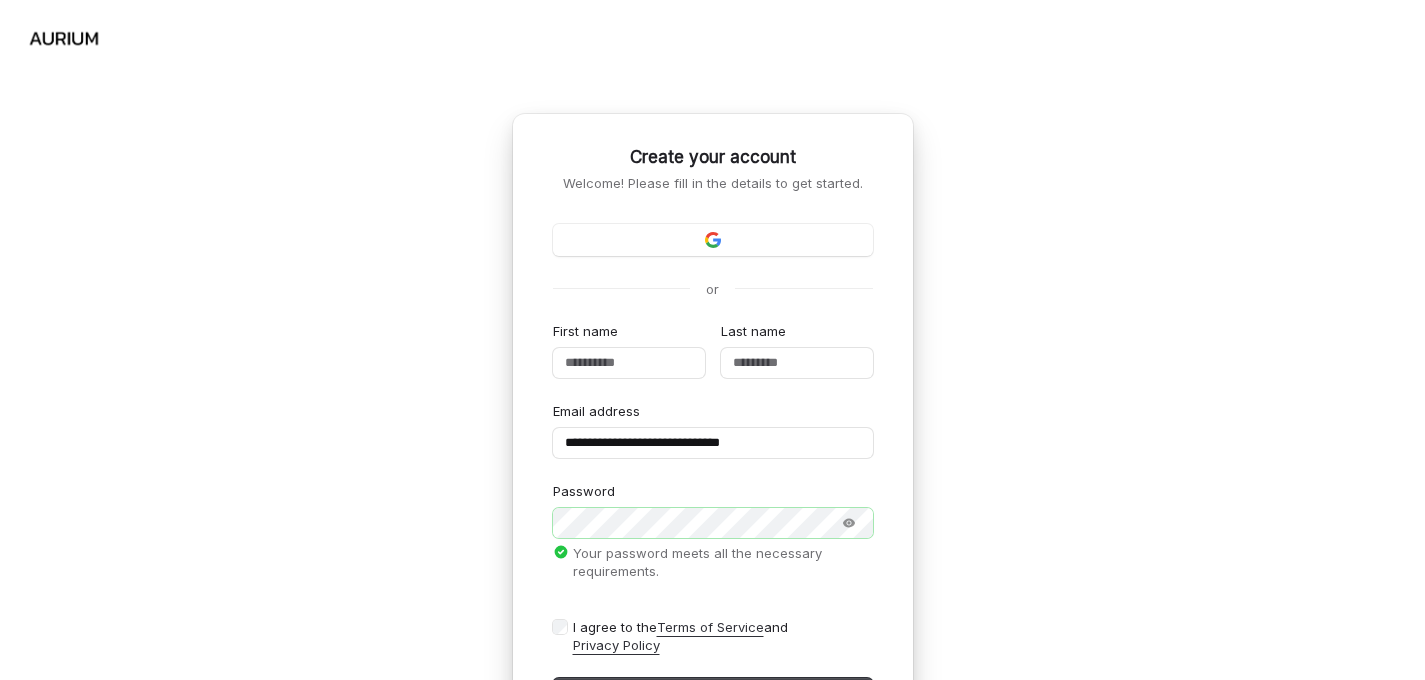 scroll, scrollTop: 0, scrollLeft: 0, axis: both 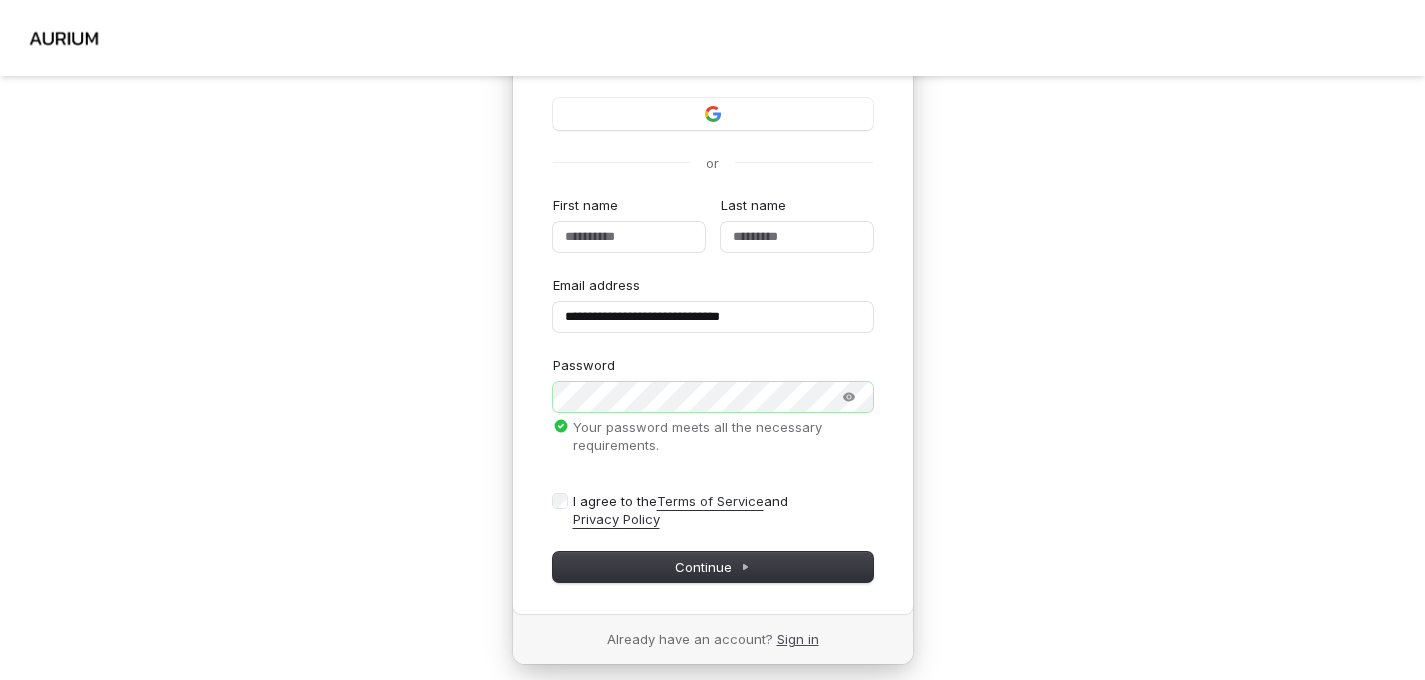 click on "Sign in" at bounding box center [798, 639] 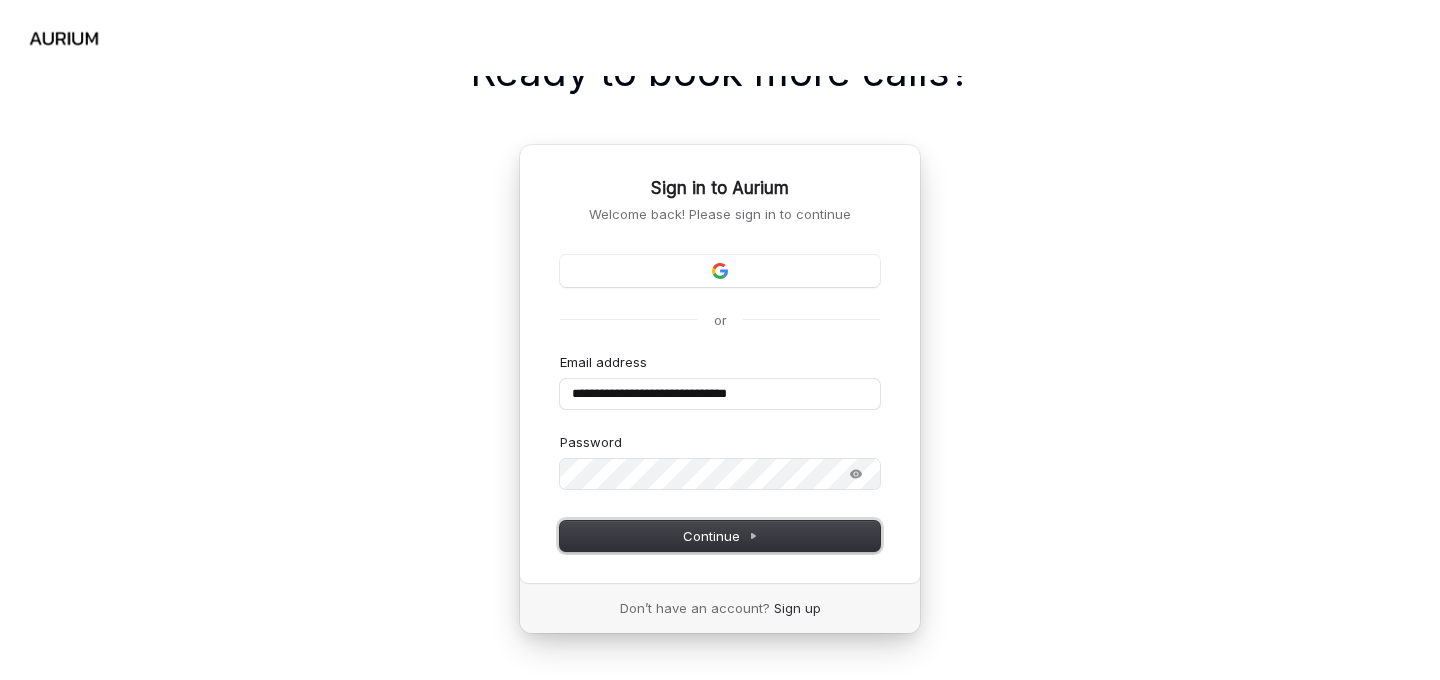 click on "Continue" at bounding box center (720, 536) 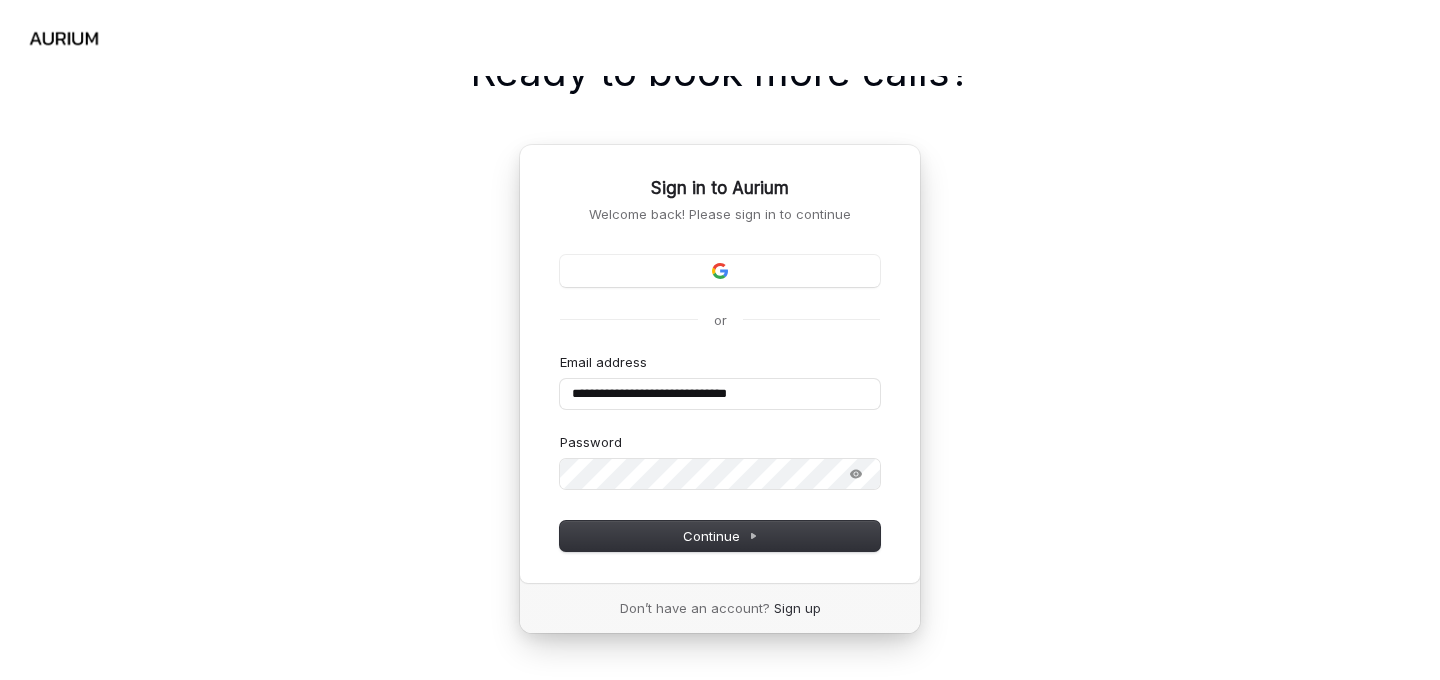 type on "**********" 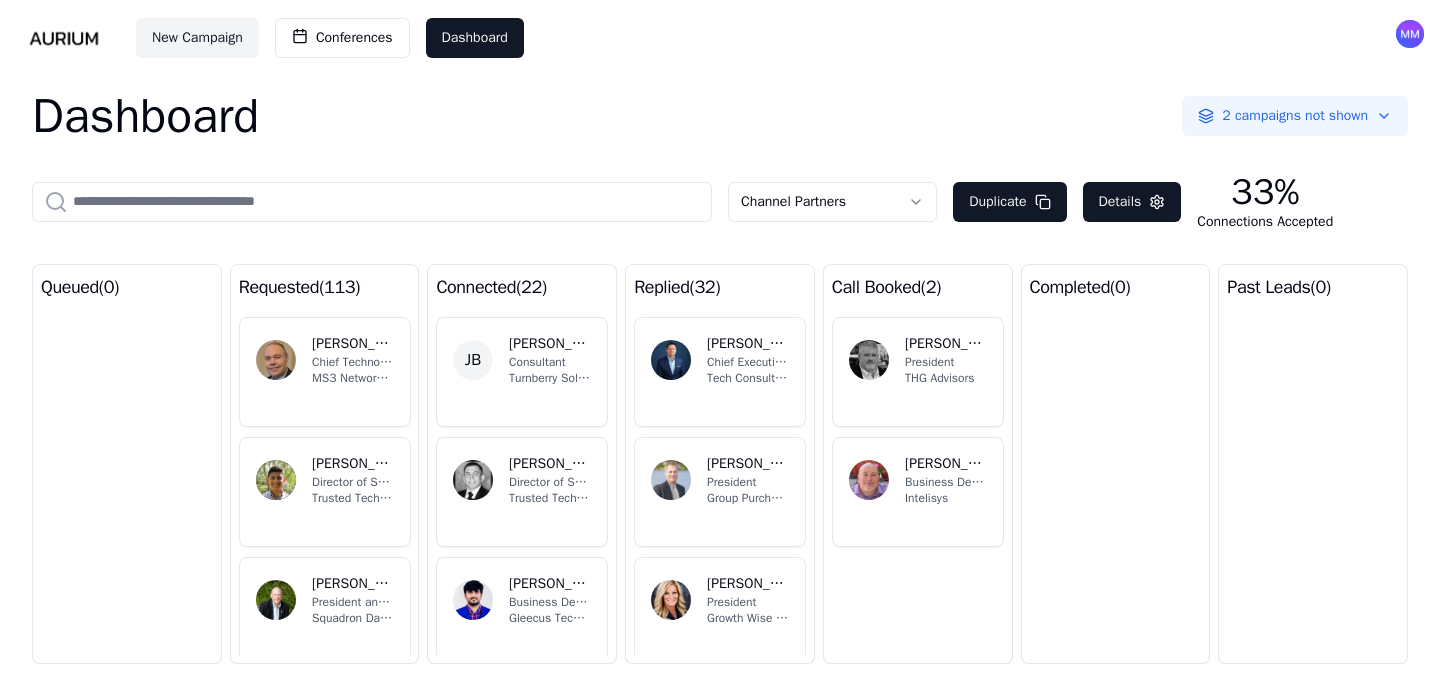 click on "New Campaign Conferences Dashboard Dashboard 2 campaigns not shown Channel Partners Duplicate Details 33% Connections Accepted queued  ( 0 ) requested  ( 113 ) CT [PERSON_NAME] Chief Technology Officer MS3 Networks Limited JR [PERSON_NAME] Director of Sales - Cloud Solutions (Microsoft 365 & Azure) Trusted Tech Team [PERSON_NAME] President and CEO Squadron Data, Inc. MW [PERSON_NAME] Chief Executive Officer enablementdojo PC [PERSON_NAME] Founder Perpeta connected  ( 22 ) [PERSON_NAME] Consultant Turnberry Solutions JL [PERSON_NAME] Director of Sales and Support Trusted Tech Team NR [PERSON_NAME] Business Development Manager Gleecus TechLabs Inc. DM [PERSON_NAME] Chief Executive Officer (CEO) United States Artificial Intelligence Institute CC [PERSON_NAME], CPA Director [PERSON_NAME] replied  ( 32 ) DH [PERSON_NAME] Chief Executive Officer Tech Consulting SC [PERSON_NAME] President Group Purchasing Resources SC [PERSON_NAME] President Growth Wise Consulting, Inc. [PERSON_NAME] Managing Partner Redial BPO CC memoryBlue" at bounding box center (720, 340) 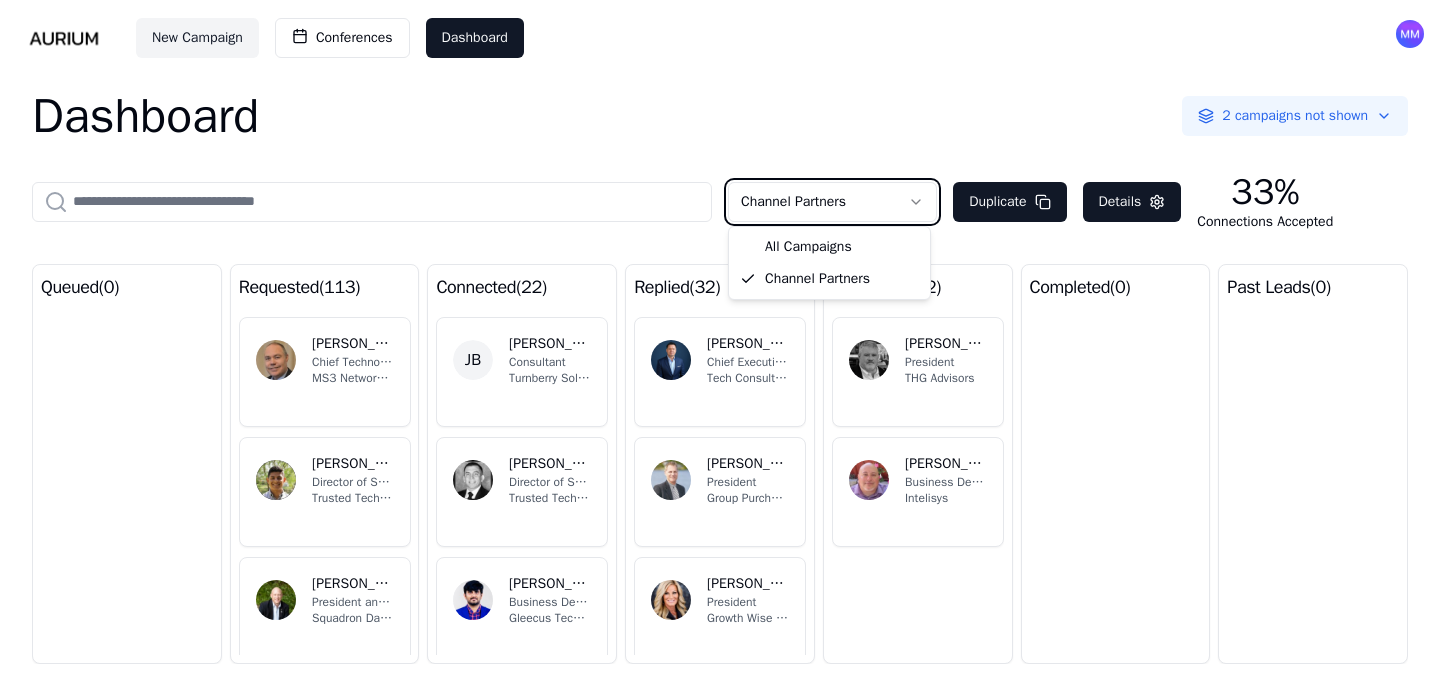 click on "New Campaign Conferences Dashboard Dashboard 2 campaigns not shown Channel Partners Duplicate Details 33% Connections Accepted queued  ( 0 ) requested  ( 113 ) CT [PERSON_NAME] Chief Technology Officer MS3 Networks Limited JR [PERSON_NAME] Director of Sales - Cloud Solutions (Microsoft 365 & Azure) Trusted Tech Team [PERSON_NAME] President and CEO Squadron Data, Inc. MW [PERSON_NAME] Chief Executive Officer enablementdojo PC [PERSON_NAME] Founder Perpeta connected  ( 22 ) [PERSON_NAME] Consultant Turnberry Solutions JL [PERSON_NAME] Director of Sales and Support Trusted Tech Team NR [PERSON_NAME] Business Development Manager Gleecus TechLabs Inc. DM [PERSON_NAME] Chief Executive Officer (CEO) United States Artificial Intelligence Institute CC [PERSON_NAME], CPA Director [PERSON_NAME] replied  ( 32 ) DH [PERSON_NAME] Chief Executive Officer Tech Consulting SC [PERSON_NAME] President Group Purchasing Resources SC [PERSON_NAME] President Growth Wise Consulting, Inc. [PERSON_NAME] Managing Partner Redial BPO CC memoryBlue" at bounding box center [720, 340] 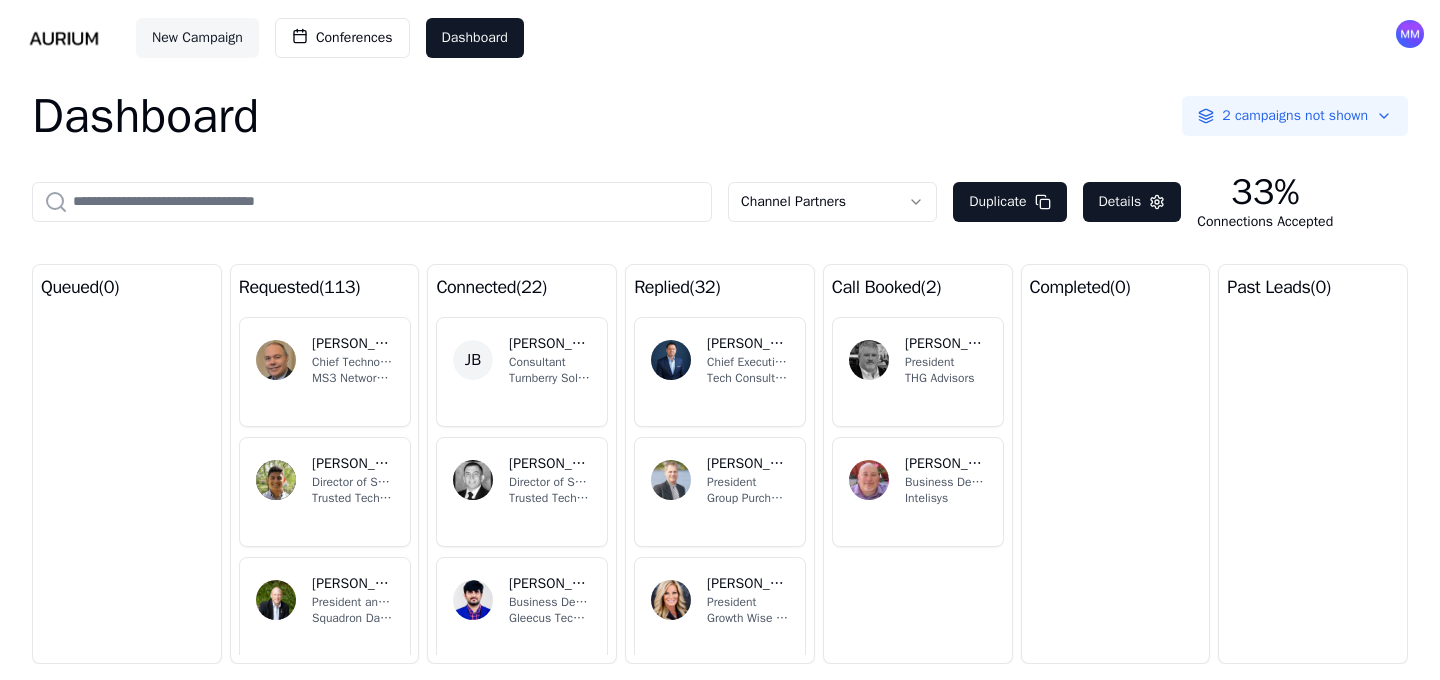 click on "New Campaign" at bounding box center [197, 38] 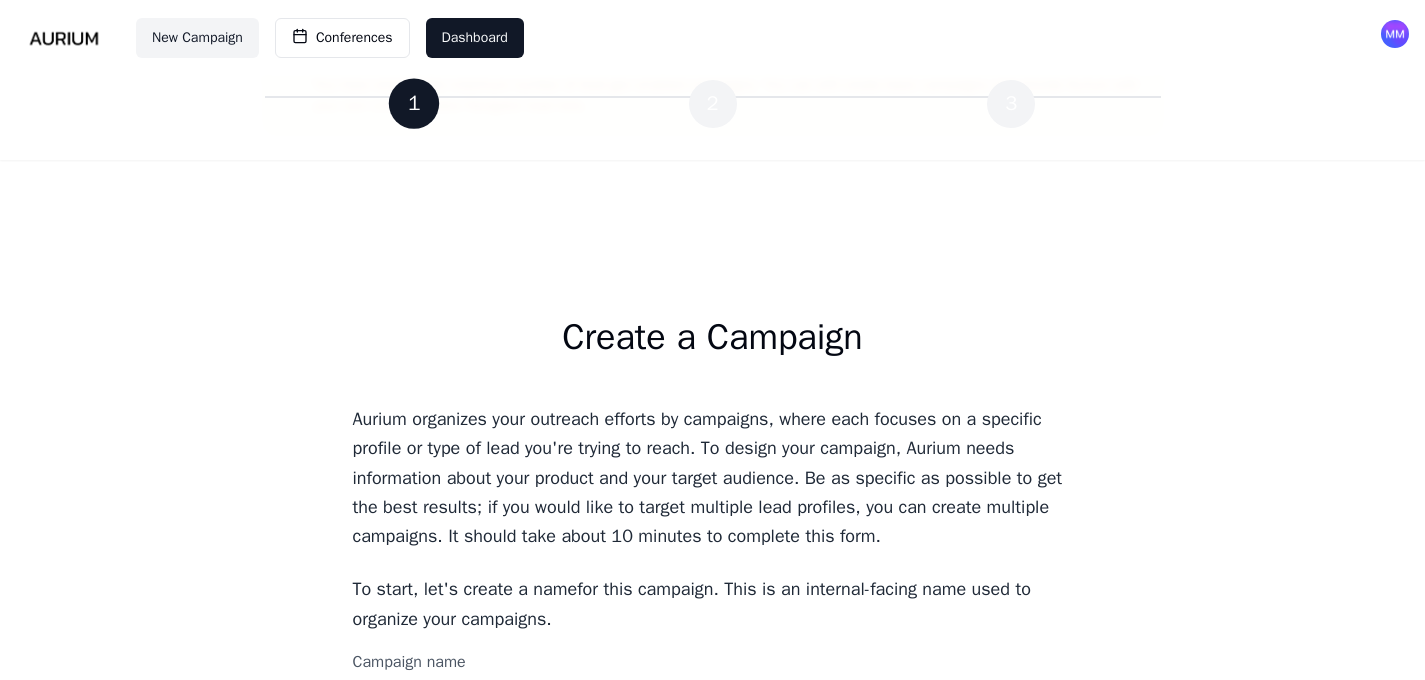 scroll, scrollTop: 217, scrollLeft: 0, axis: vertical 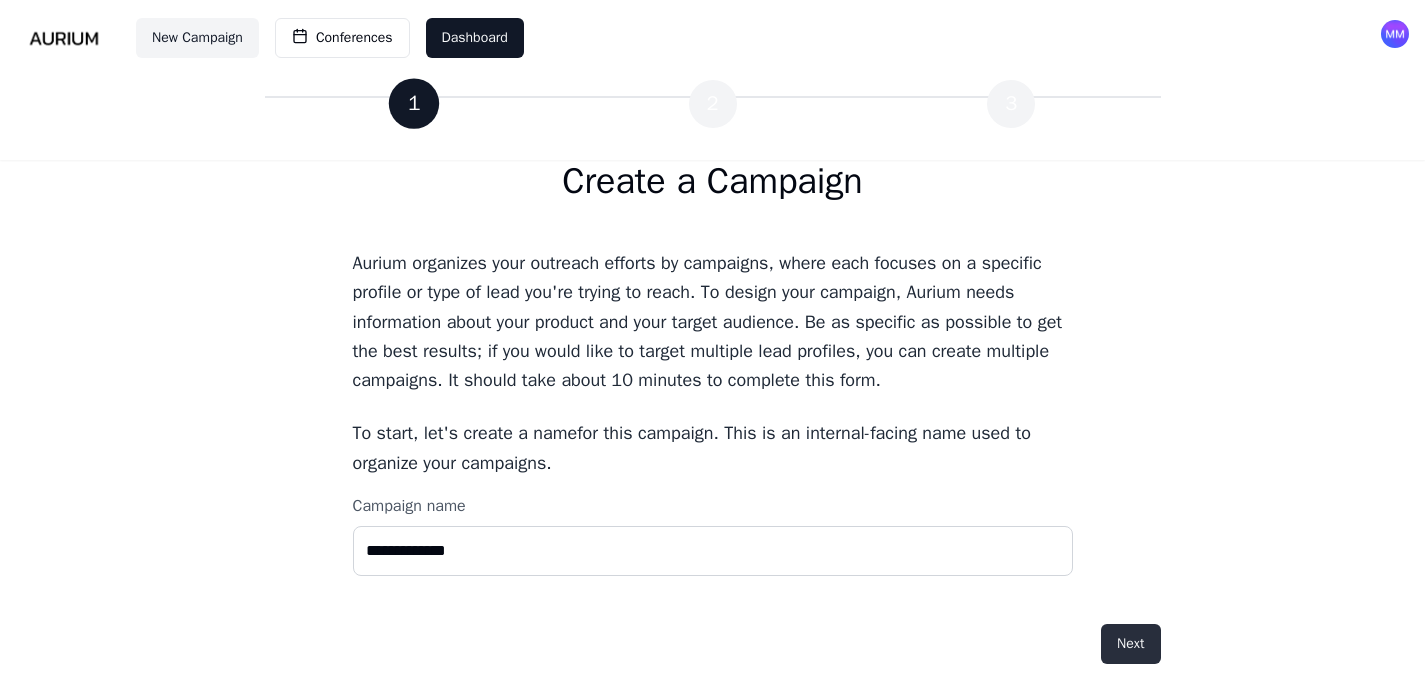 click on "Next" at bounding box center [1130, 644] 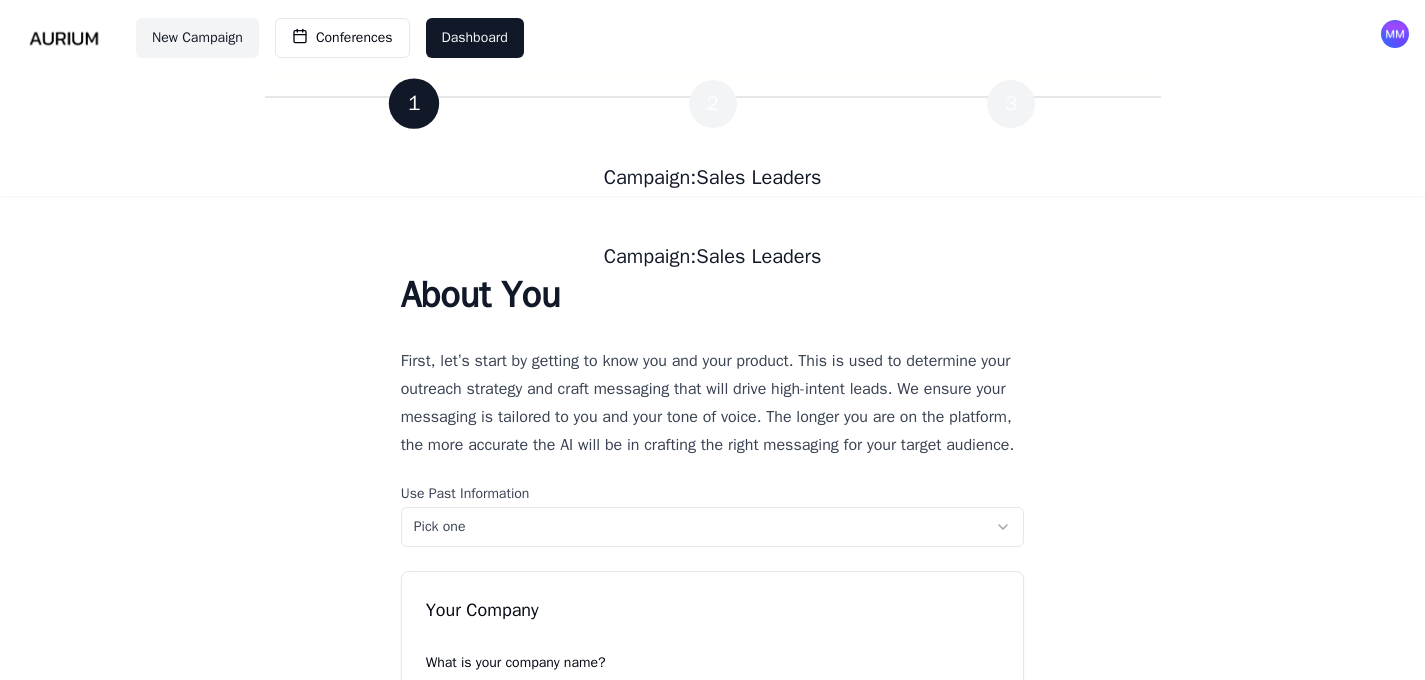 scroll, scrollTop: 0, scrollLeft: 0, axis: both 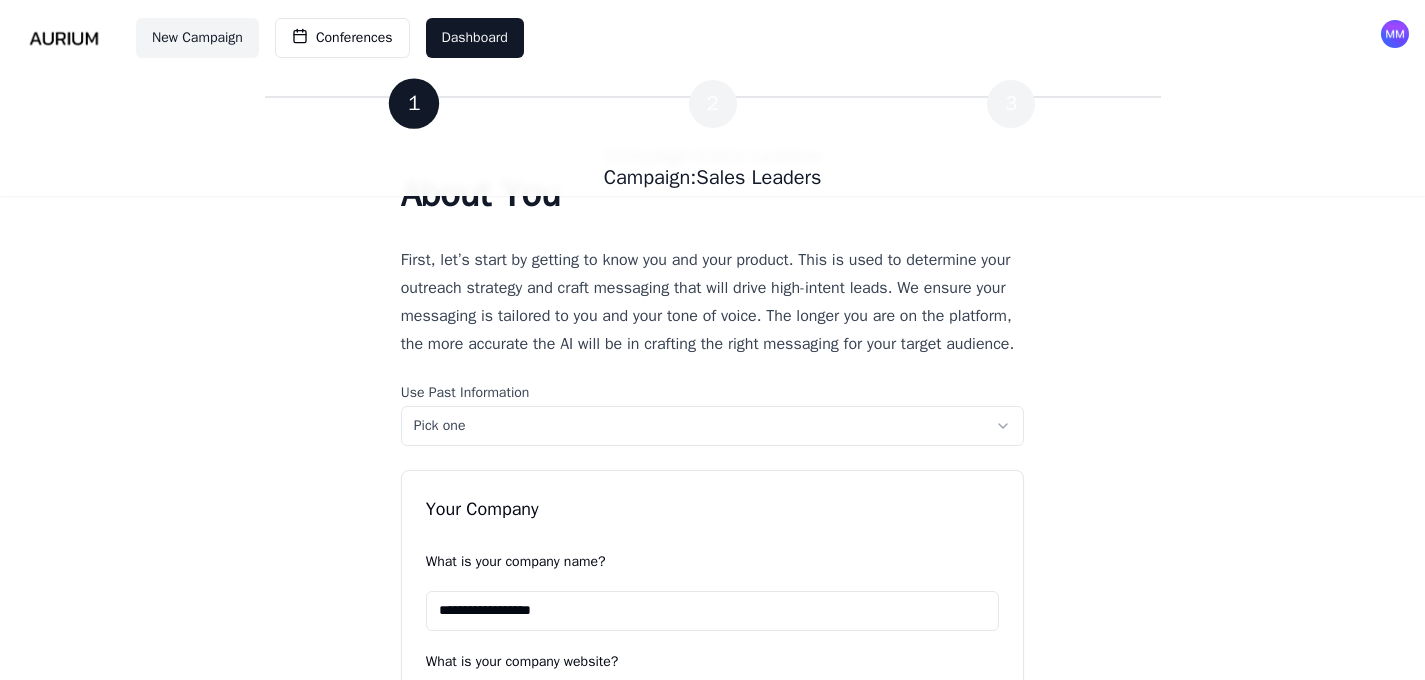 click on "**********" at bounding box center (712, 1286) 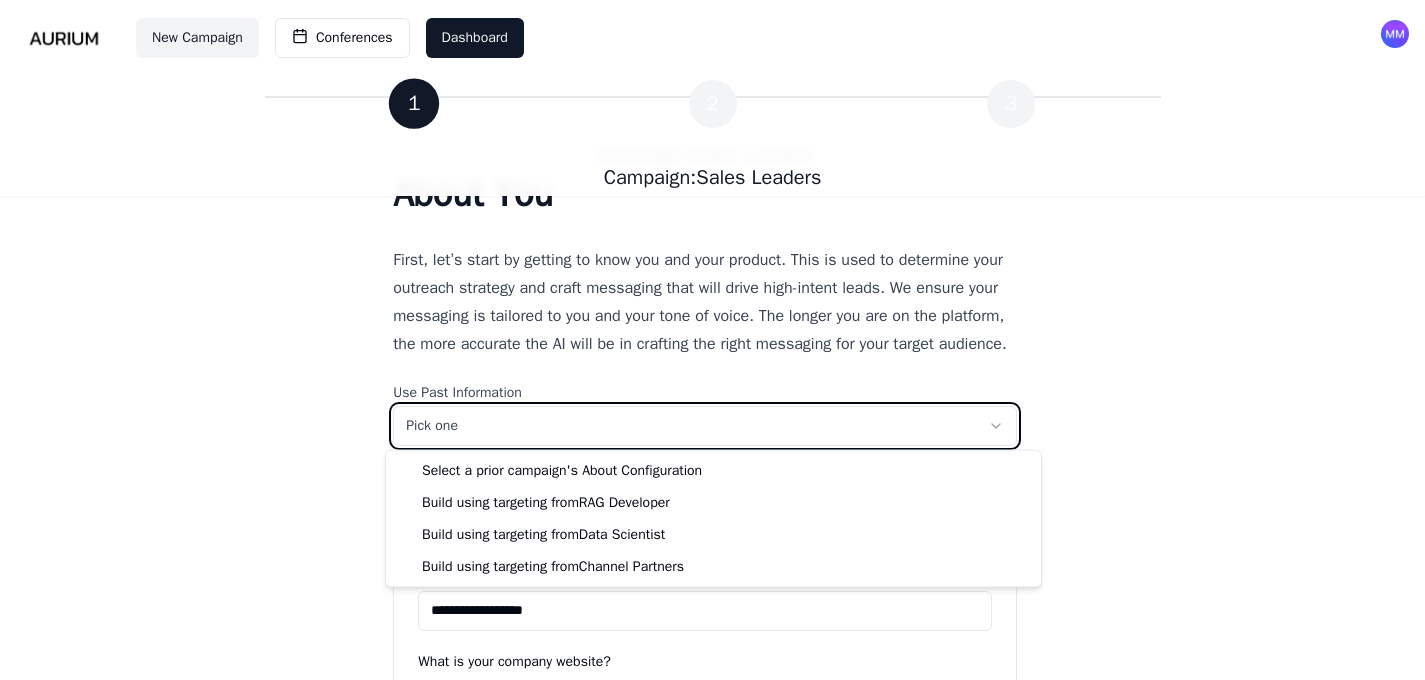 click on "**********" at bounding box center (712, 1286) 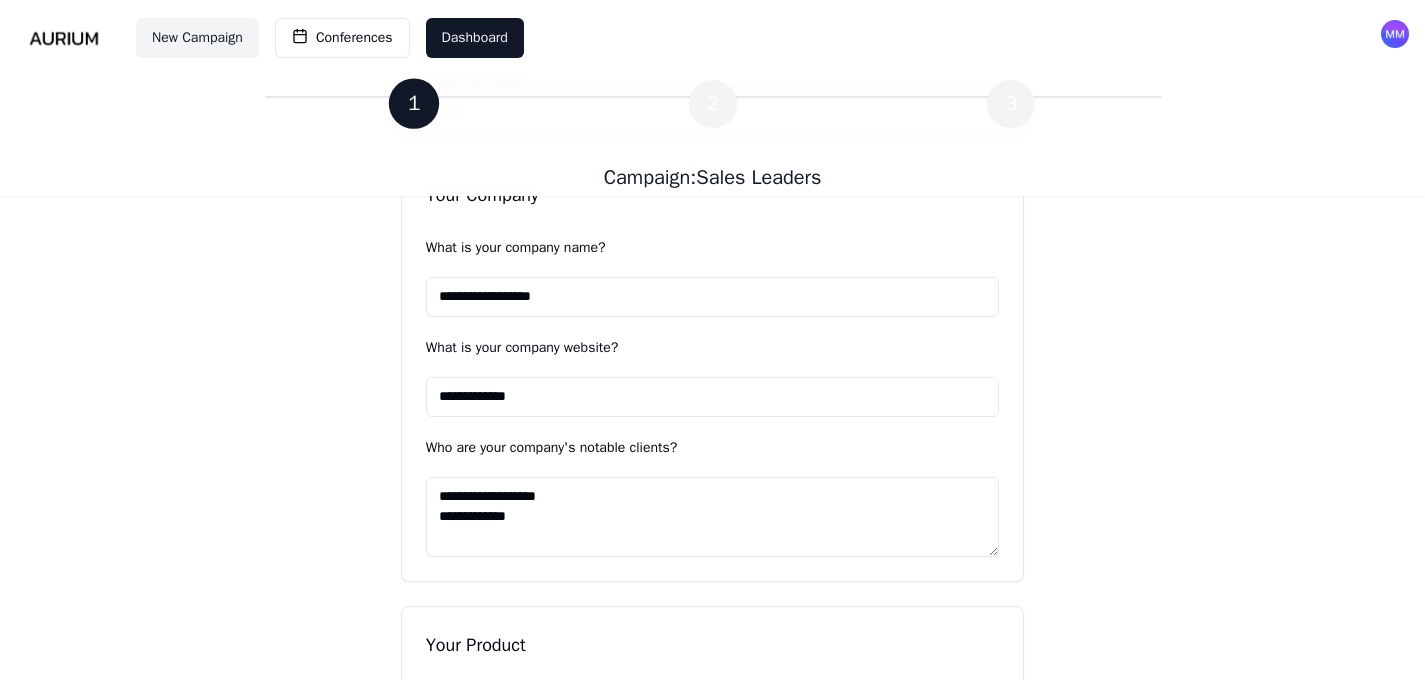 scroll, scrollTop: 547, scrollLeft: 0, axis: vertical 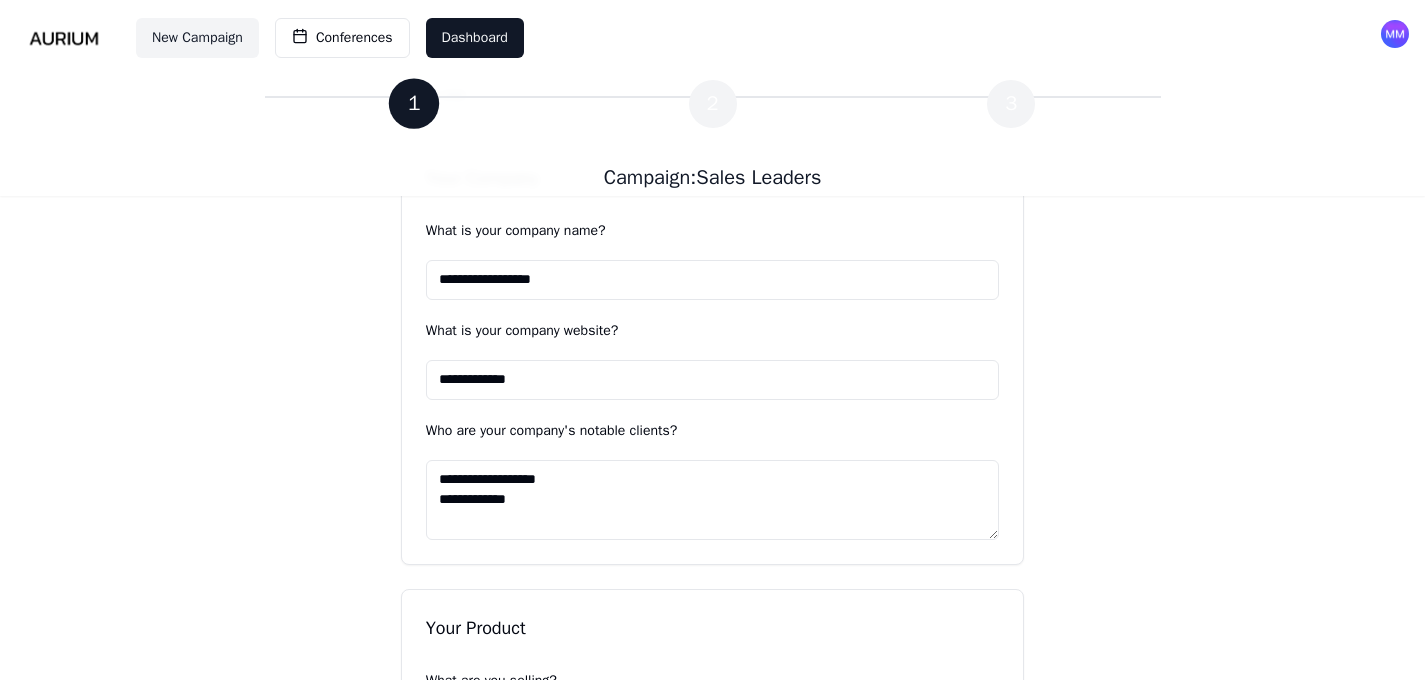 click on "**********" at bounding box center [713, 500] 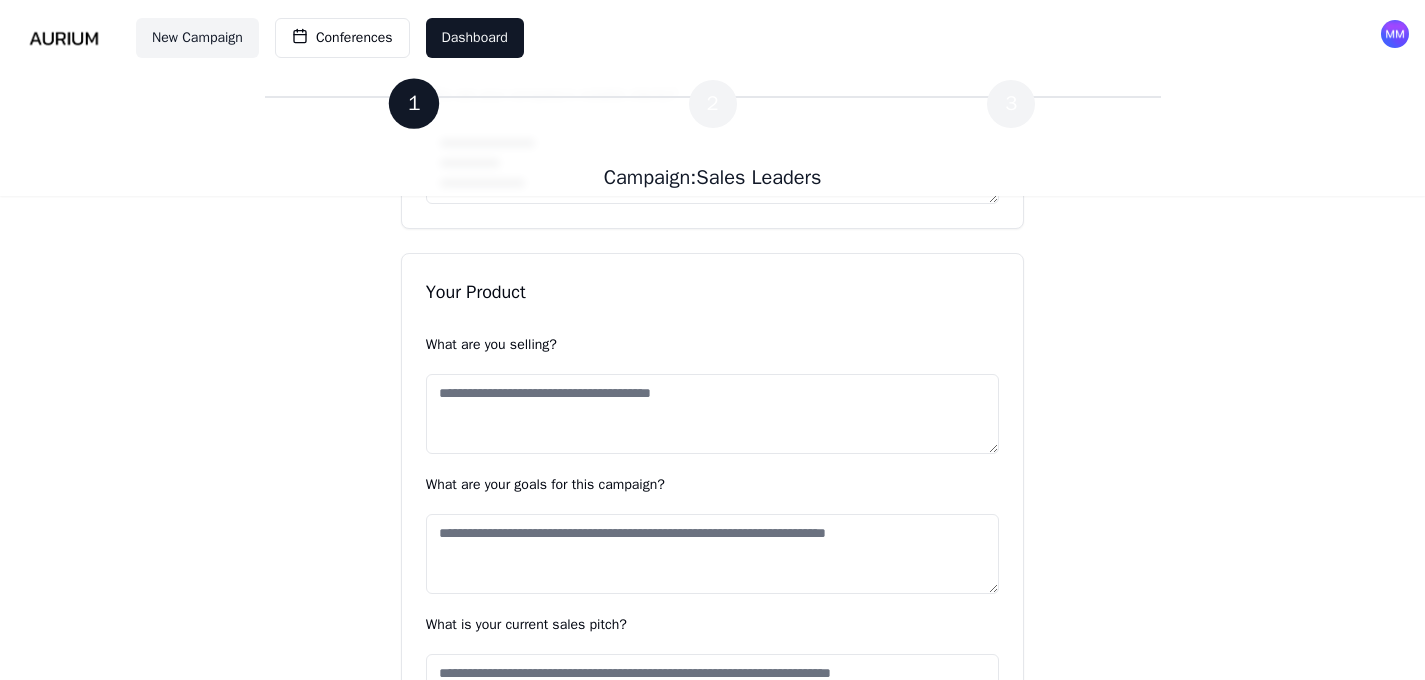 scroll, scrollTop: 865, scrollLeft: 0, axis: vertical 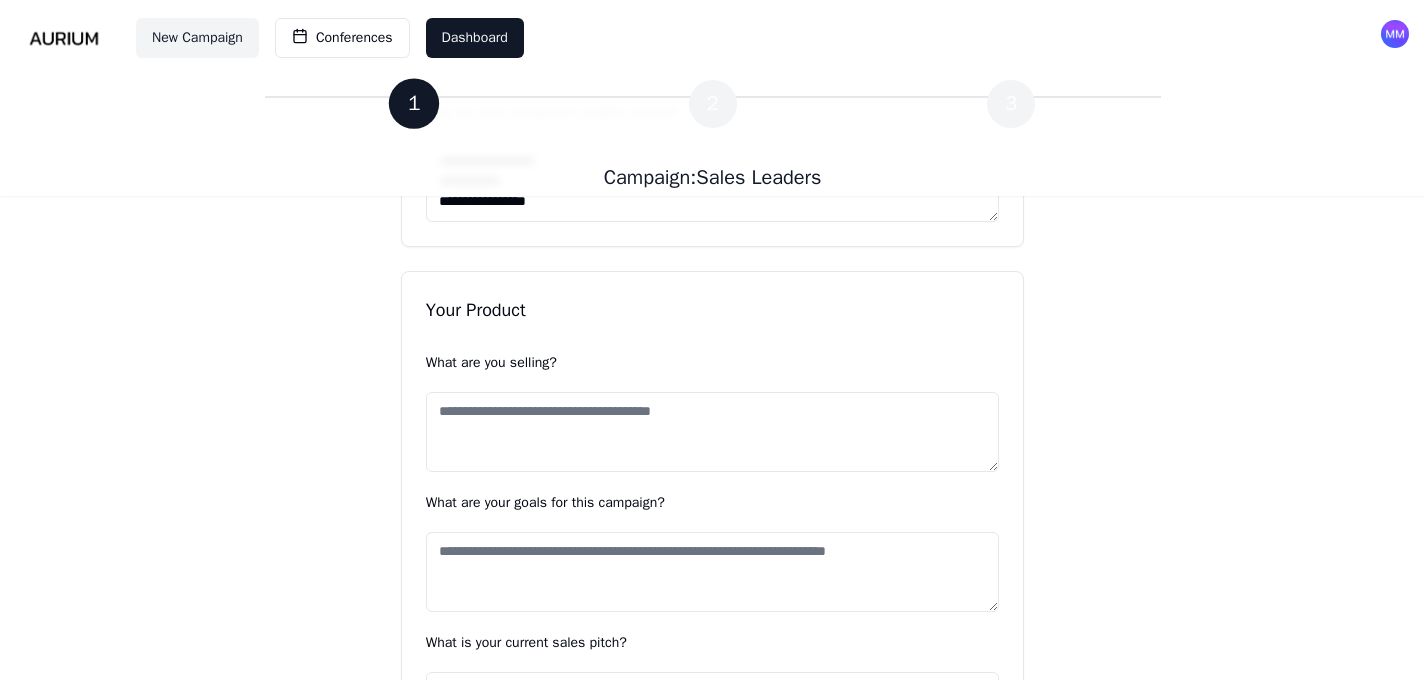 type on "**********" 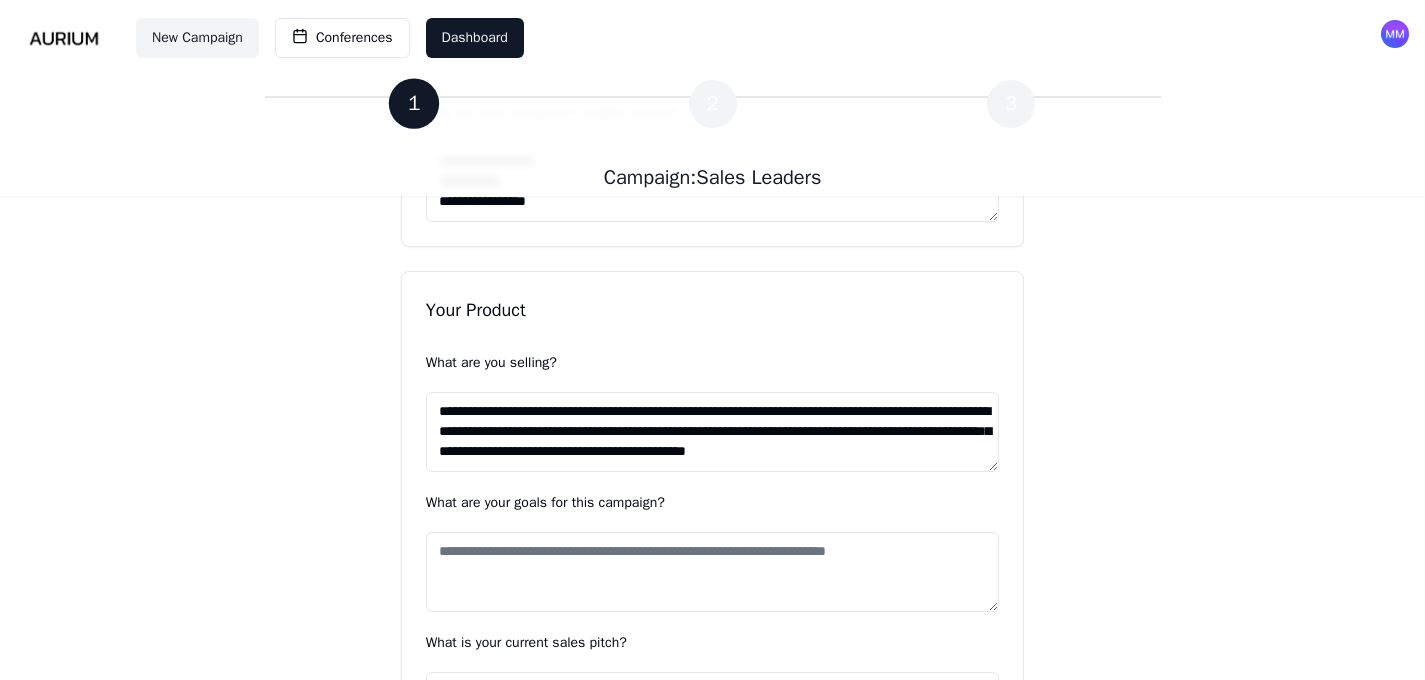 scroll, scrollTop: 8, scrollLeft: 0, axis: vertical 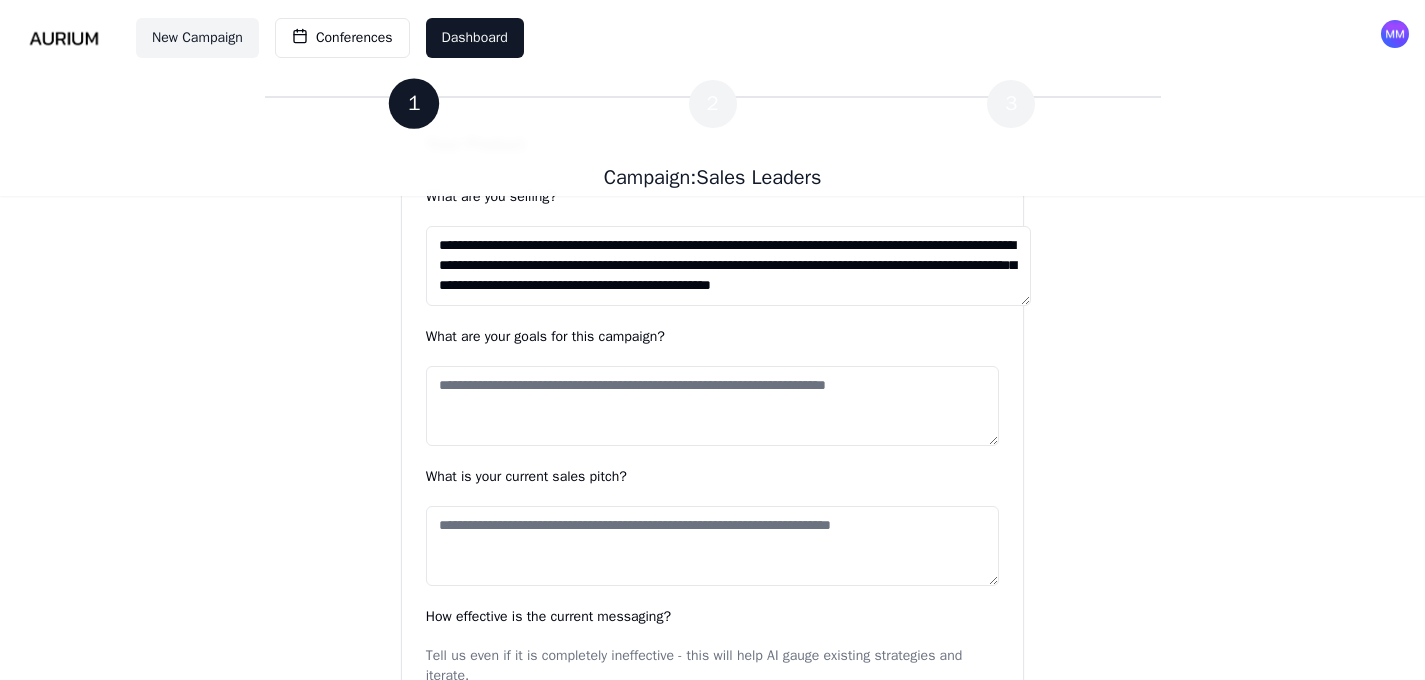 type on "**********" 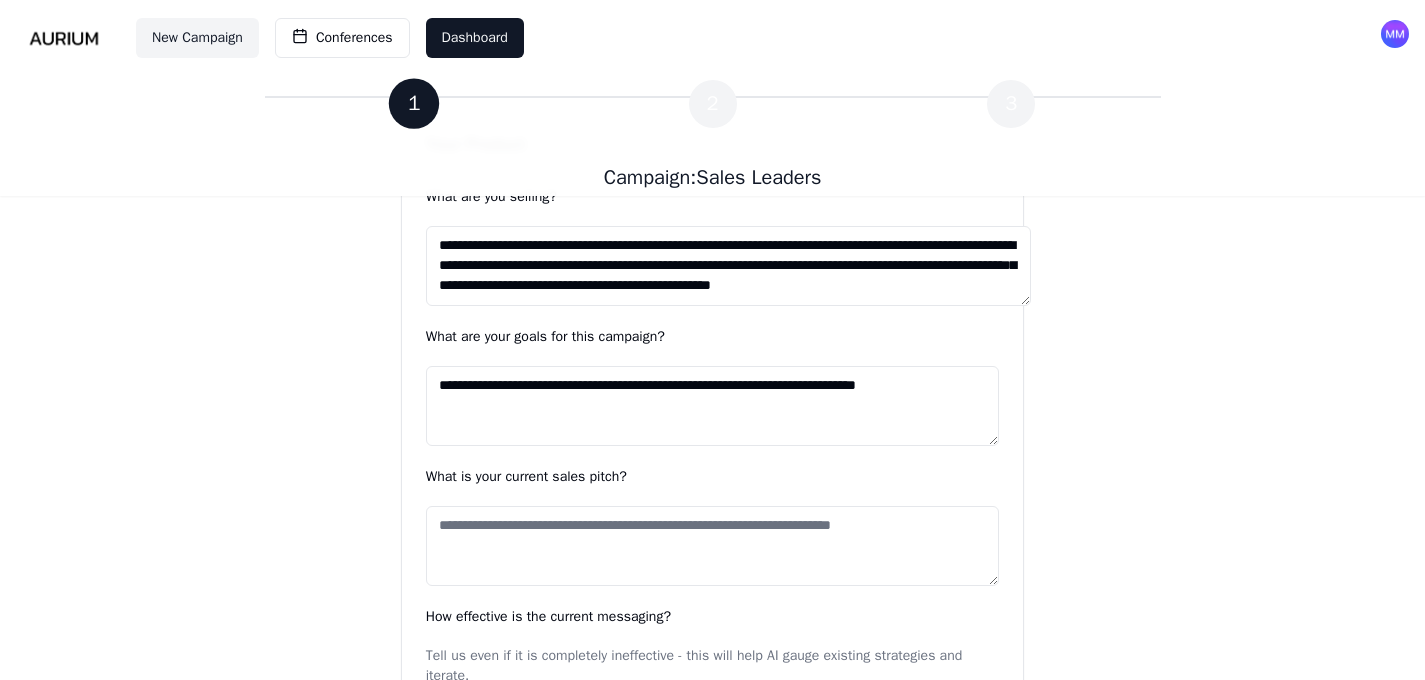 type on "**********" 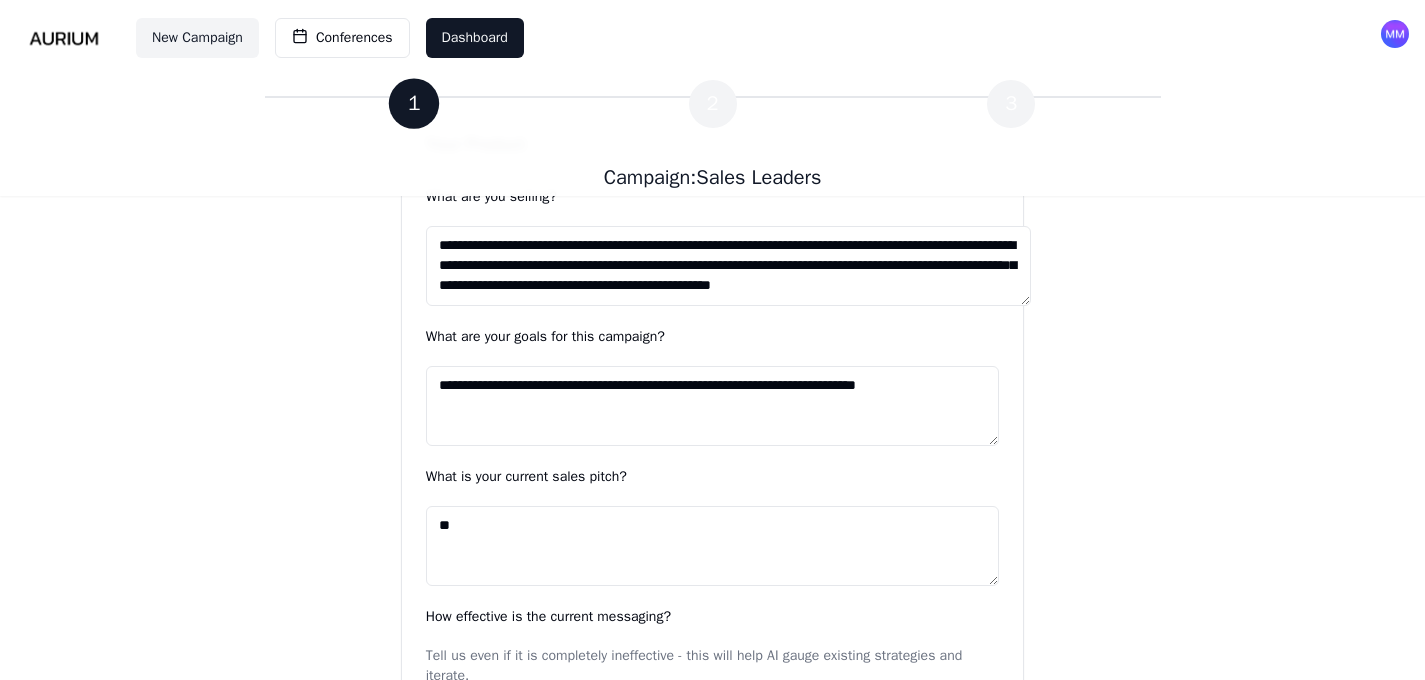 type on "*" 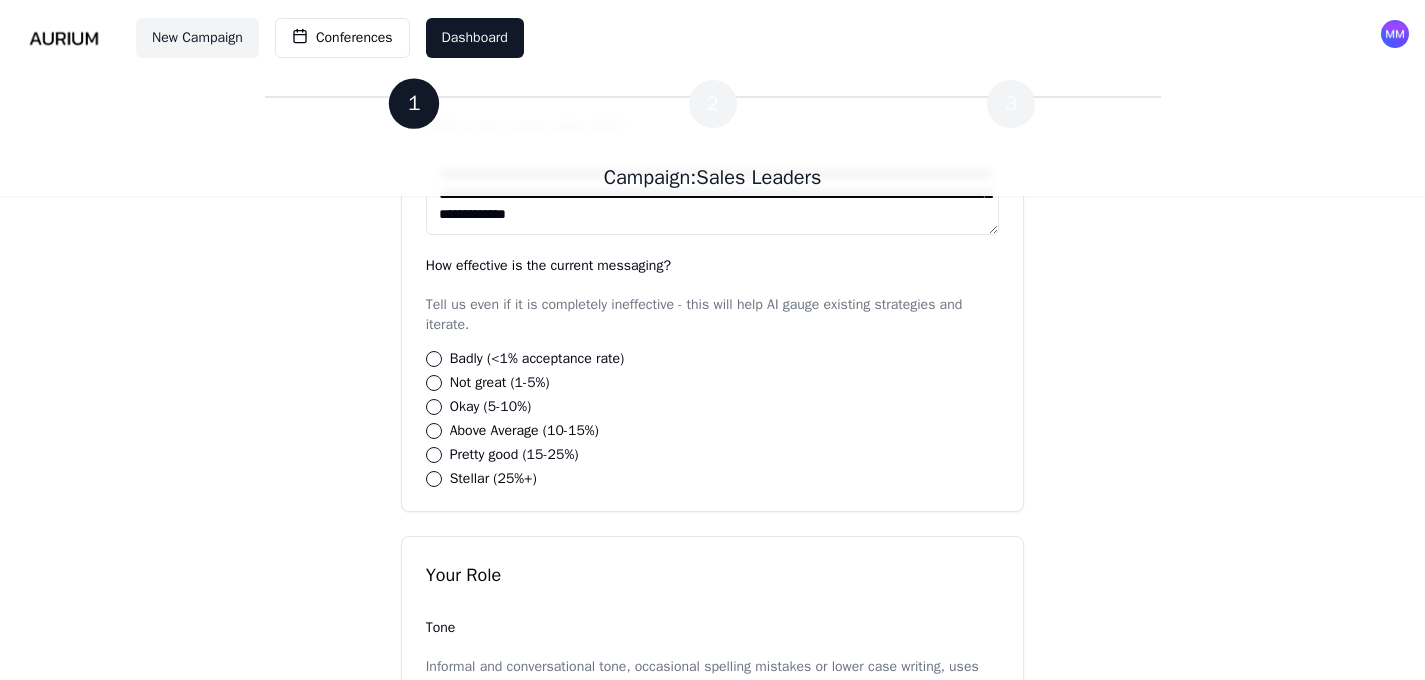 scroll, scrollTop: 1384, scrollLeft: 0, axis: vertical 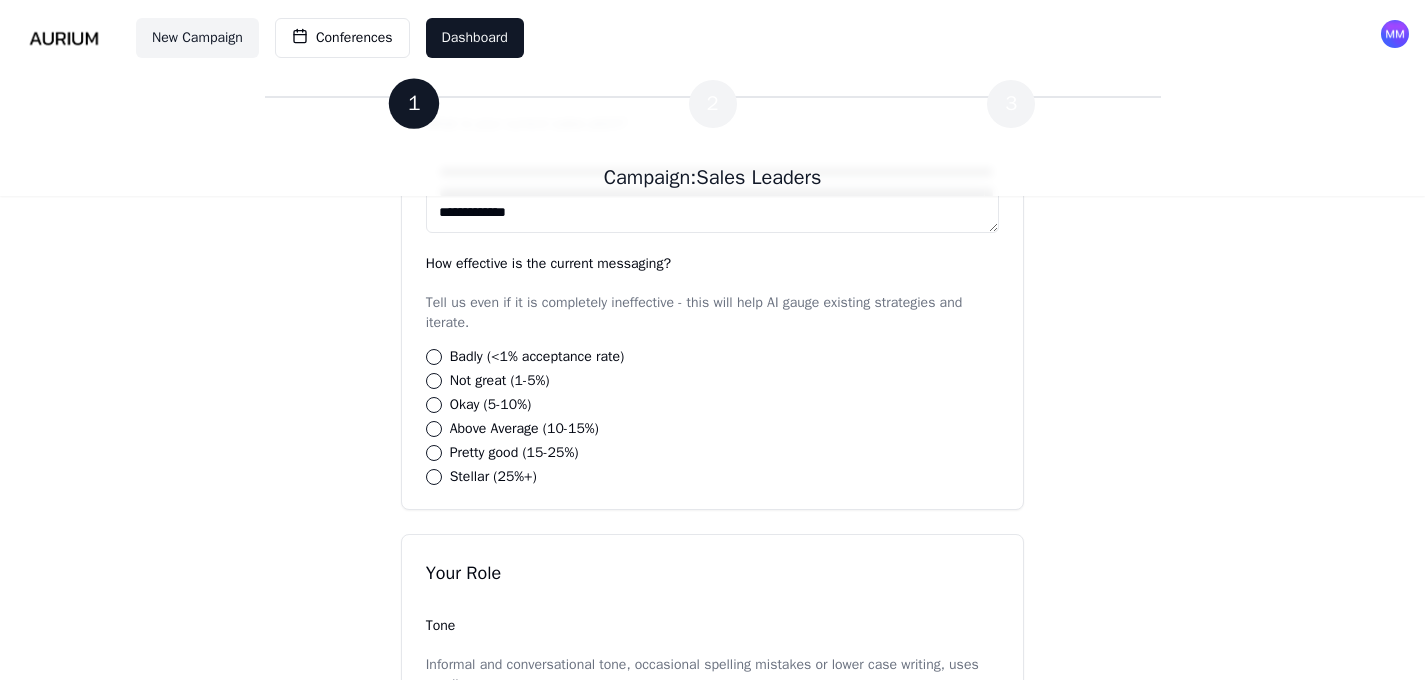 type on "**********" 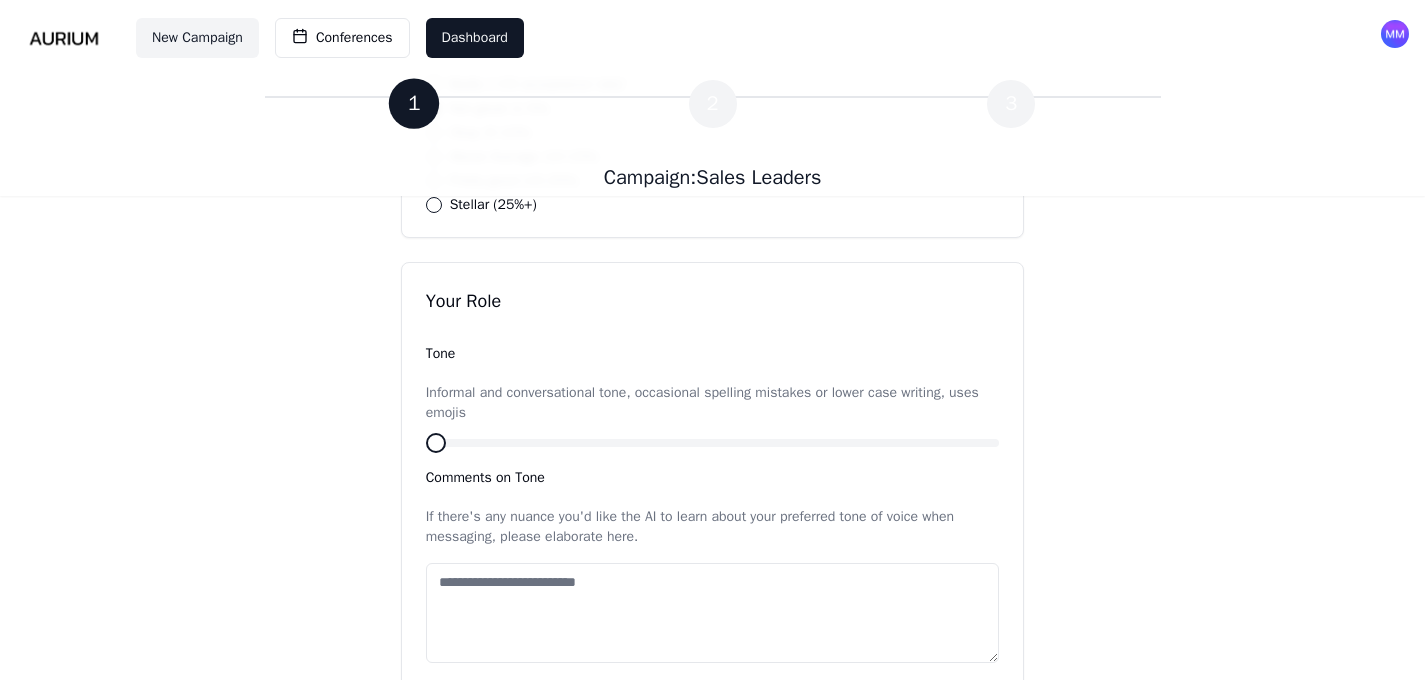 scroll, scrollTop: 1670, scrollLeft: 0, axis: vertical 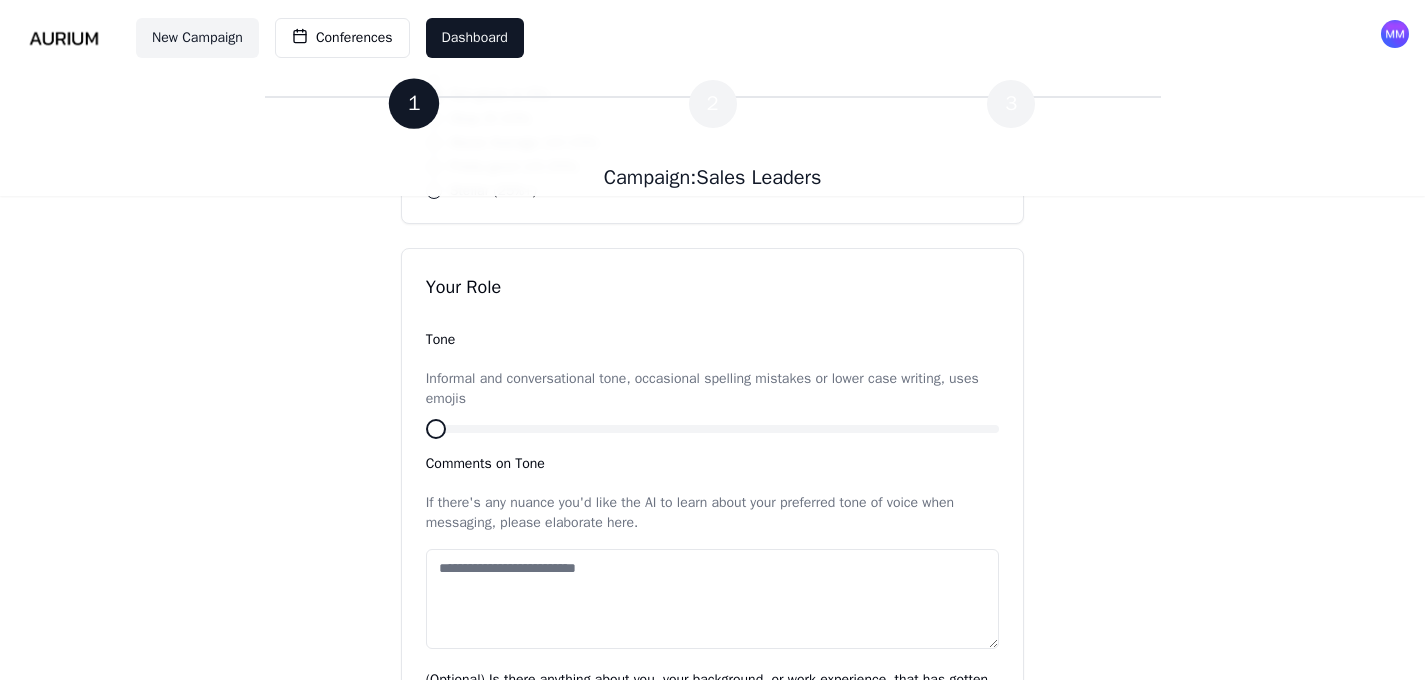 click at bounding box center (436, 429) 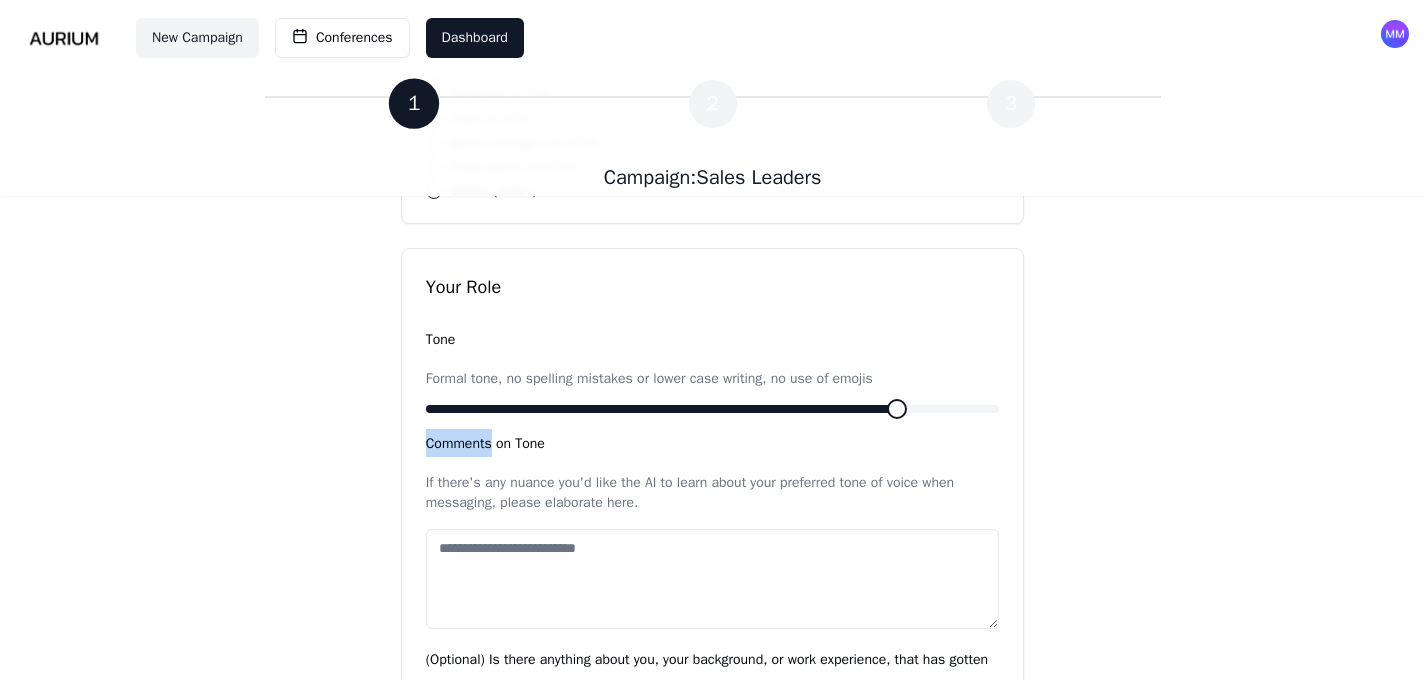 click on "Tone Formal tone, no spelling mistakes or lower case writing, no use of emojis * Comments on Tone If there's any nuance you'd like the AI to learn about your preferred tone of voice when messaging, please elaborate here. (Optional) Is there anything about you, your background, or work experience, that has gotten leads excited to talk to you? (Optional) Are you able to offer any freebies or value-adds for potential leads? This could be a free consult, brainstorming session, strategy, etc. Timezone Select timezone Scheduling link? If you'd like leads to schedule a call with you, please provide a scheduling link. We currently recommend scheduling links from   [GEOGRAPHIC_DATA] ,   [GEOGRAPHIC_DATA] , and   [DOMAIN_NAME]   (great free plan!)." at bounding box center (713, 767) 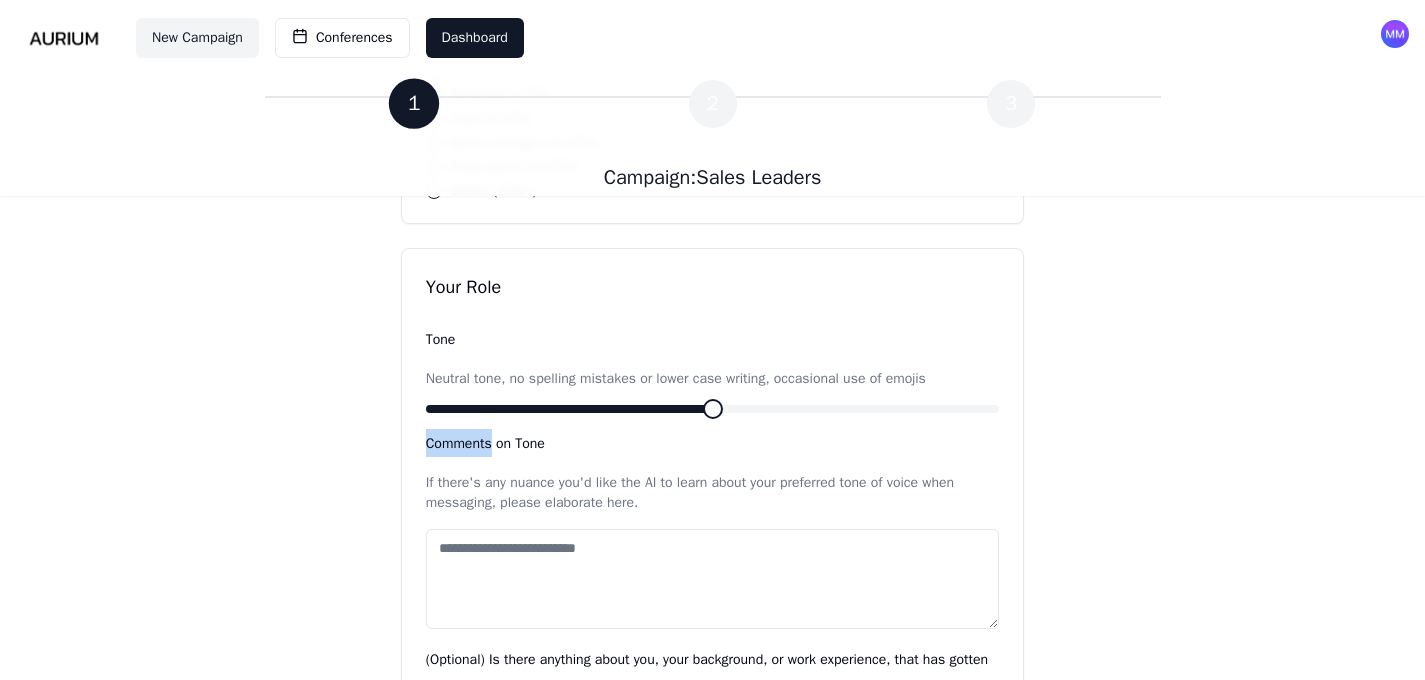 click at bounding box center (713, 409) 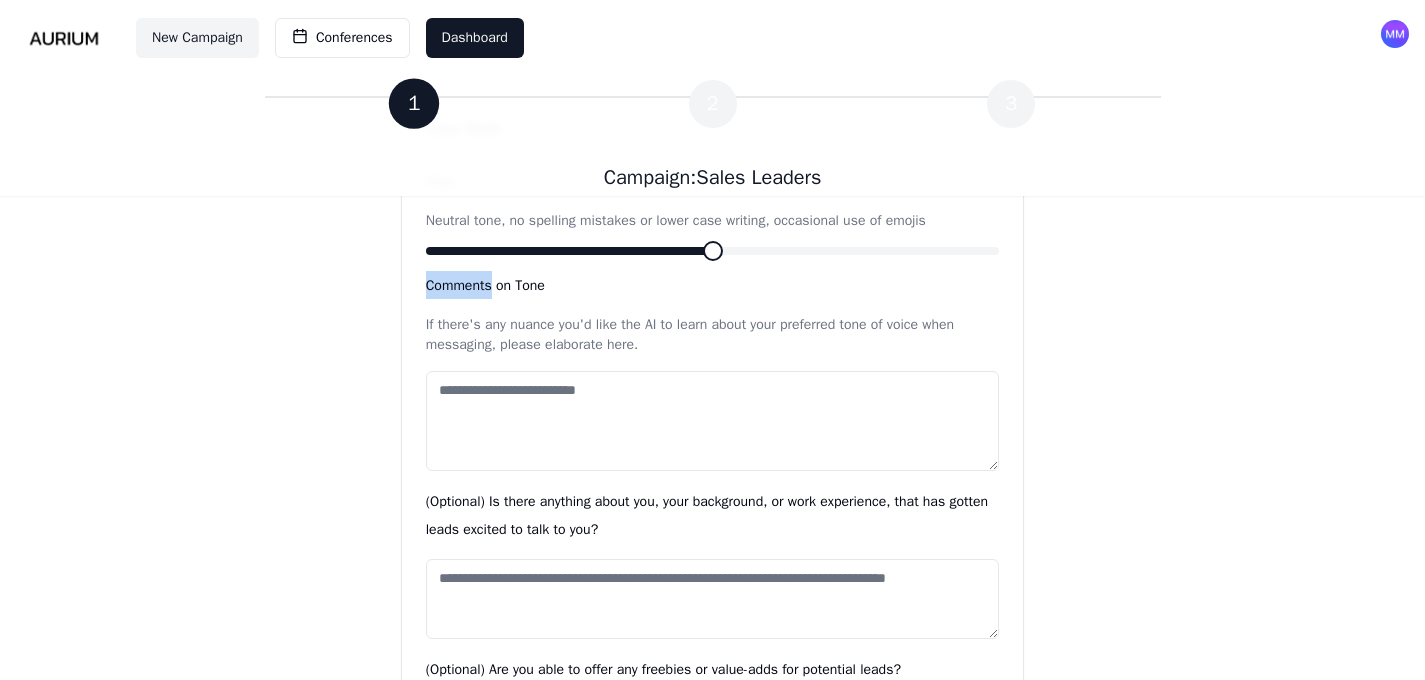 scroll, scrollTop: 1834, scrollLeft: 0, axis: vertical 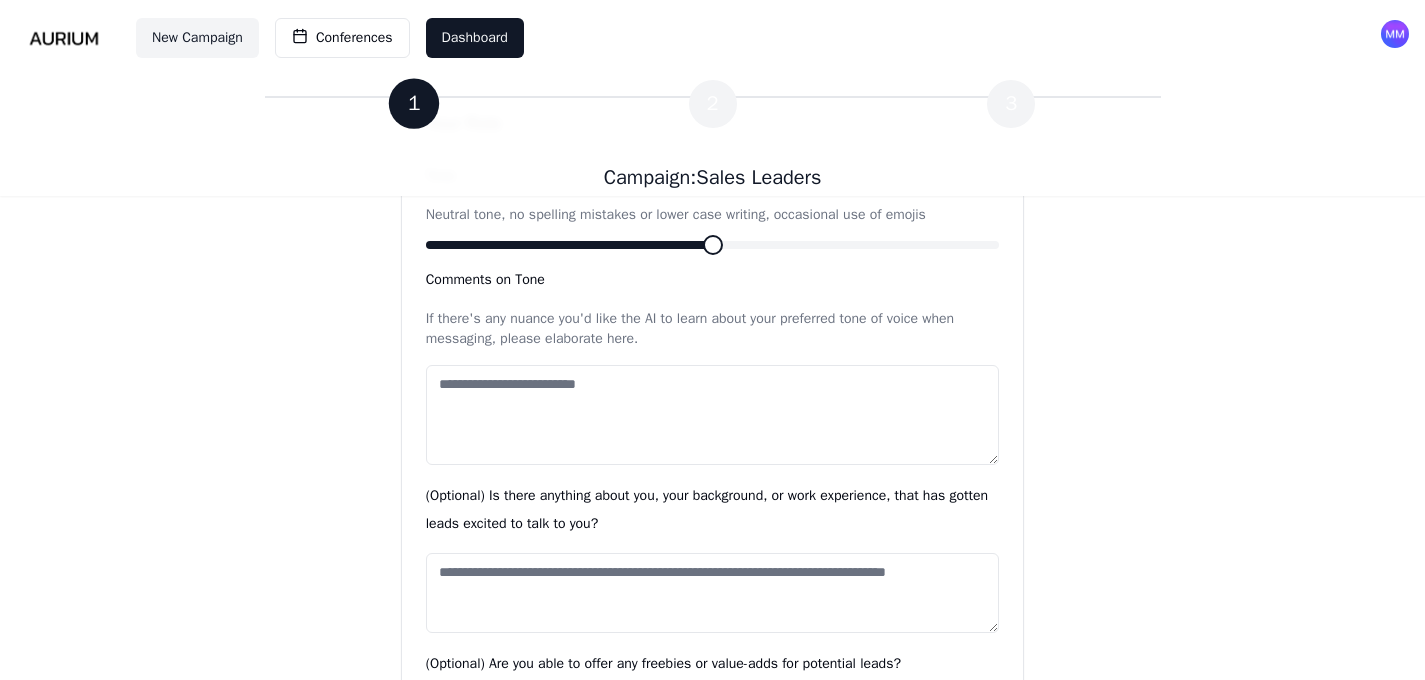 click on "Comments on Tone" at bounding box center (713, 415) 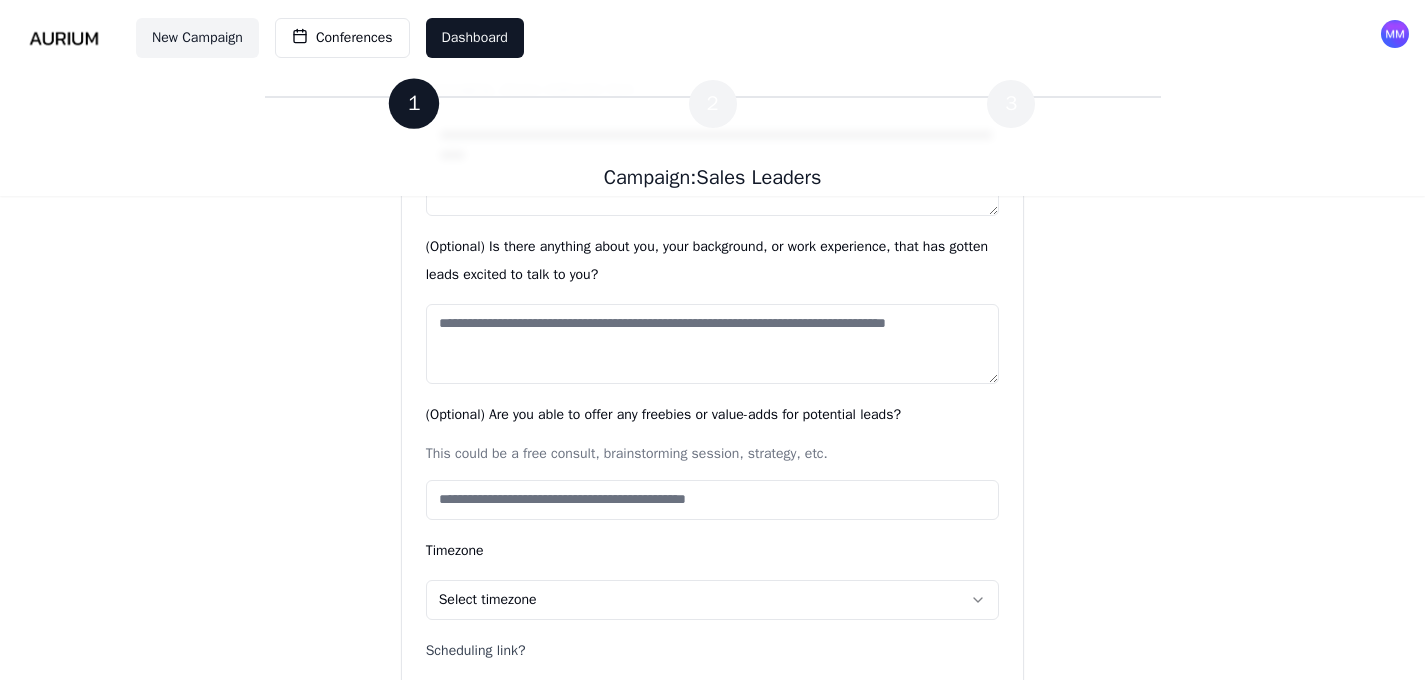 scroll, scrollTop: 2094, scrollLeft: 0, axis: vertical 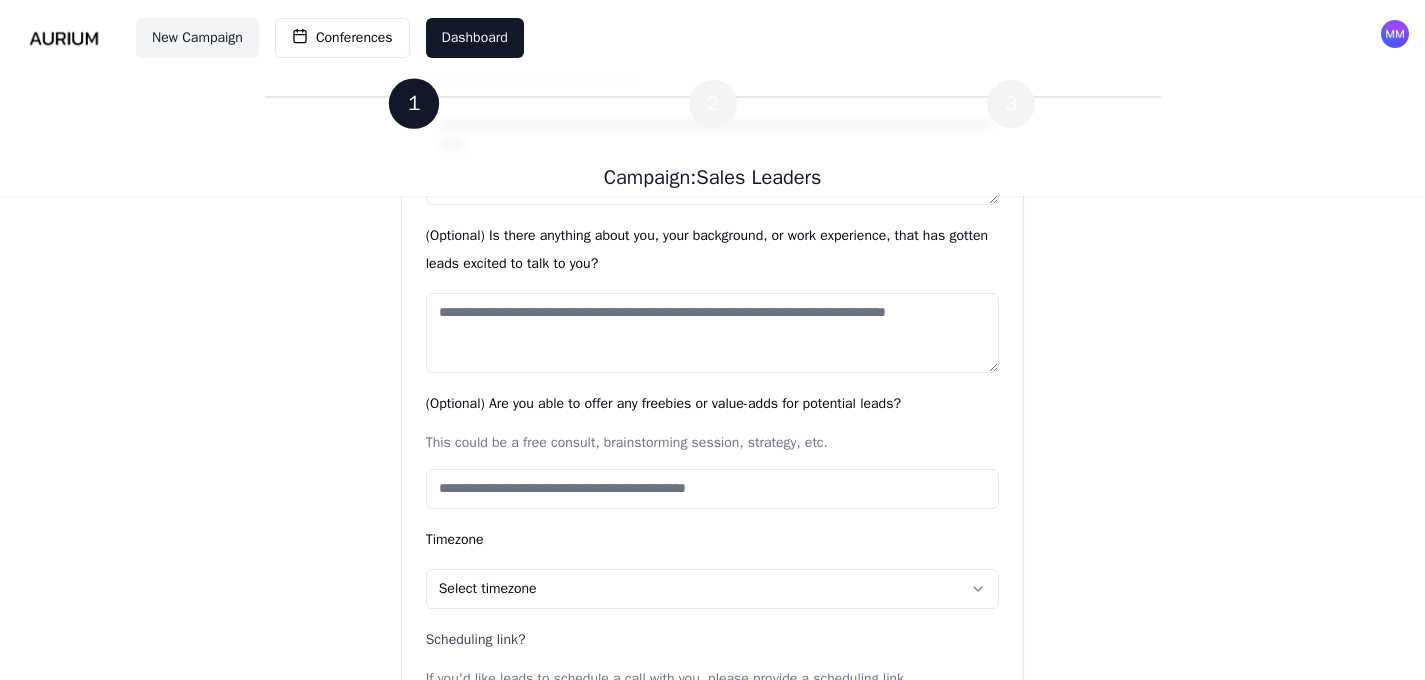 type on "**********" 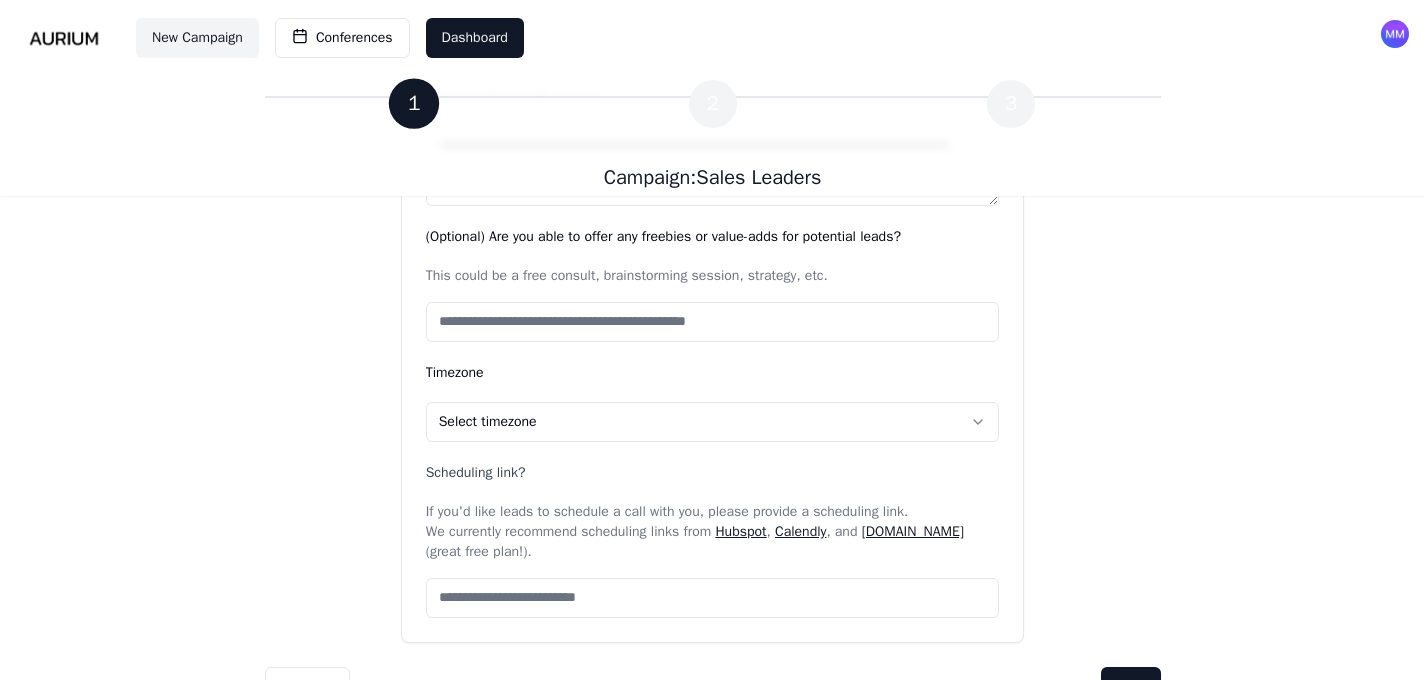 scroll, scrollTop: 2263, scrollLeft: 0, axis: vertical 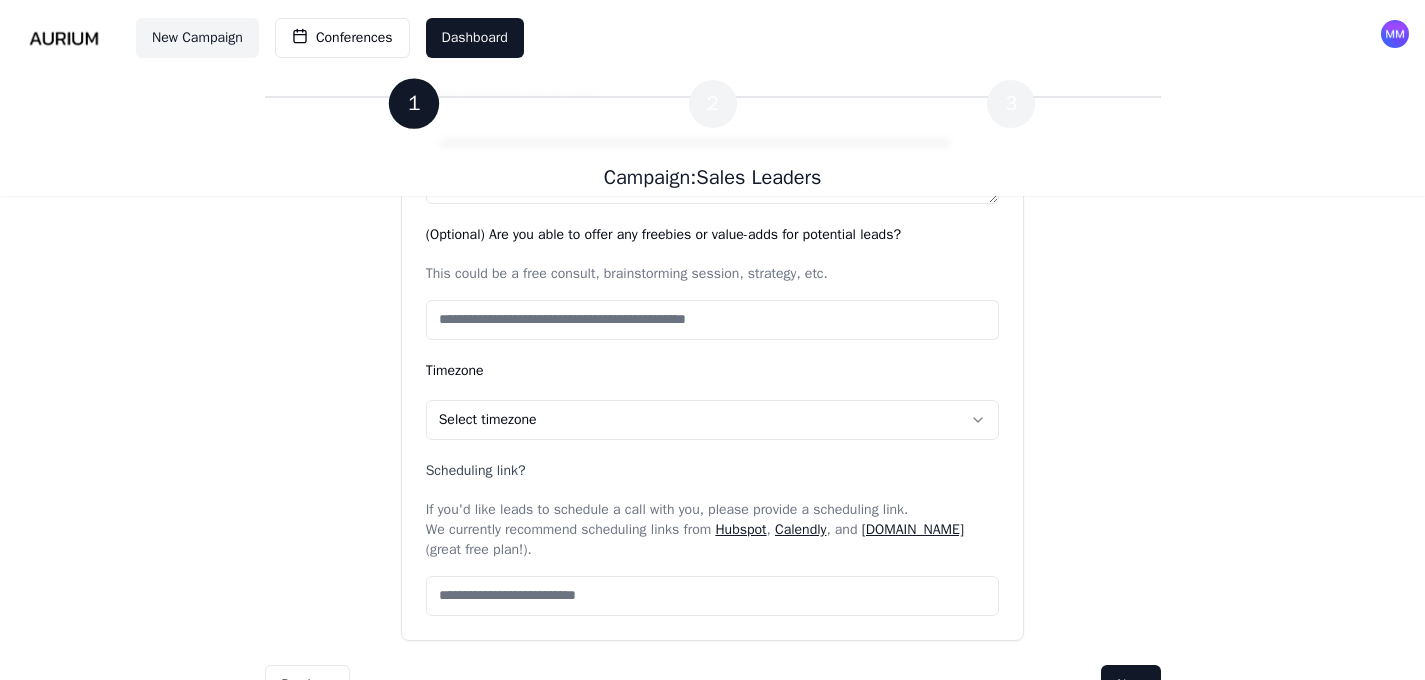 type on "**********" 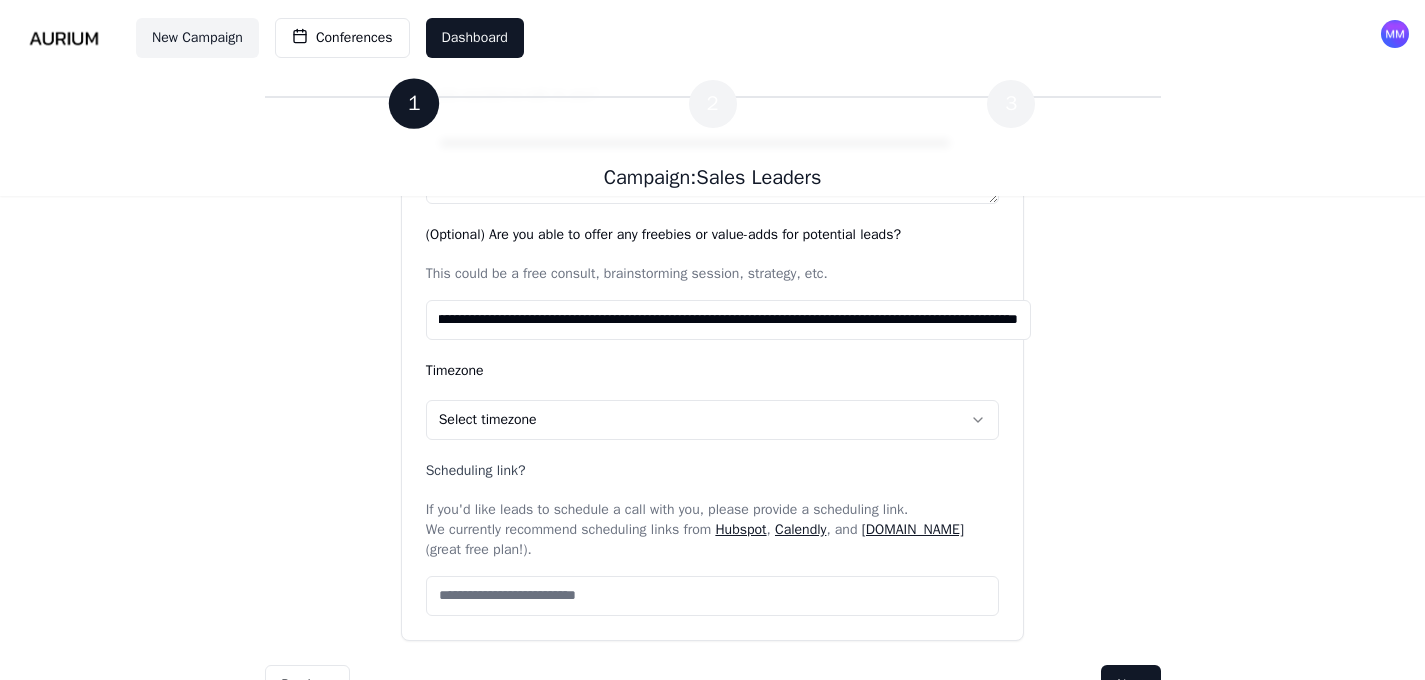 scroll, scrollTop: 0, scrollLeft: 182, axis: horizontal 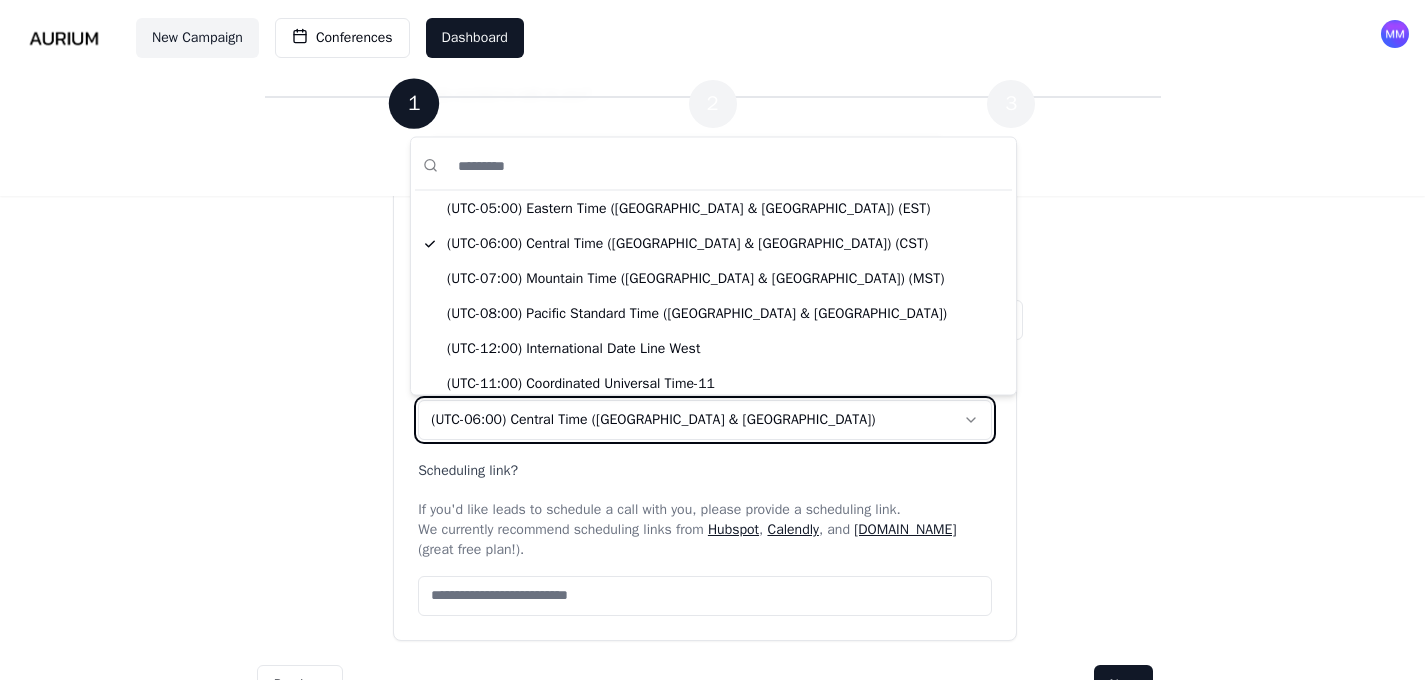 click on "**********" at bounding box center [712, -771] 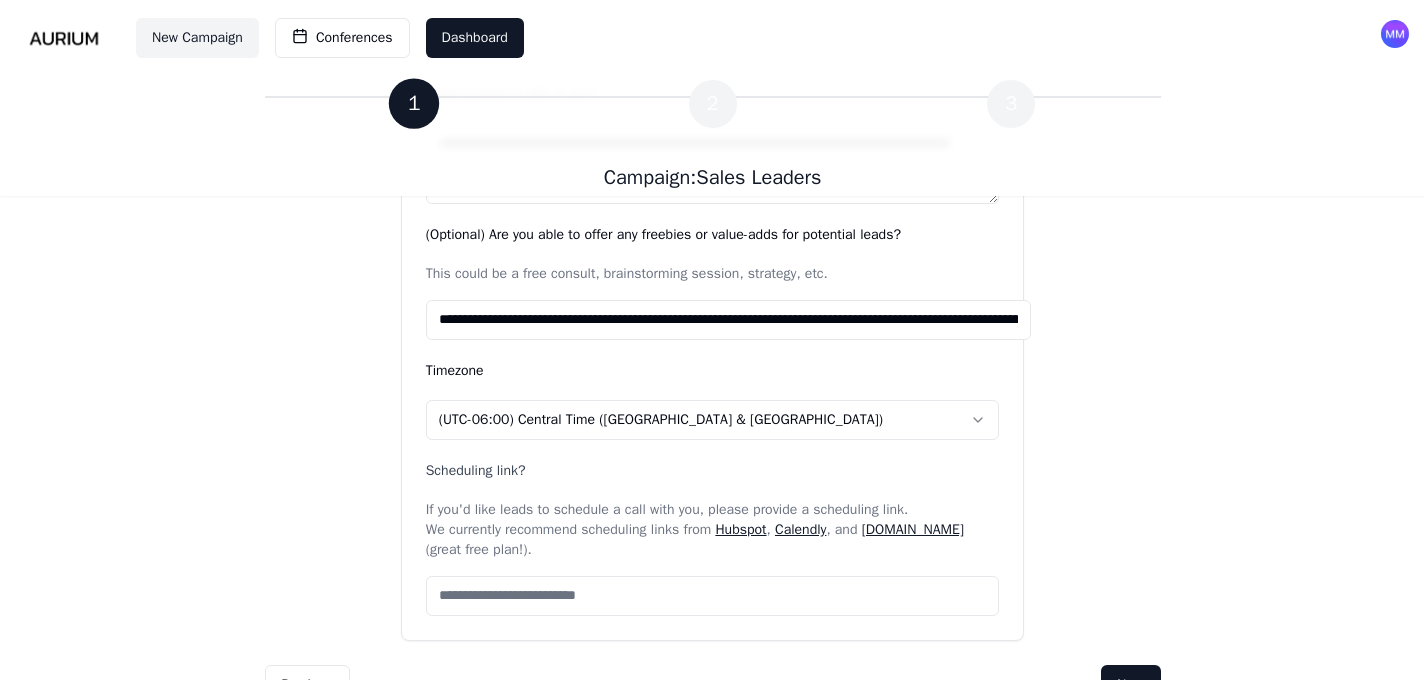 click on "Scheduling link?" at bounding box center [713, 596] 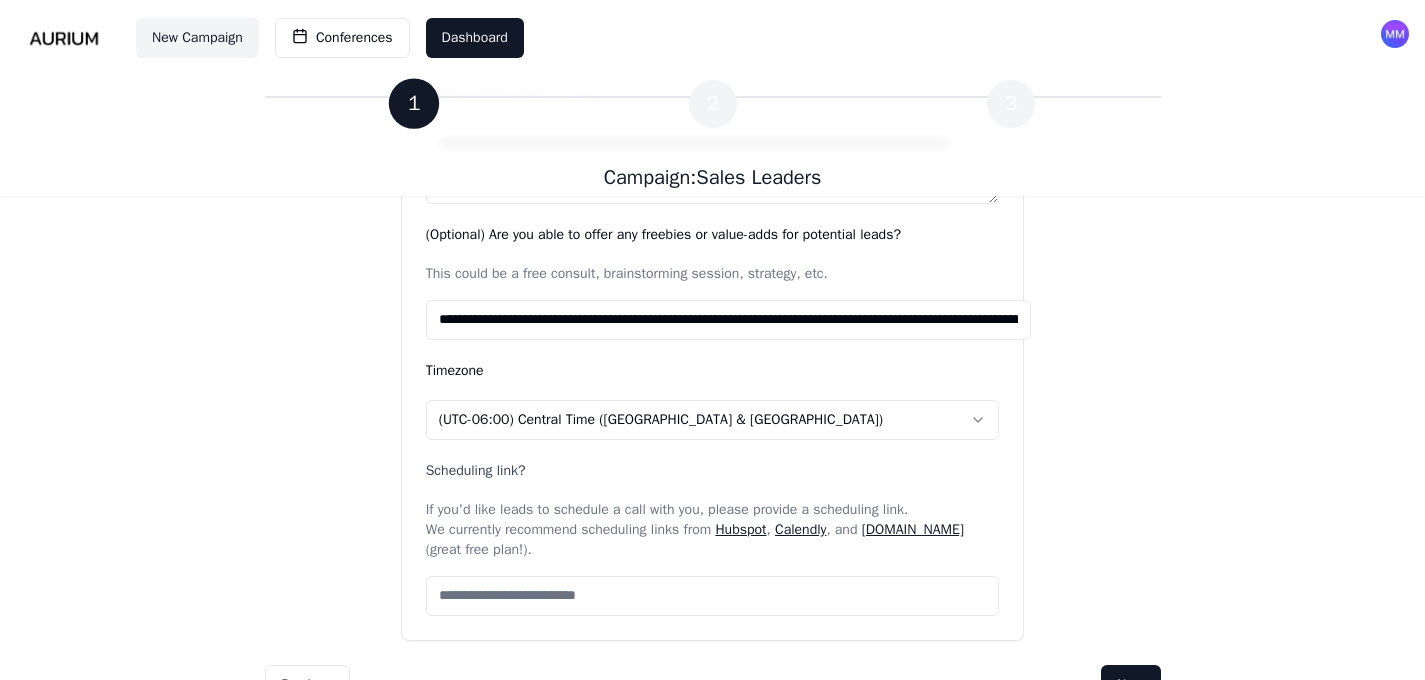 type on "**********" 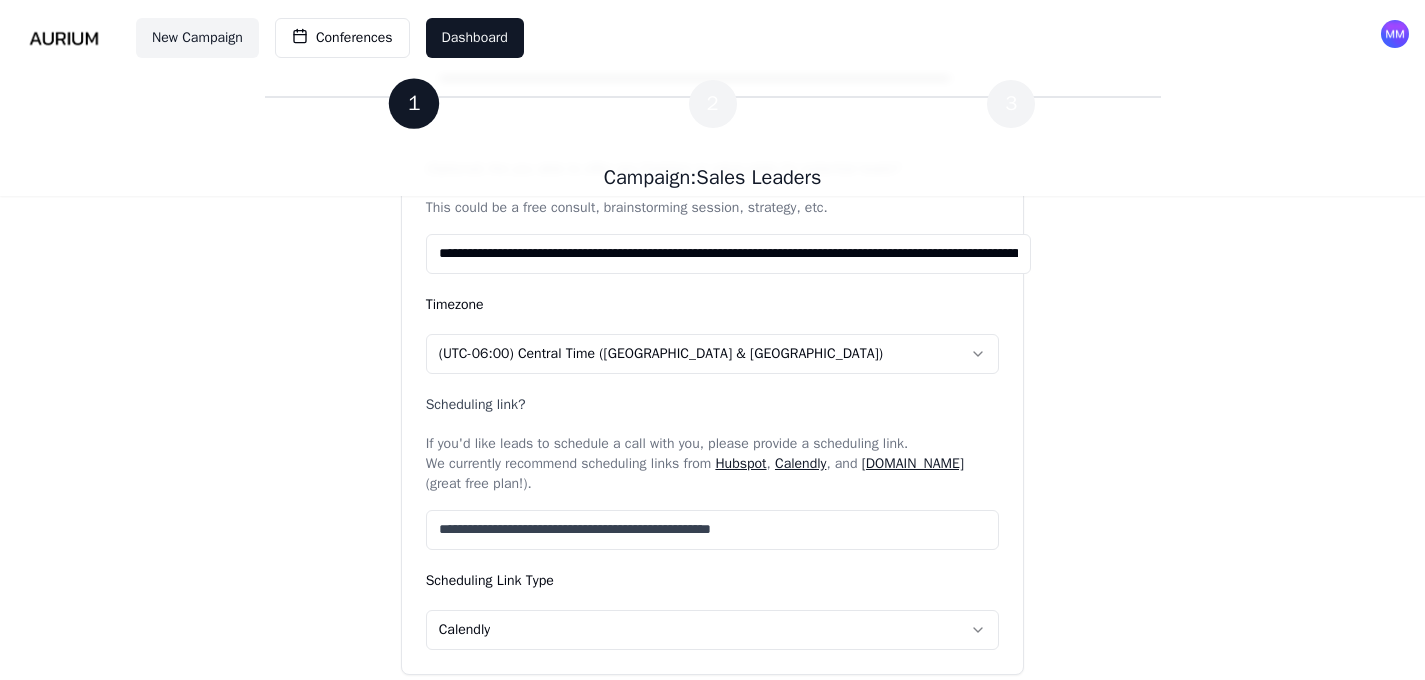 scroll, scrollTop: 2404, scrollLeft: 0, axis: vertical 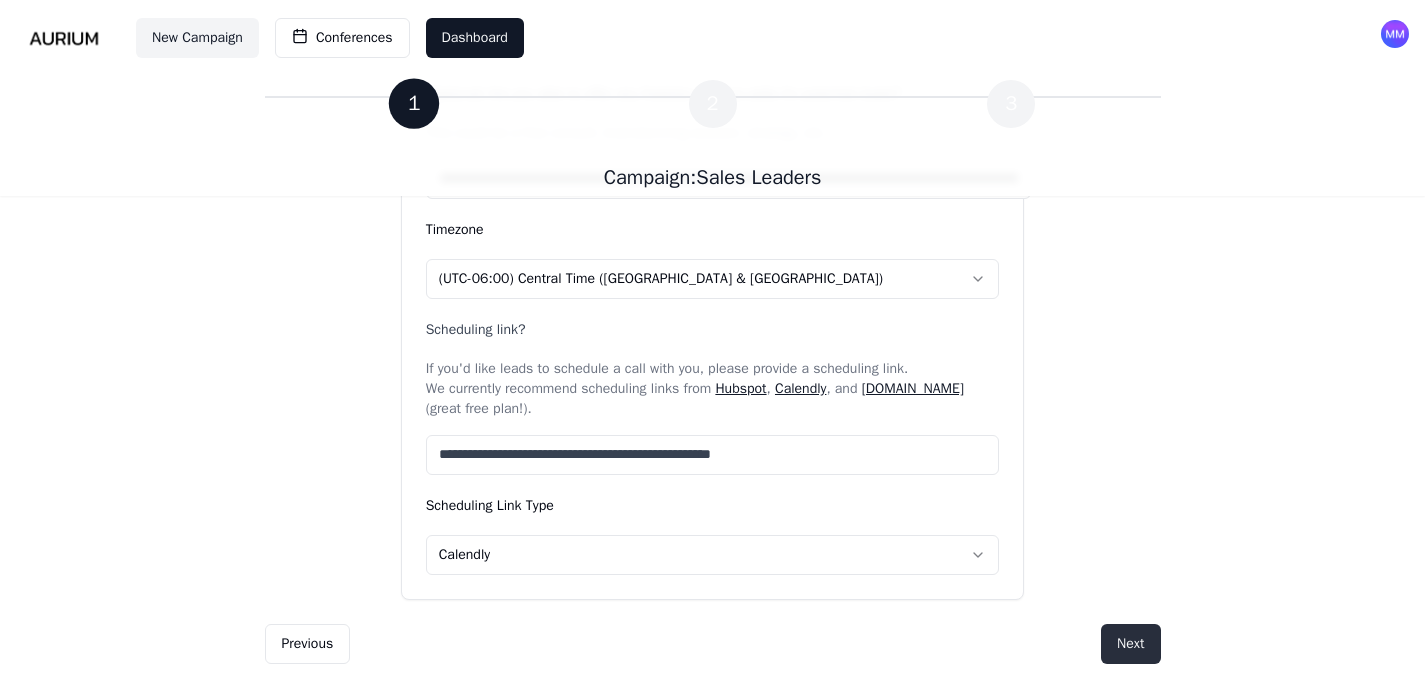 click on "Next" at bounding box center (1130, 644) 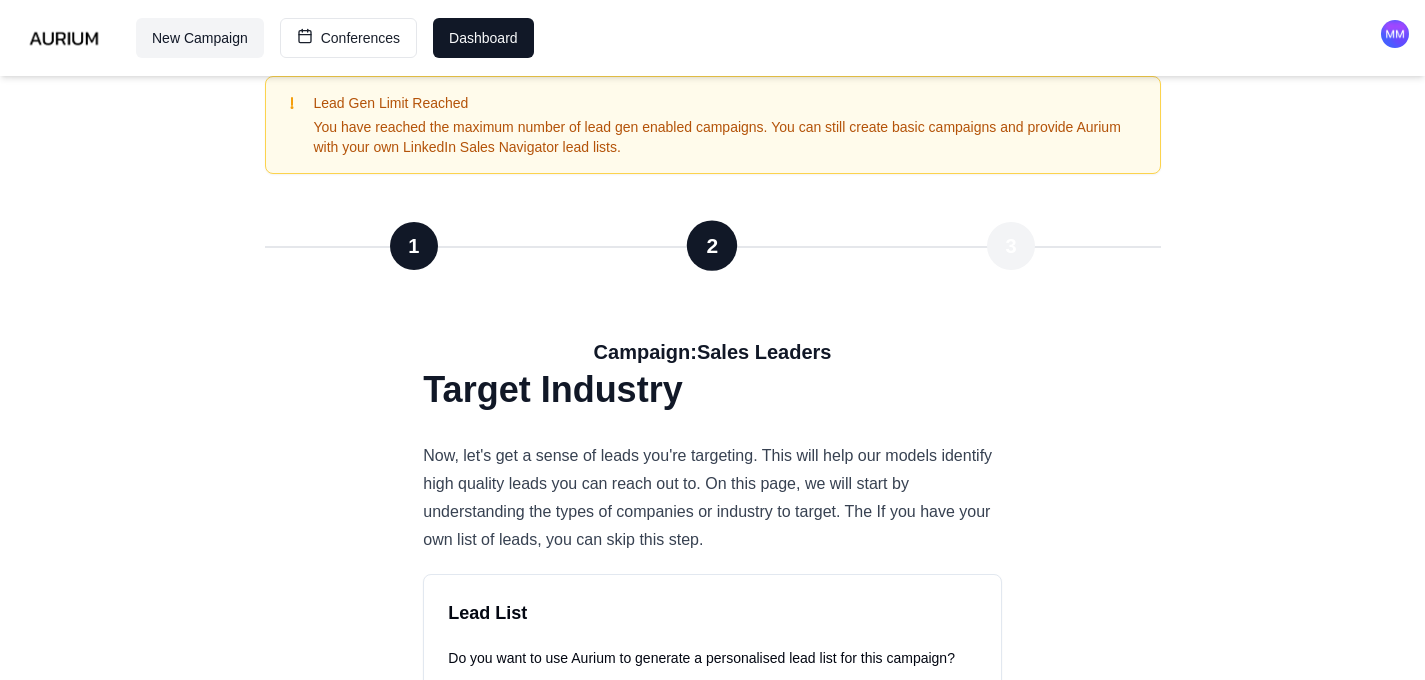 scroll, scrollTop: 0, scrollLeft: 0, axis: both 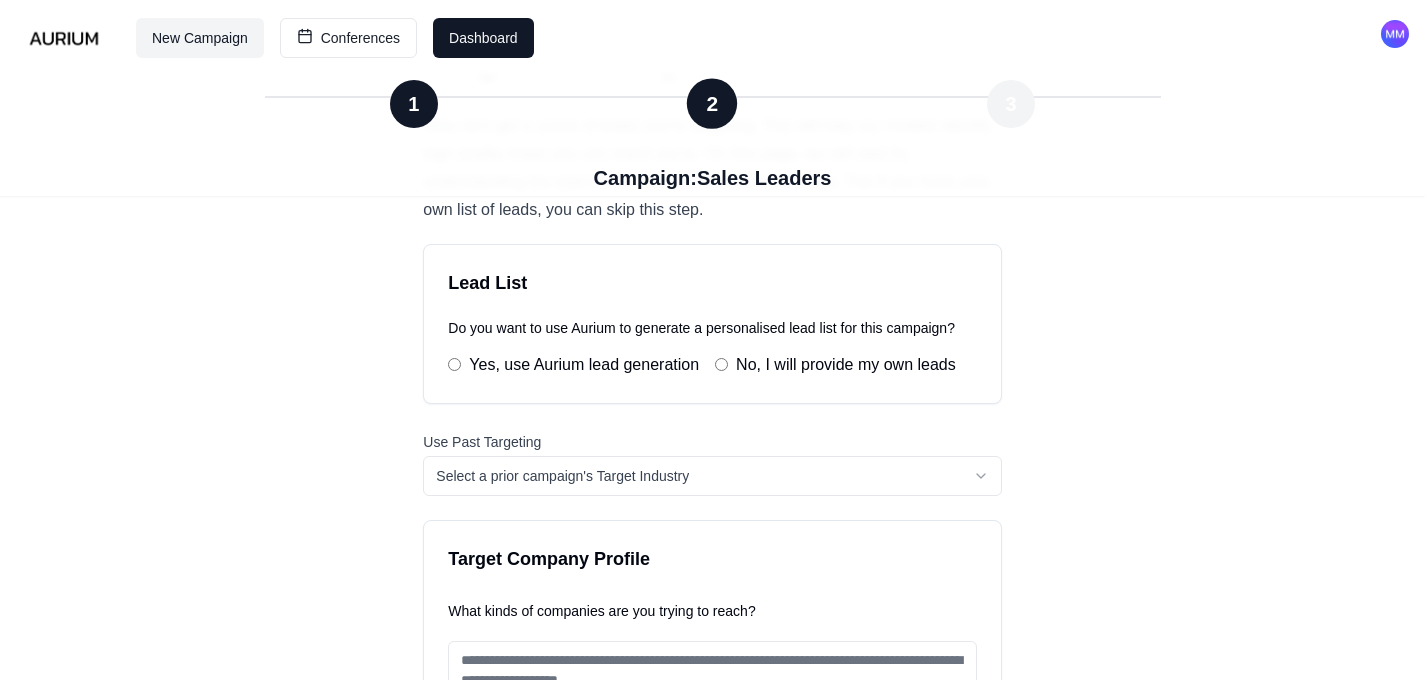click on "**********" at bounding box center (712, 792) 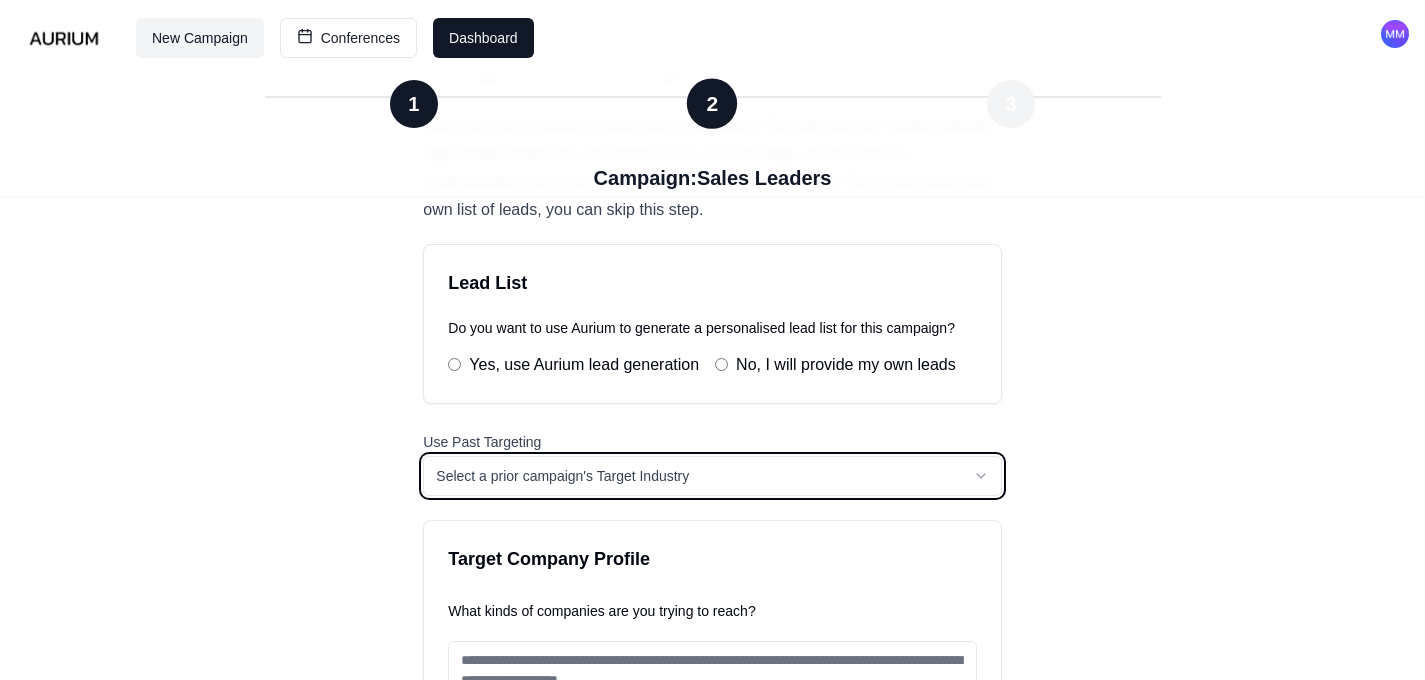 click on "**********" at bounding box center (712, 792) 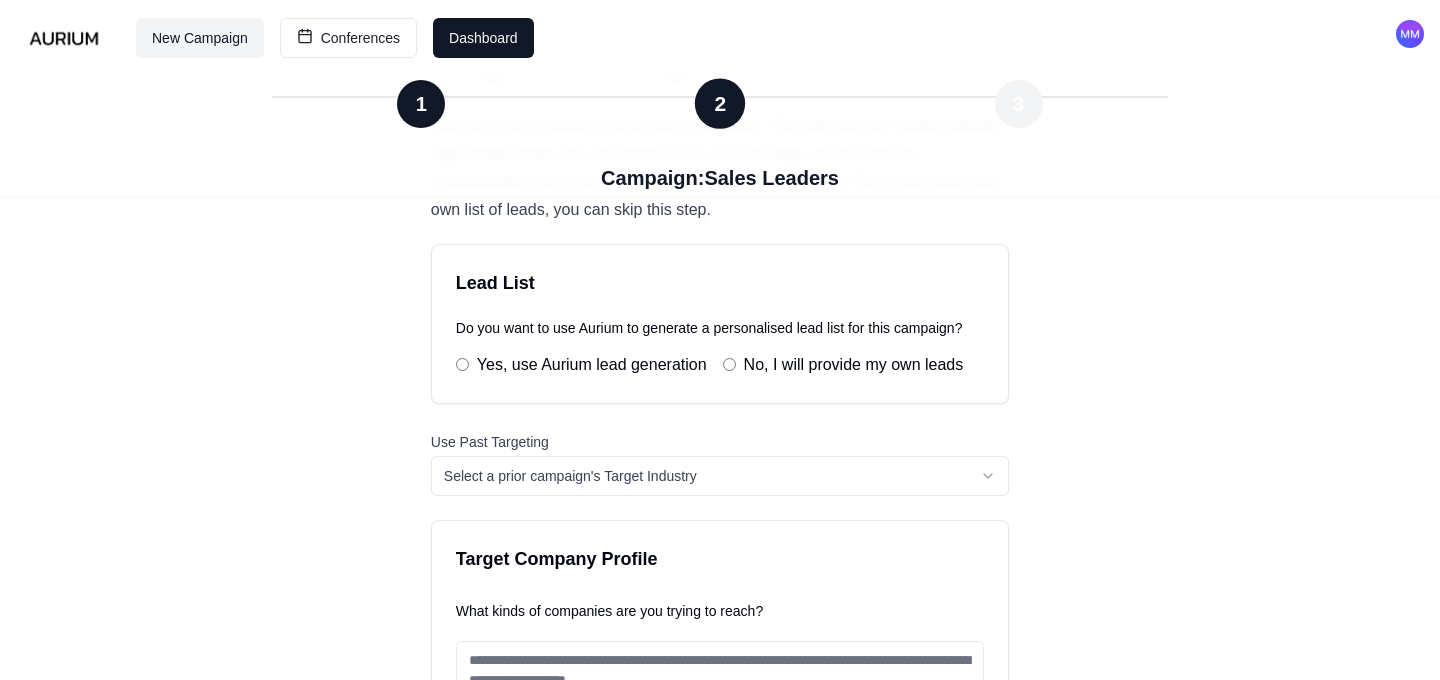 click on "**********" at bounding box center [720, 792] 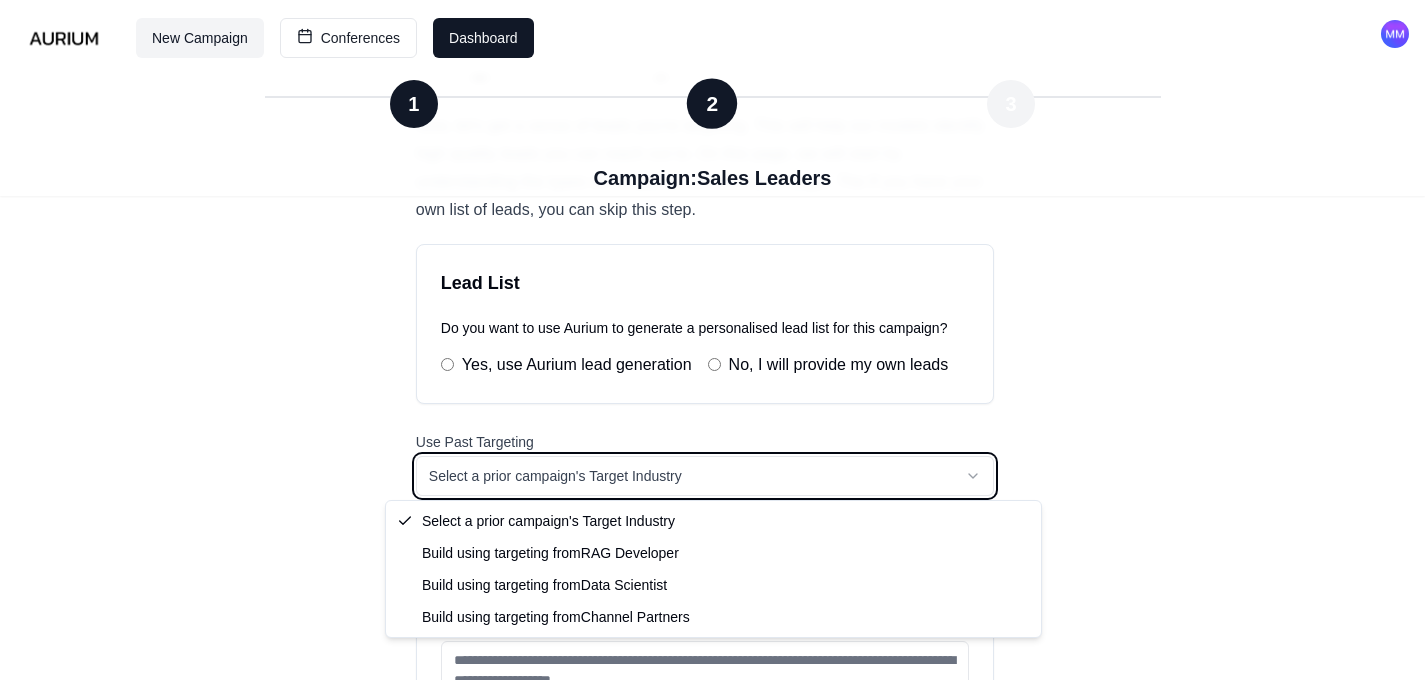 click on "**********" at bounding box center [712, 792] 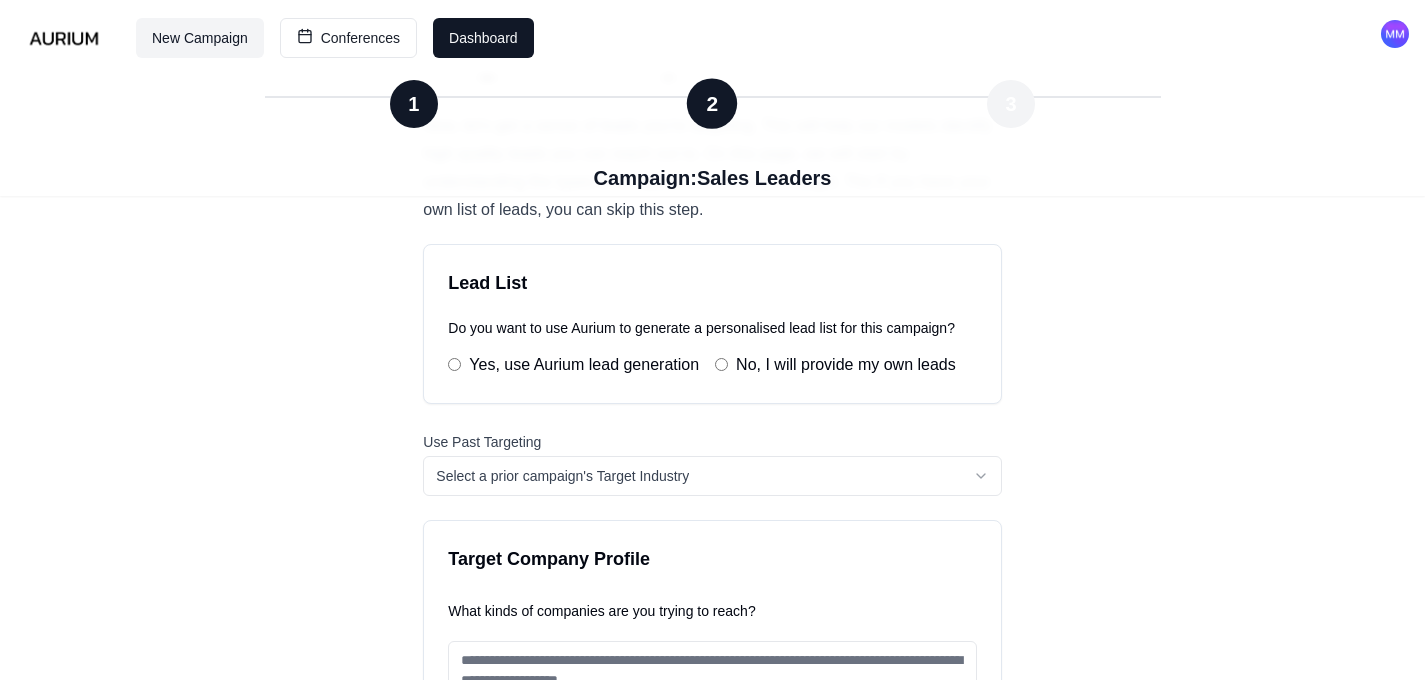 click on "What kinds of companies are you trying to reach?" at bounding box center (712, 681) 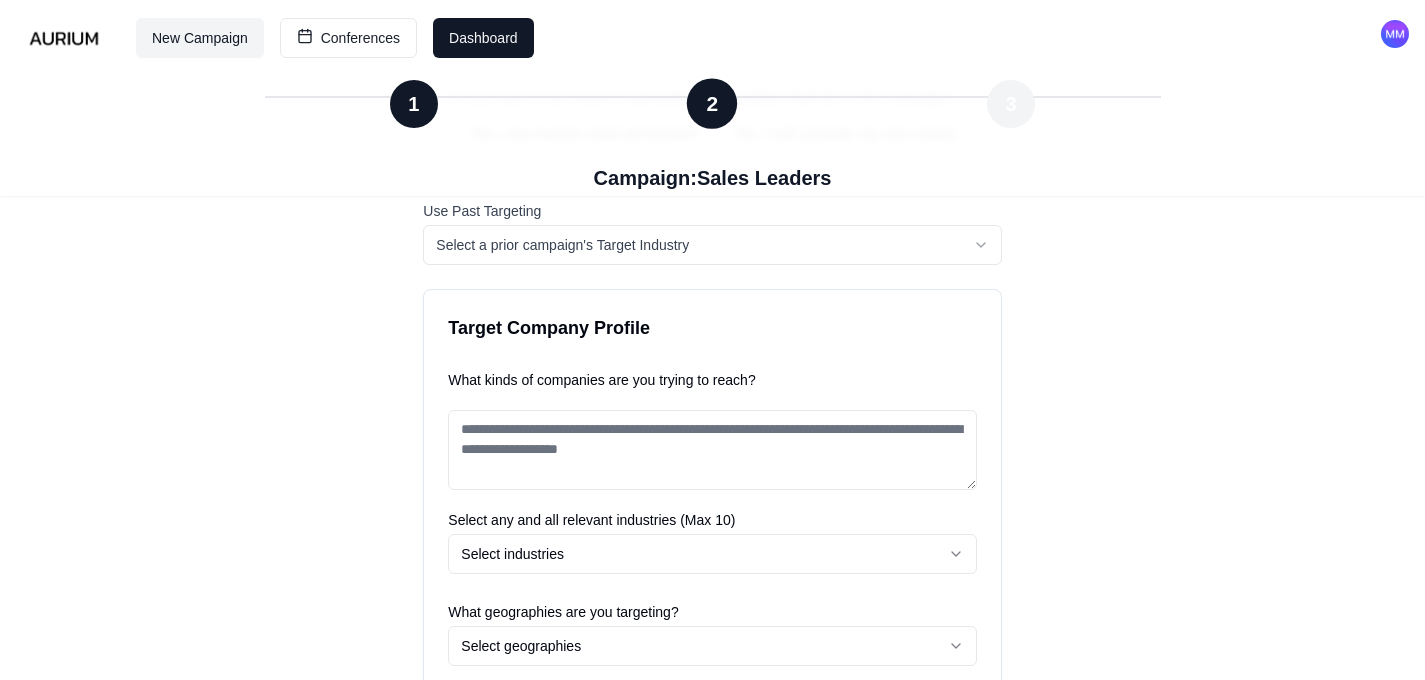 scroll, scrollTop: 593, scrollLeft: 0, axis: vertical 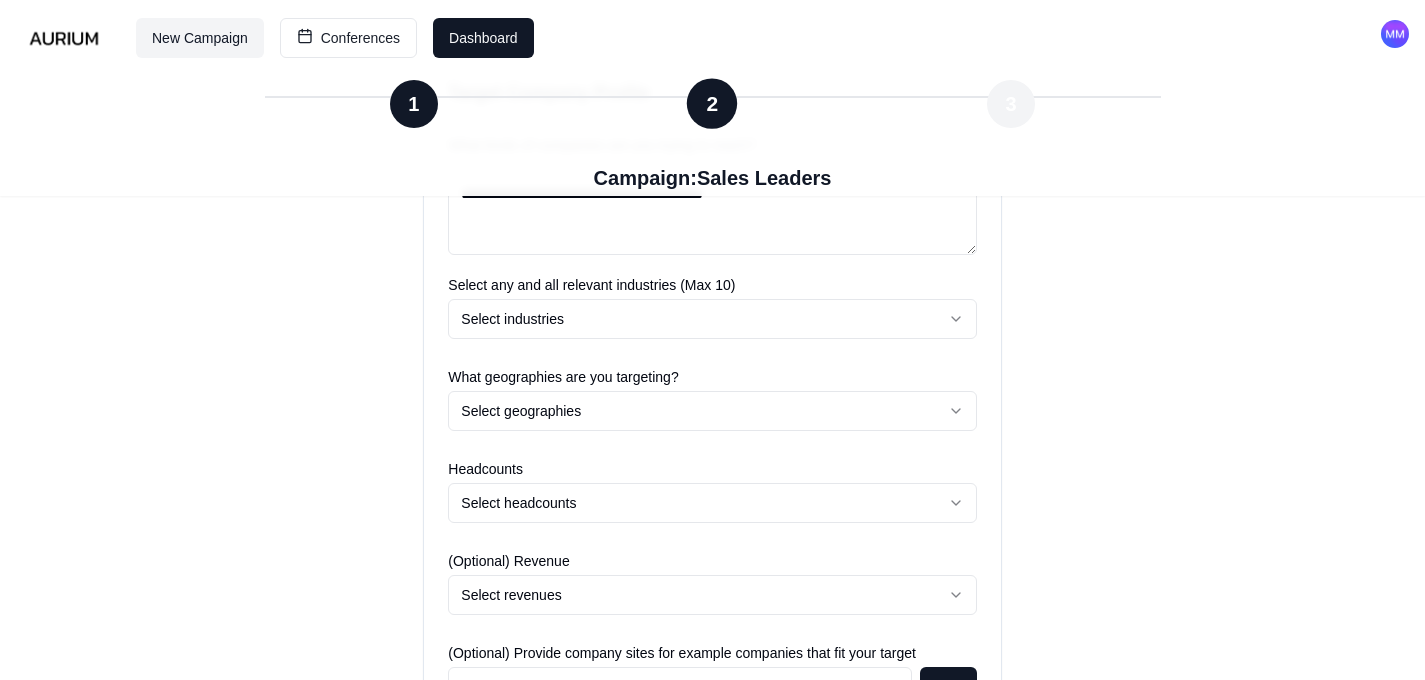 type on "**********" 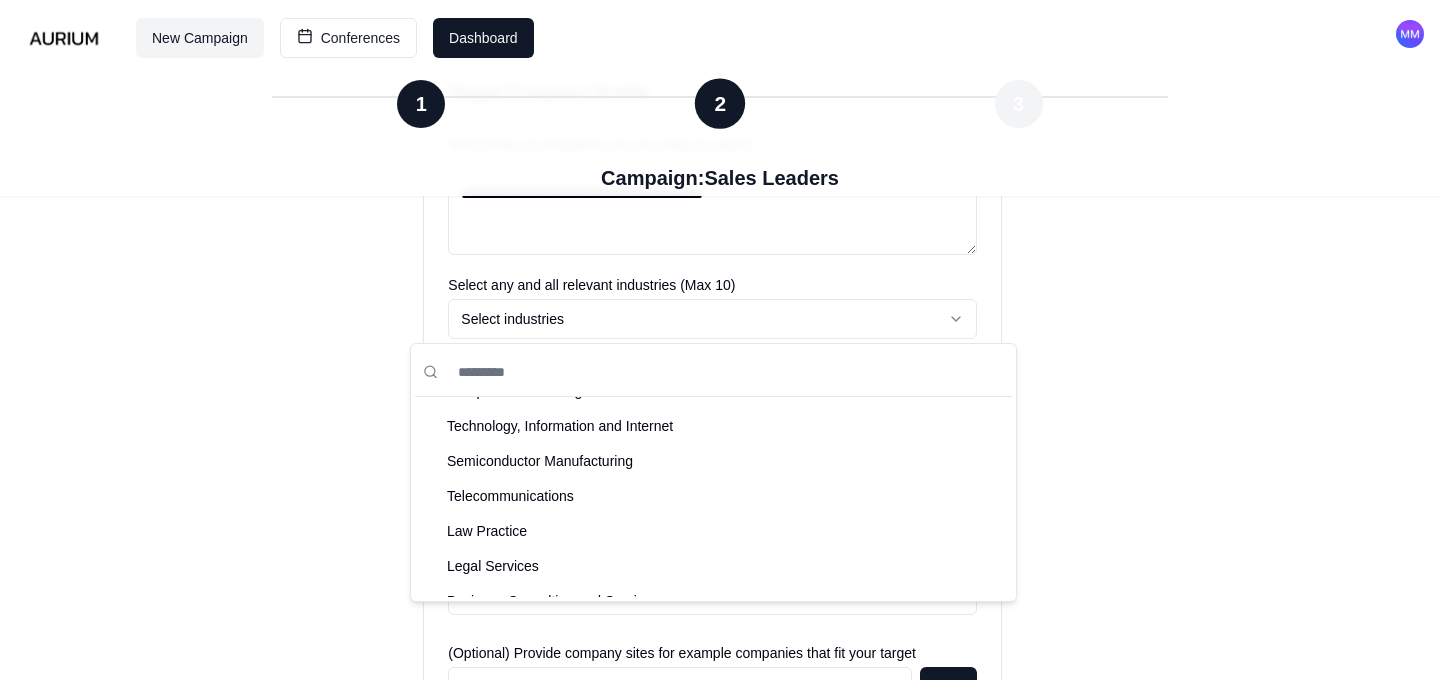 scroll, scrollTop: 217, scrollLeft: 0, axis: vertical 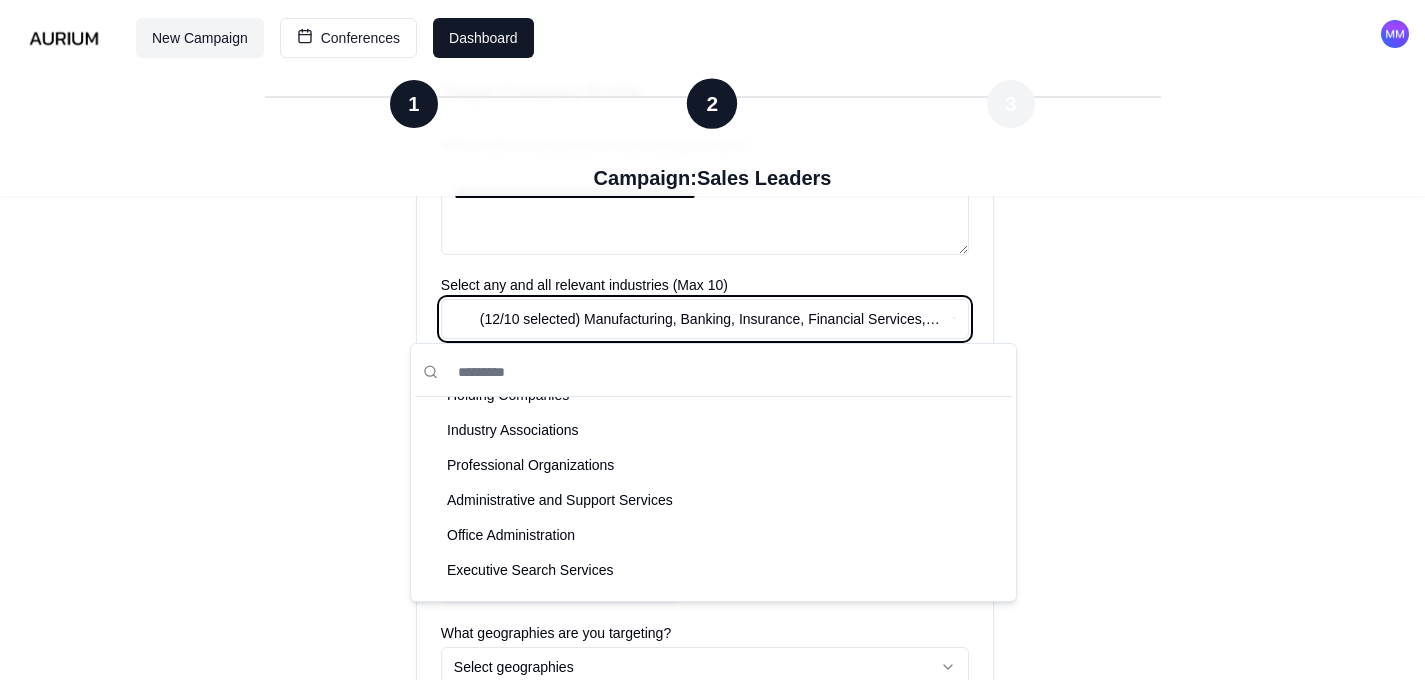 click on "**********" at bounding box center [712, 454] 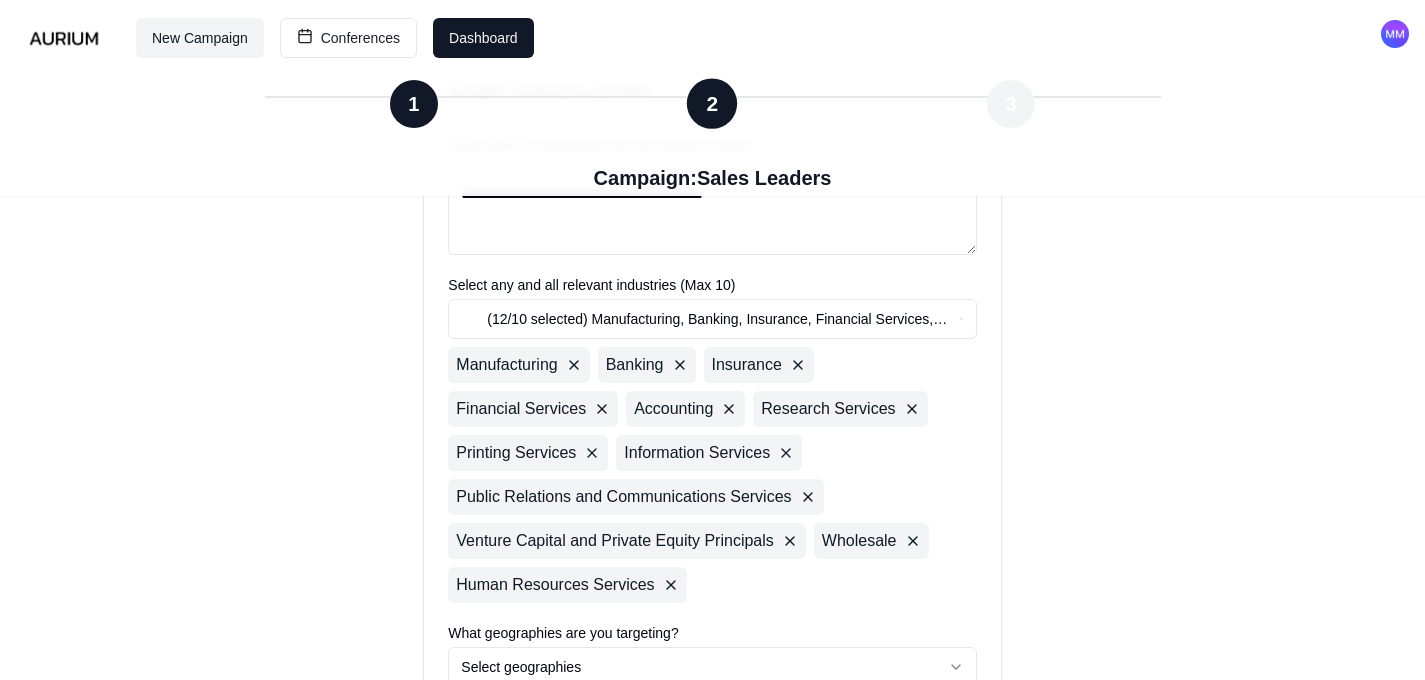 click on "**********" at bounding box center (712, 454) 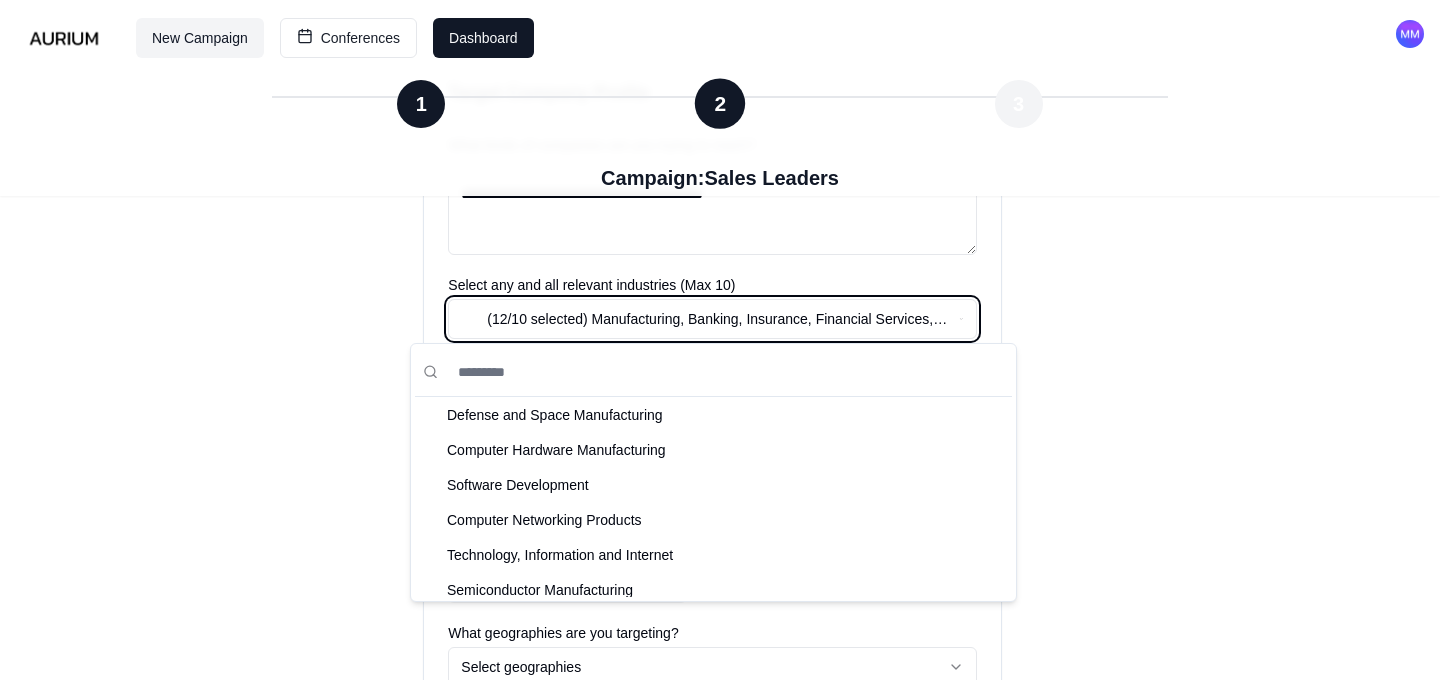 click on "**********" at bounding box center [720, 454] 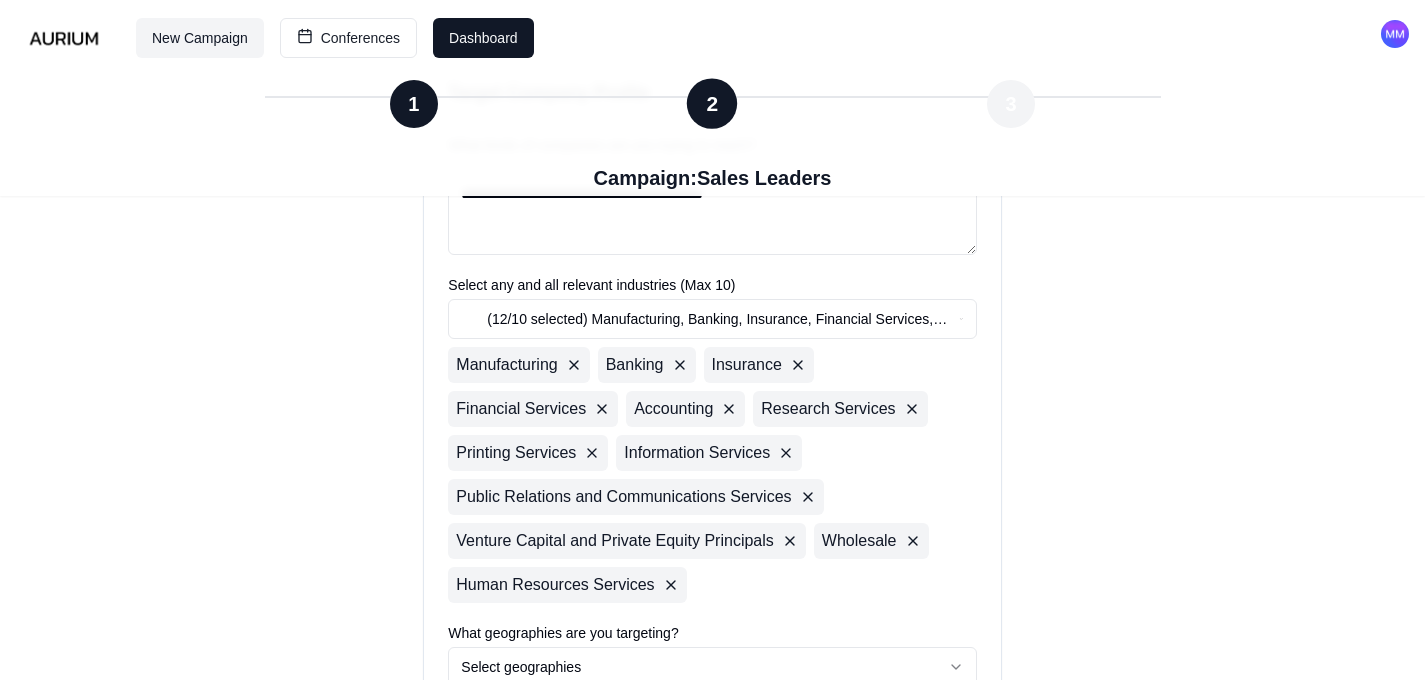 click on "**********" at bounding box center (712, 454) 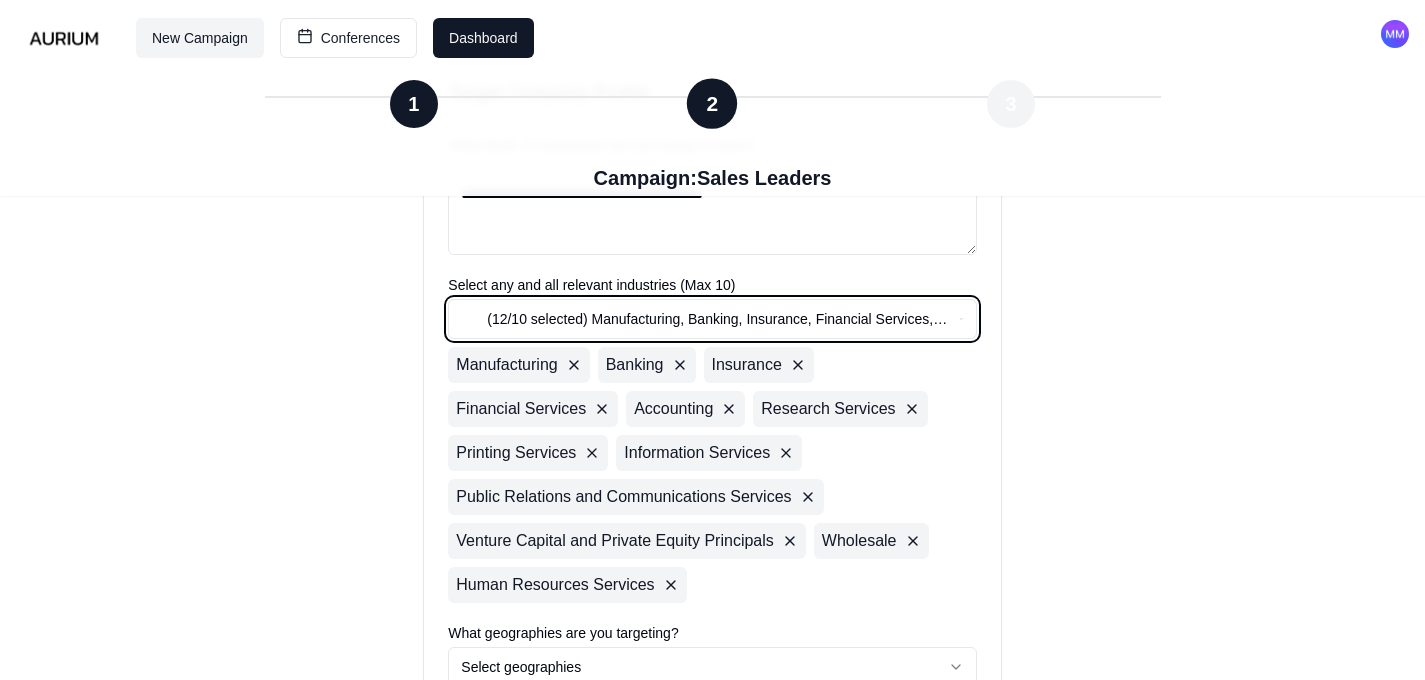 click on "**********" at bounding box center (712, 454) 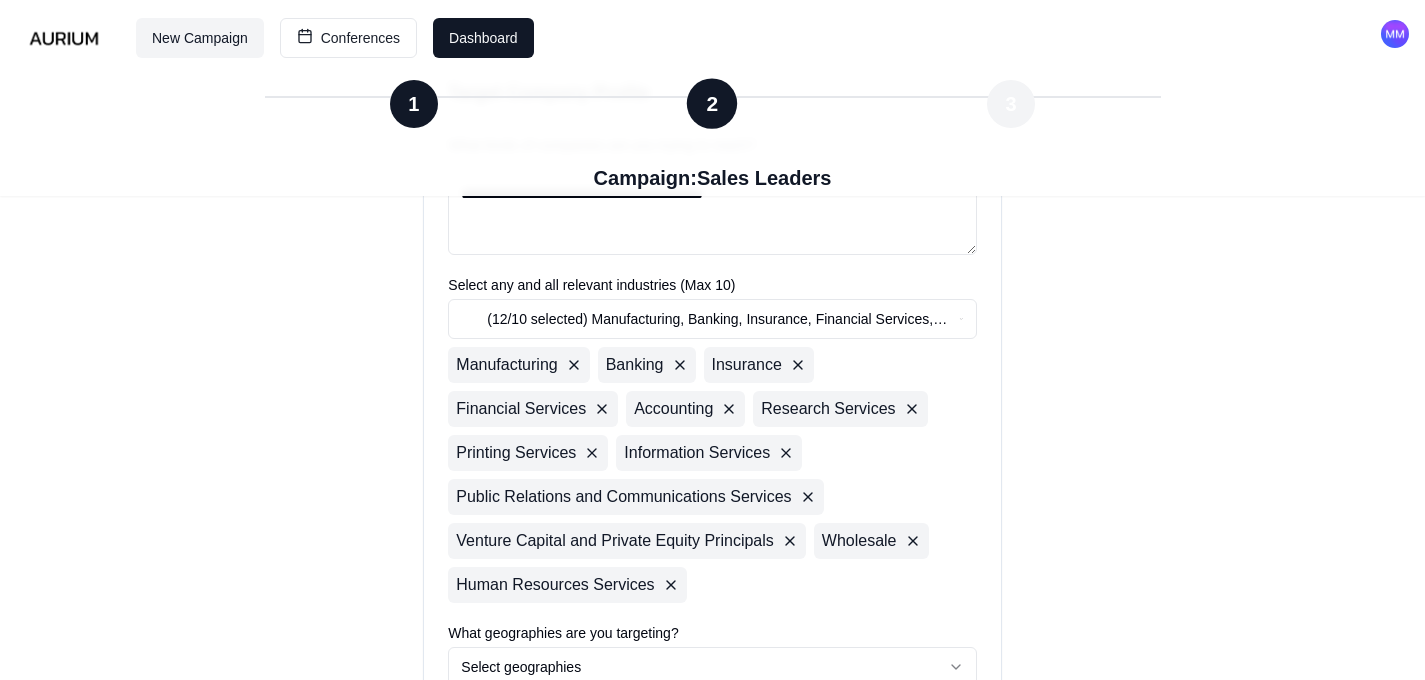 click 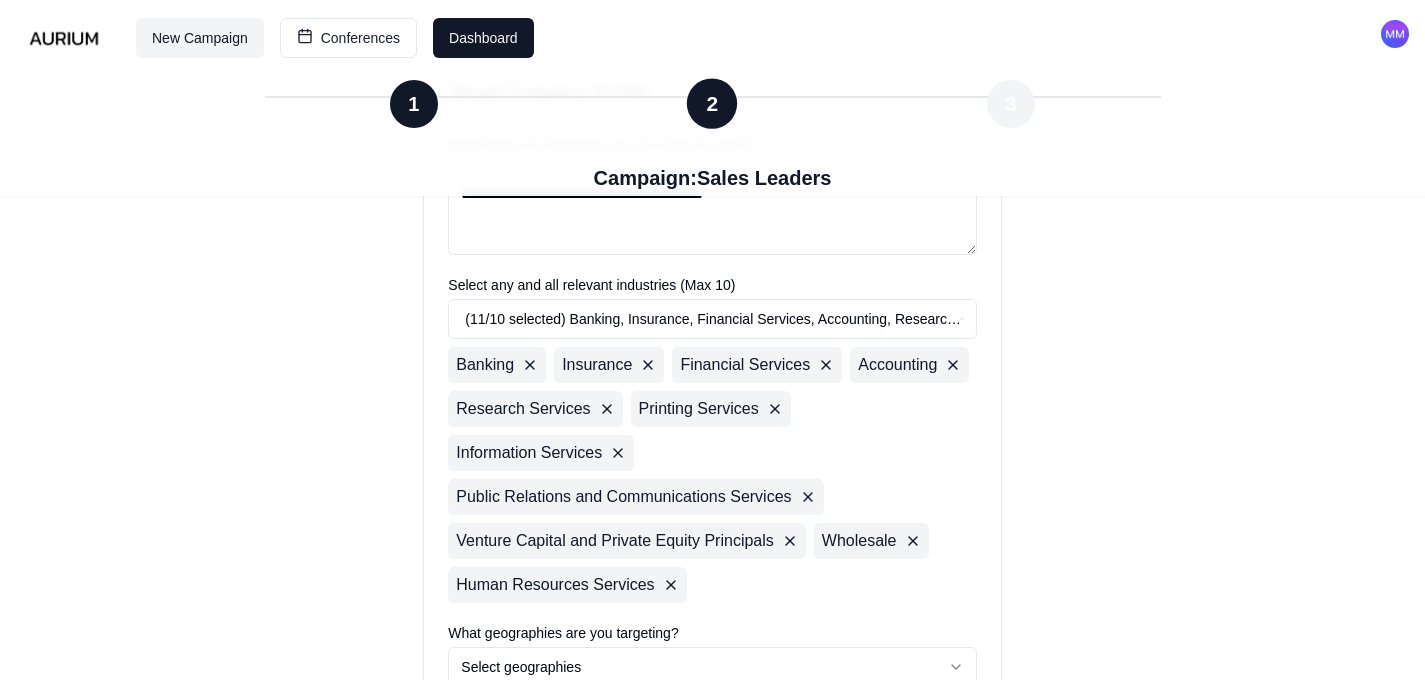 click 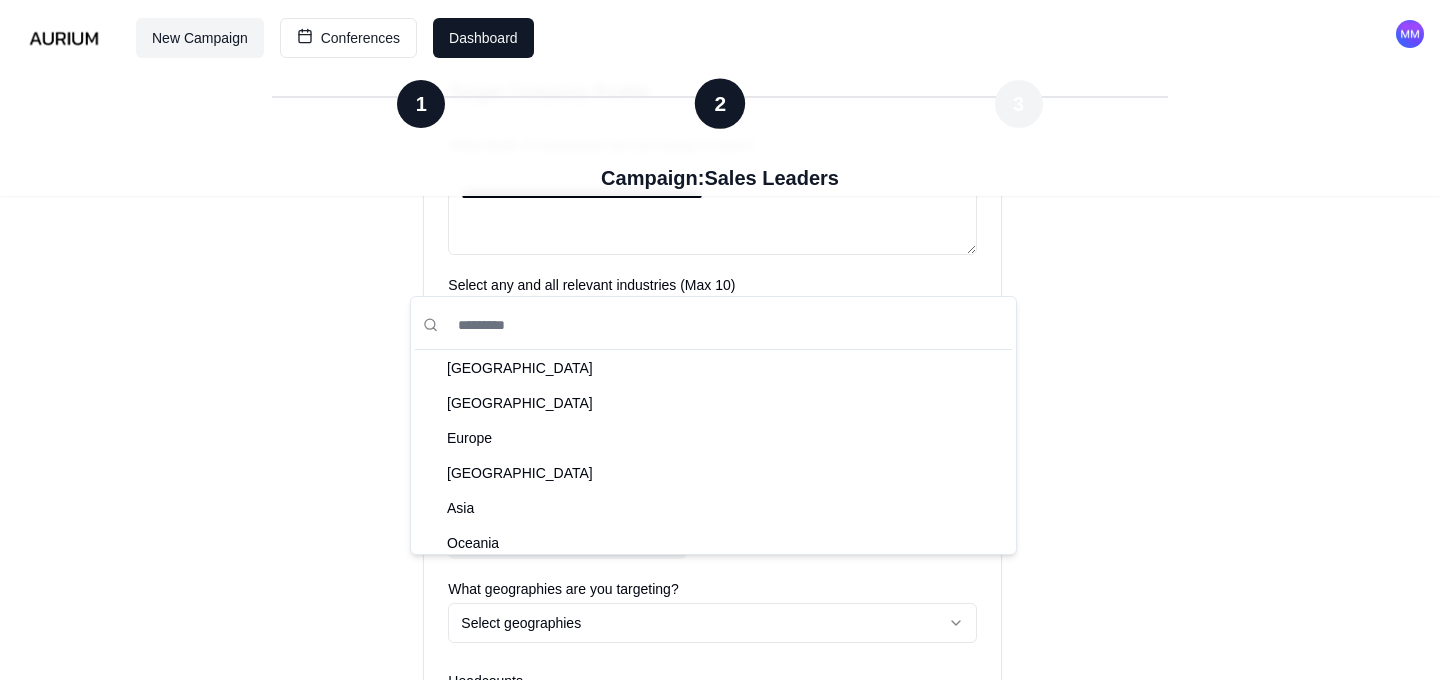 click on "**********" at bounding box center (720, 432) 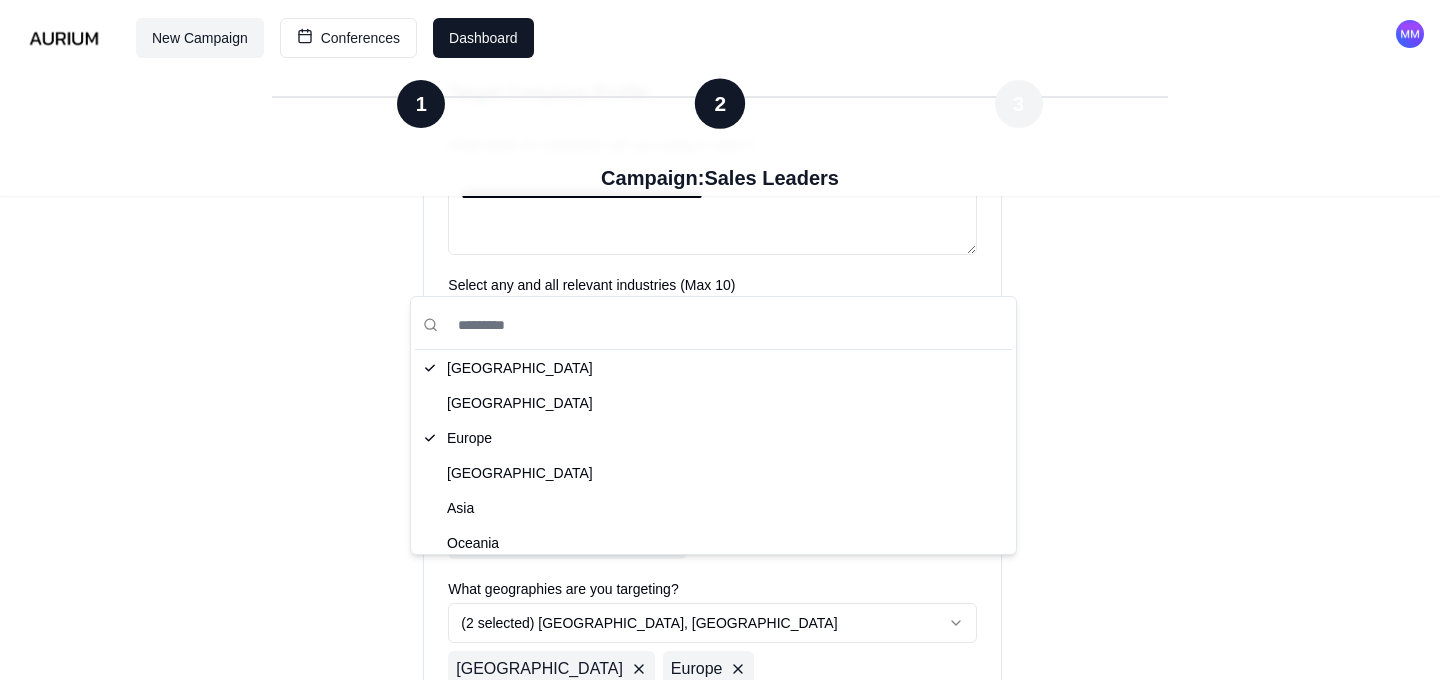 scroll, scrollTop: 125, scrollLeft: 0, axis: vertical 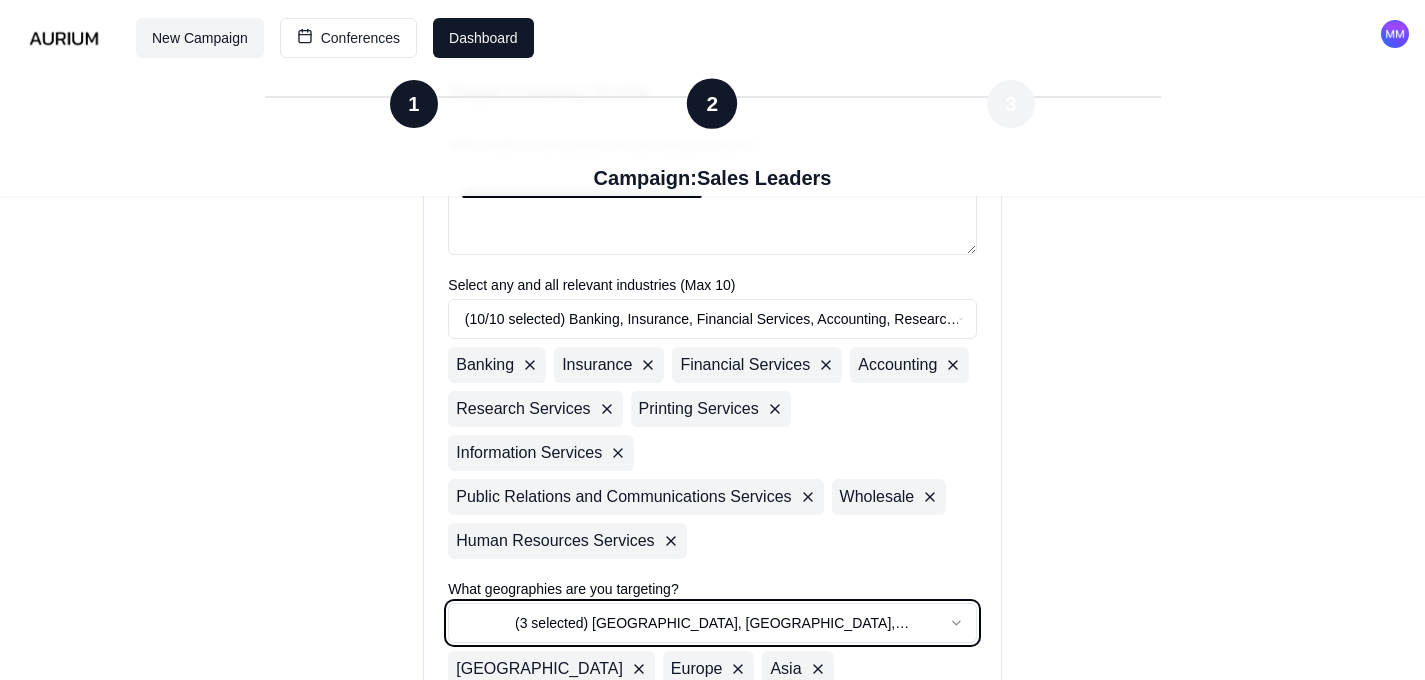 click on "**********" at bounding box center [712, 450] 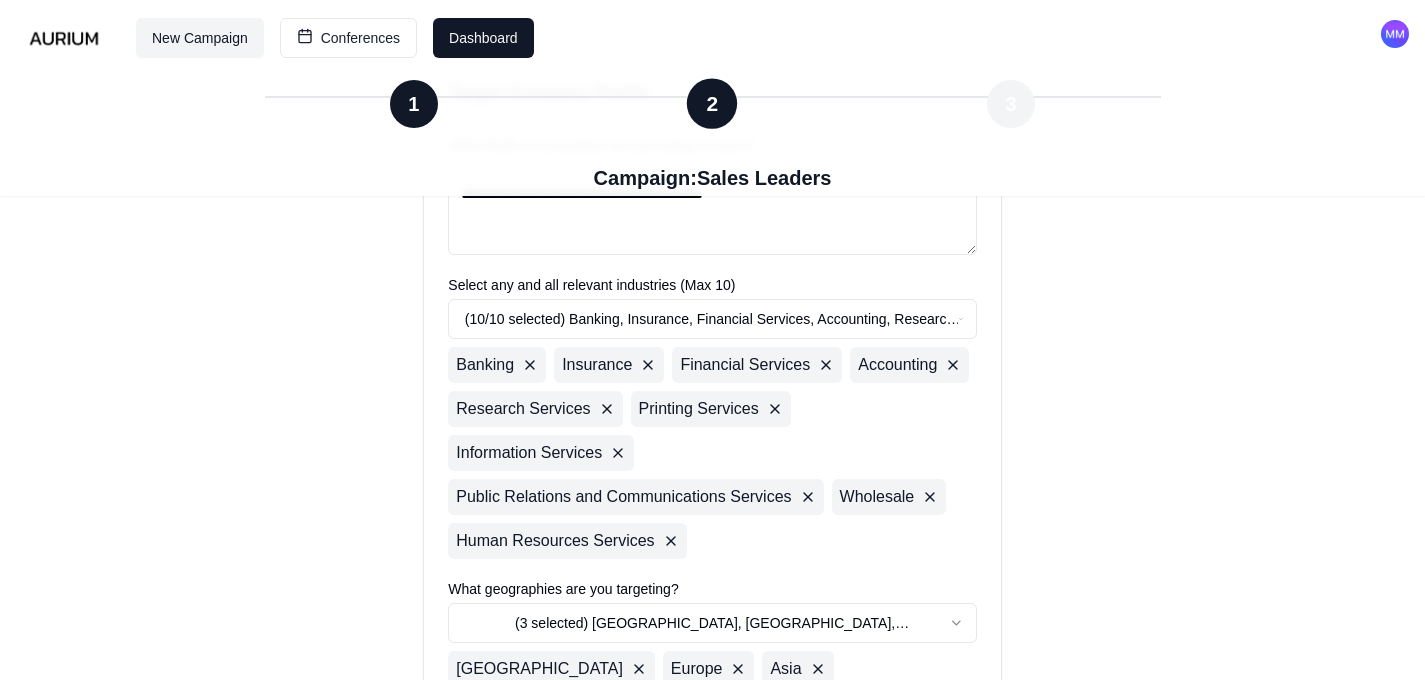click on "**********" at bounding box center [712, 450] 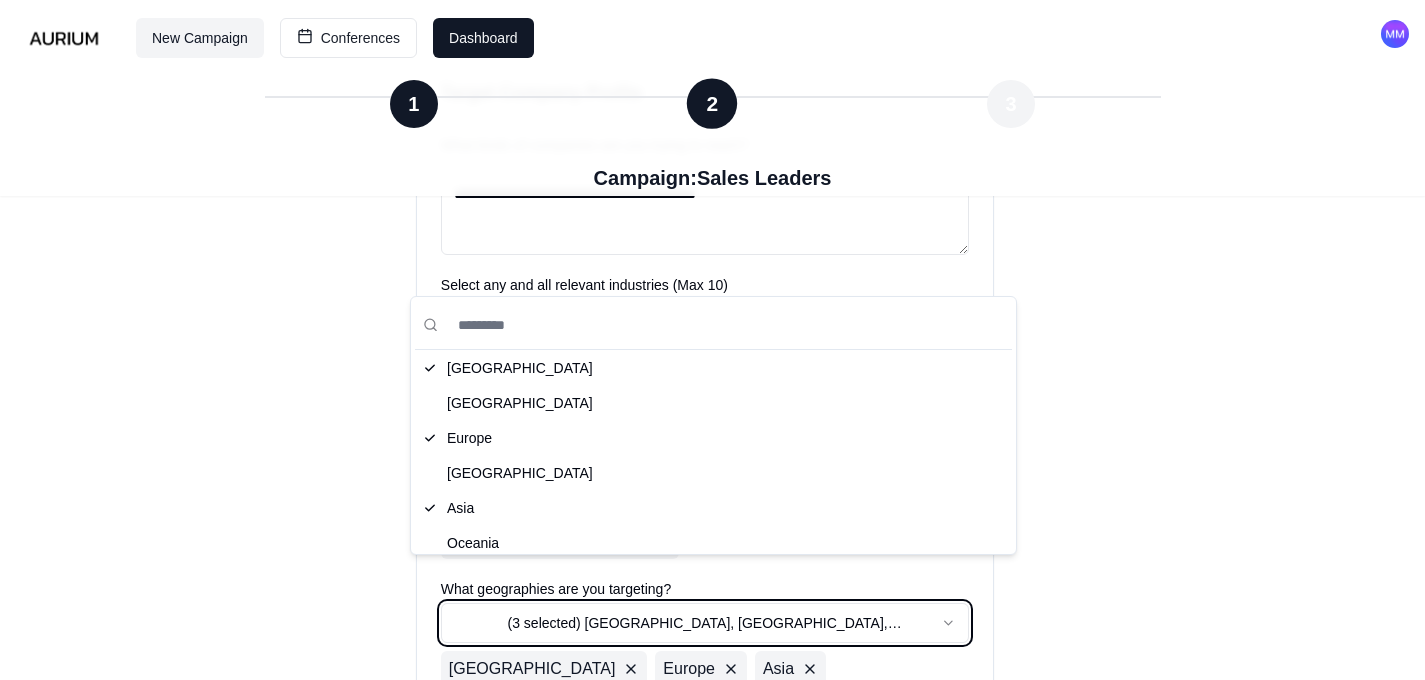 click on "**********" at bounding box center (712, 450) 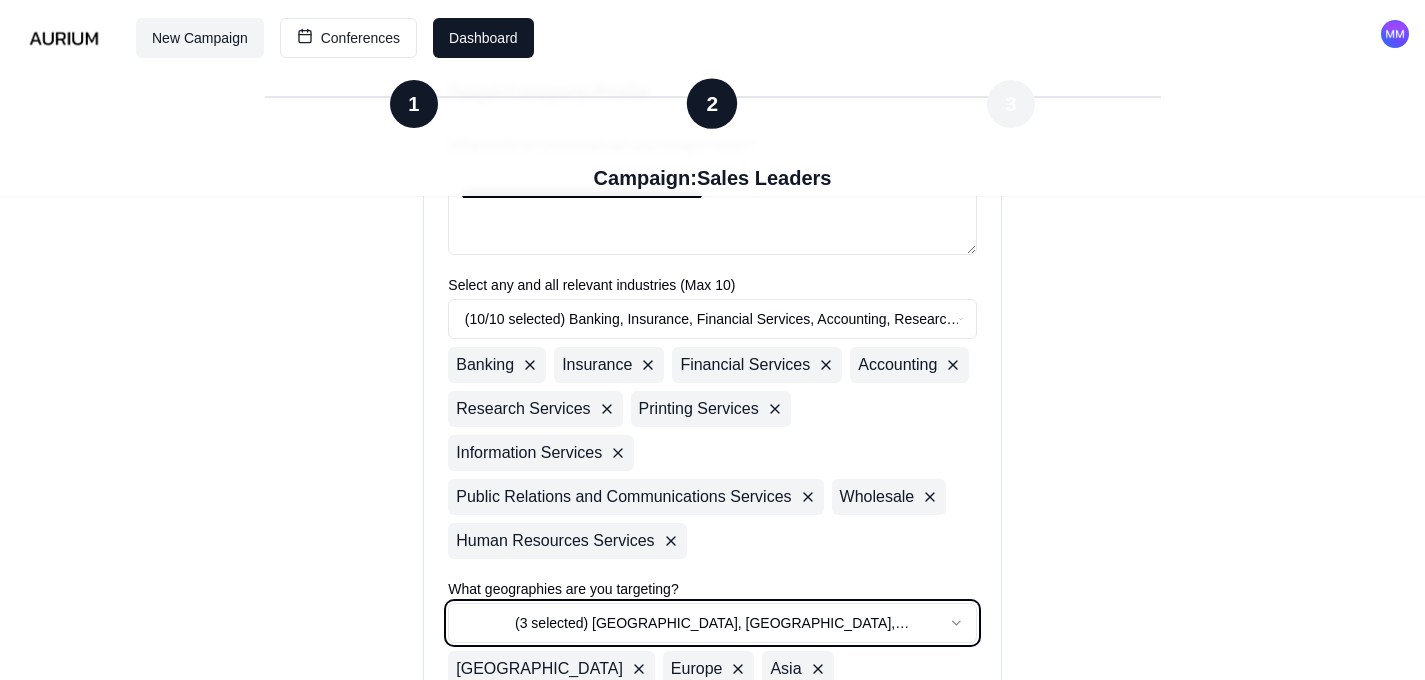 type 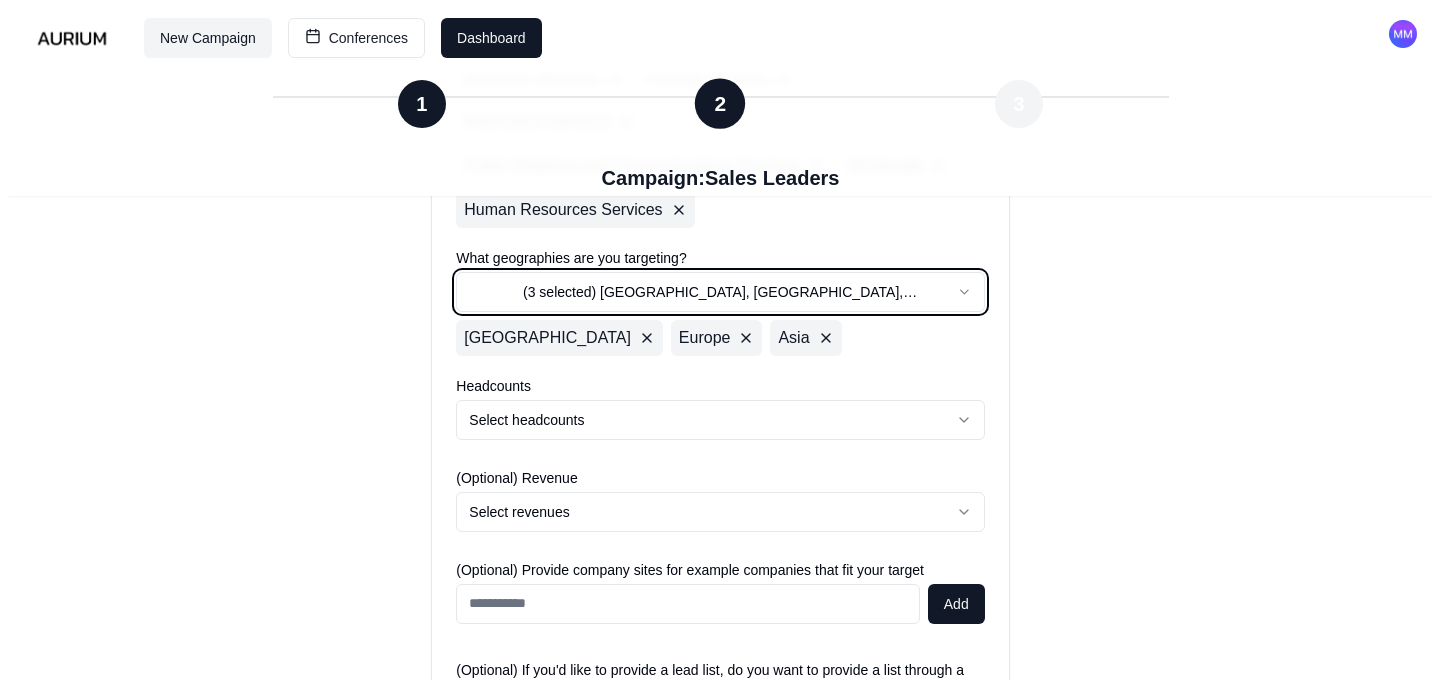 scroll, scrollTop: 1174, scrollLeft: 0, axis: vertical 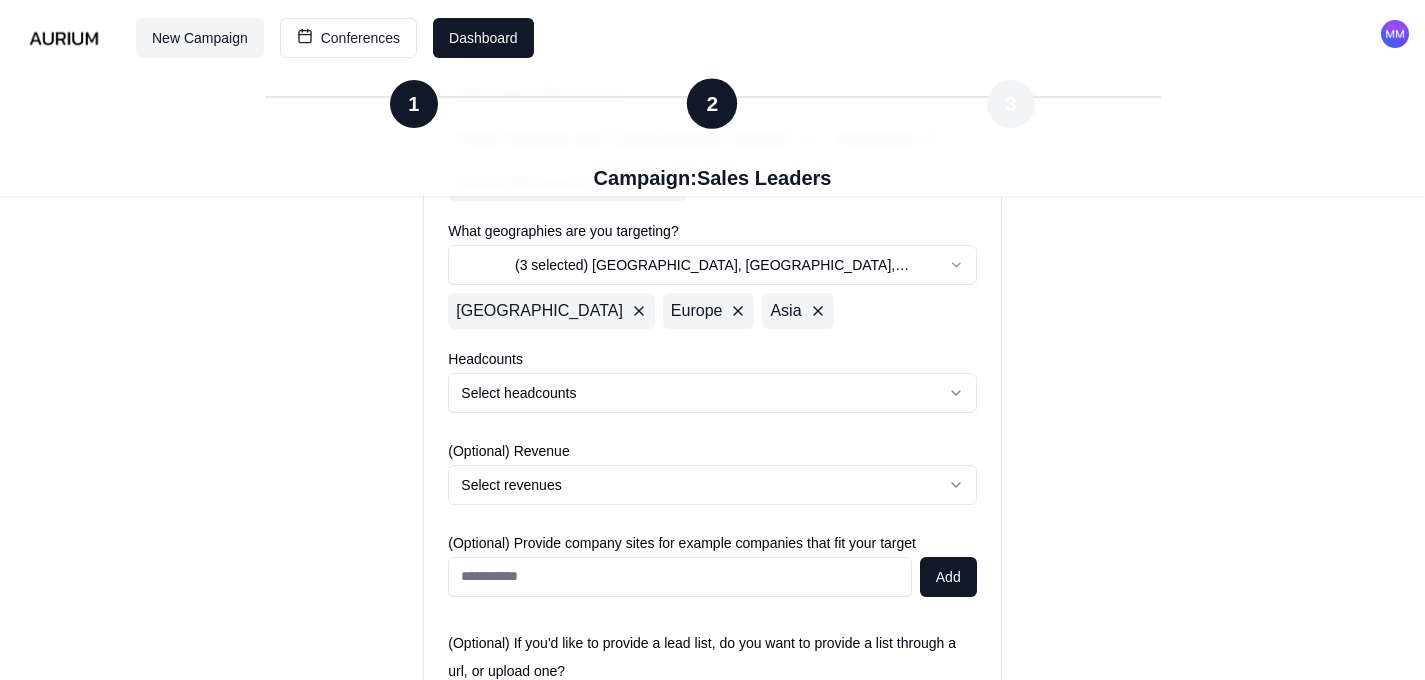 click on "**********" at bounding box center [712, 92] 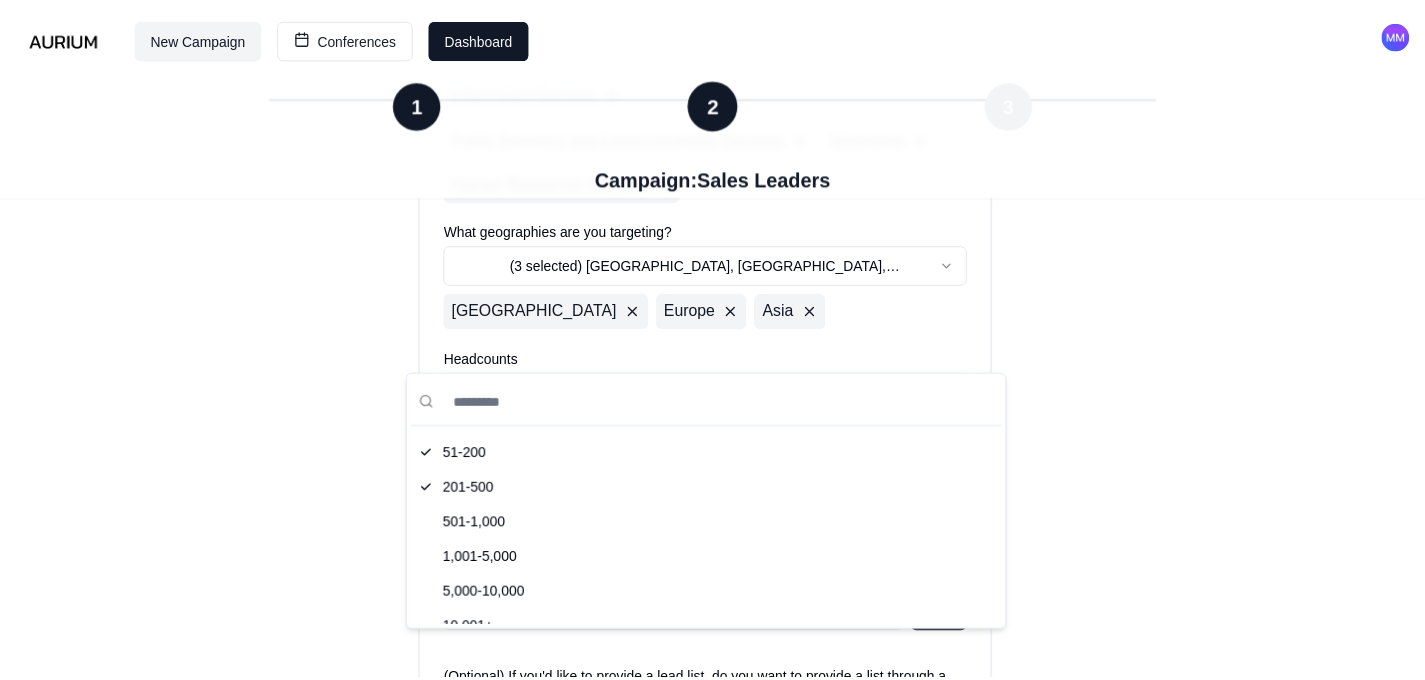 scroll, scrollTop: 80, scrollLeft: 0, axis: vertical 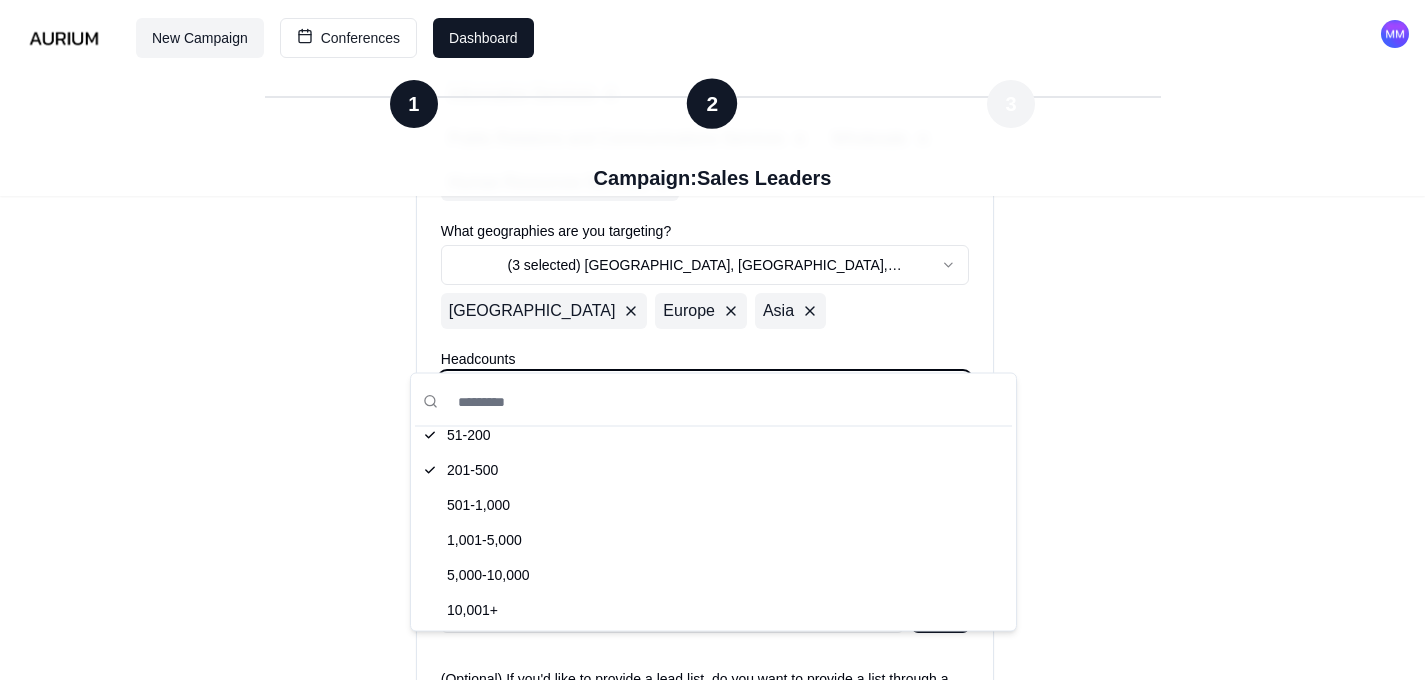 click on "**********" at bounding box center (712, 110) 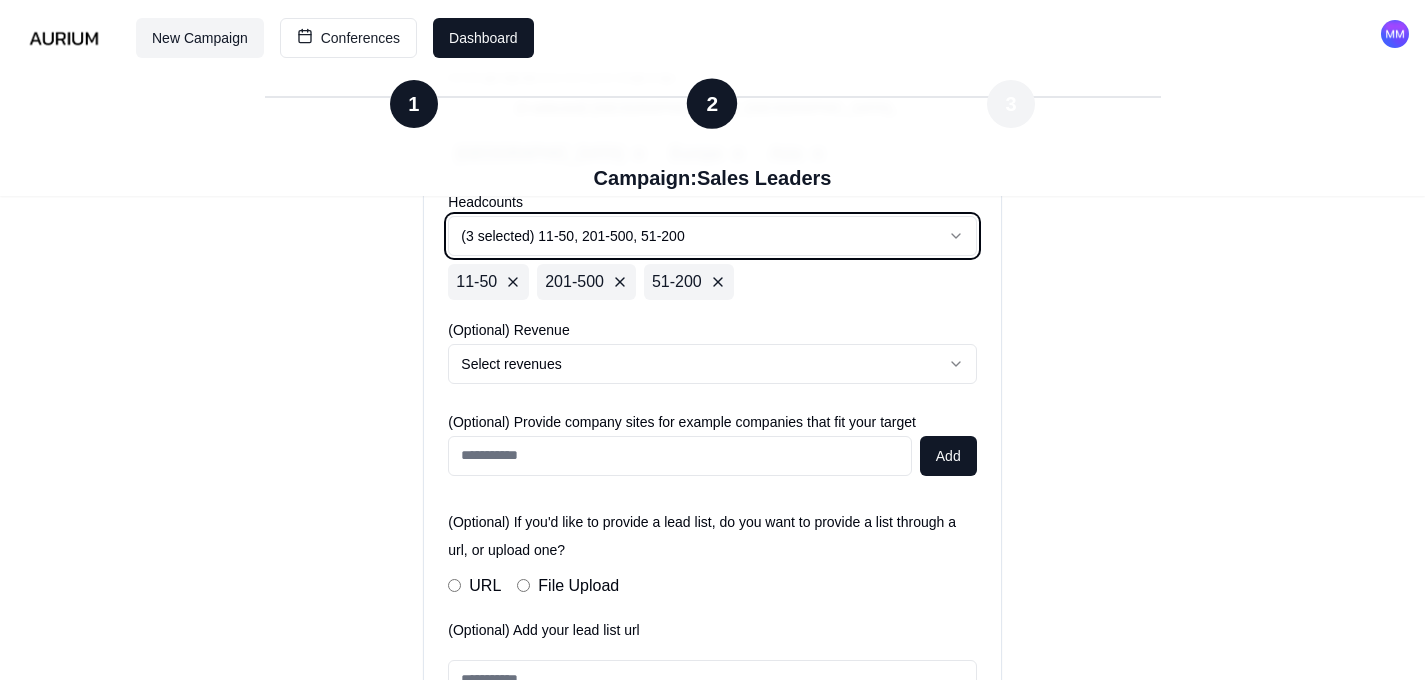 scroll, scrollTop: 1344, scrollLeft: 0, axis: vertical 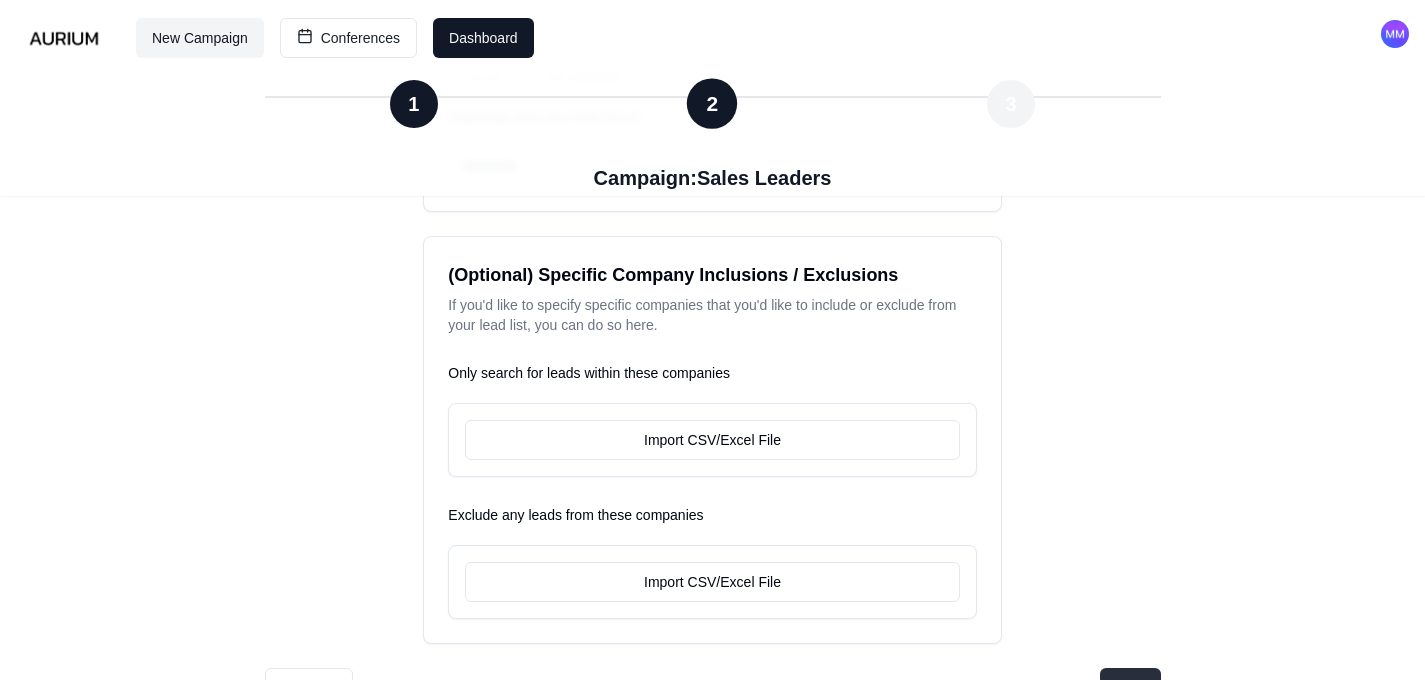 click on "Next" at bounding box center (1130, 688) 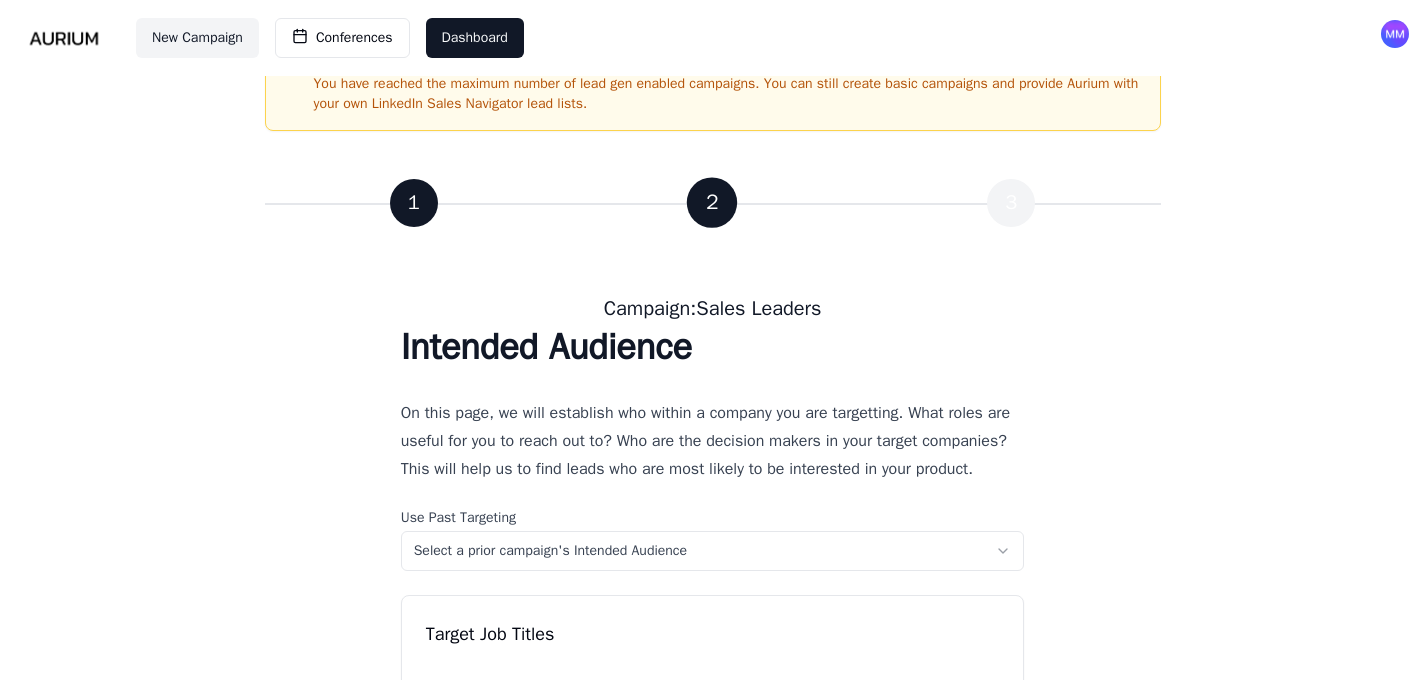 scroll, scrollTop: 0, scrollLeft: 0, axis: both 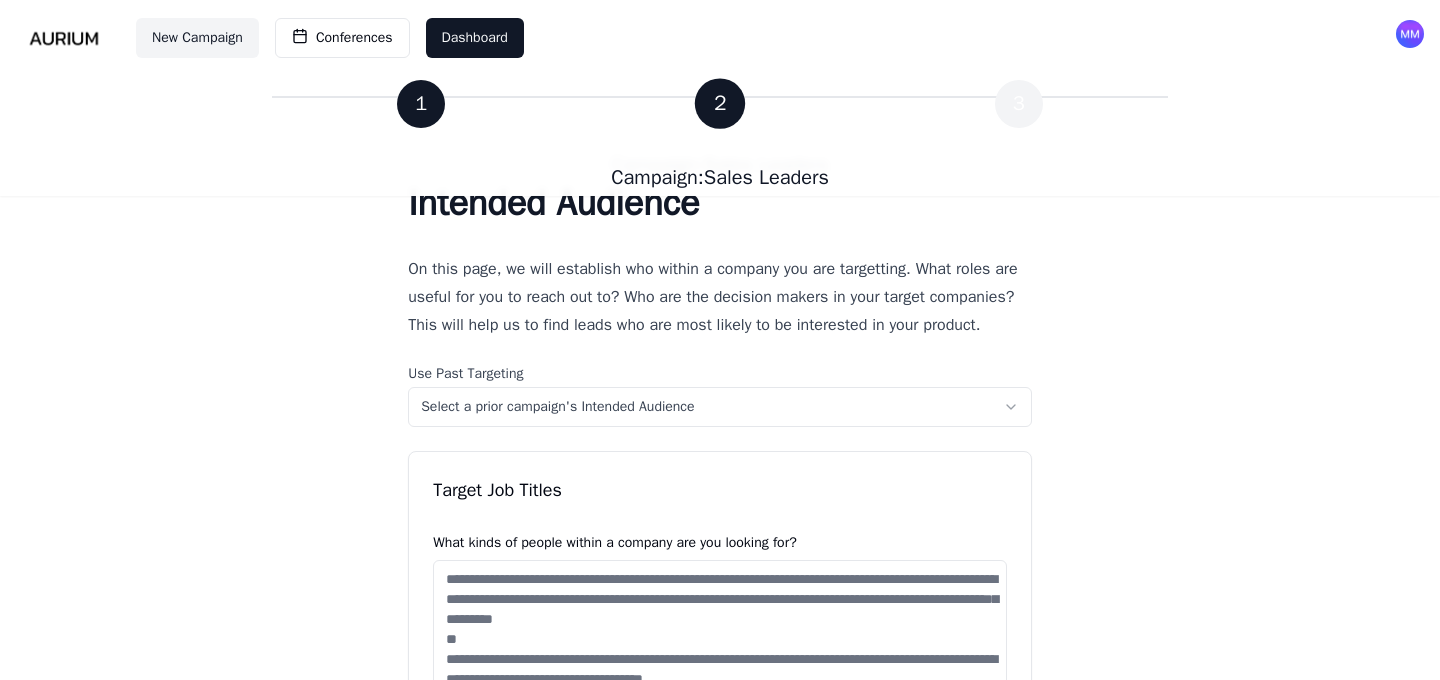 click on "**********" at bounding box center [720, 419] 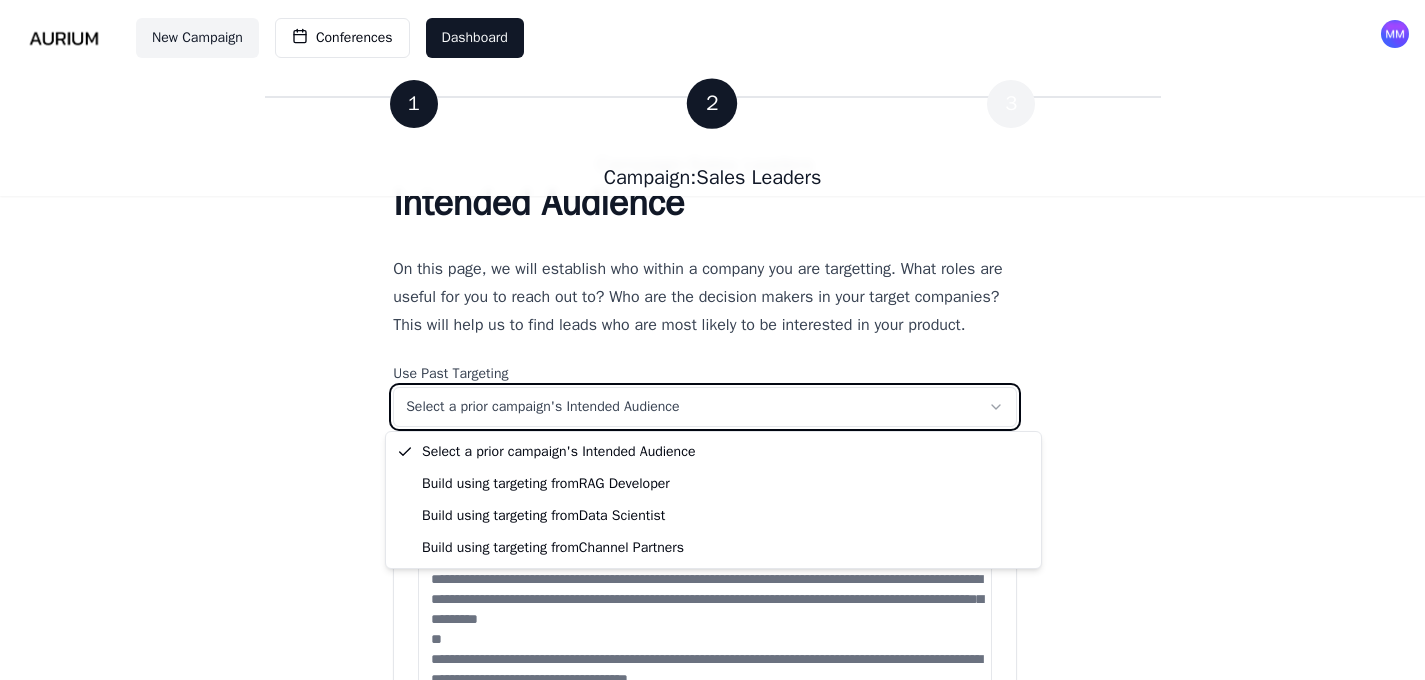 click on "**********" at bounding box center [712, 419] 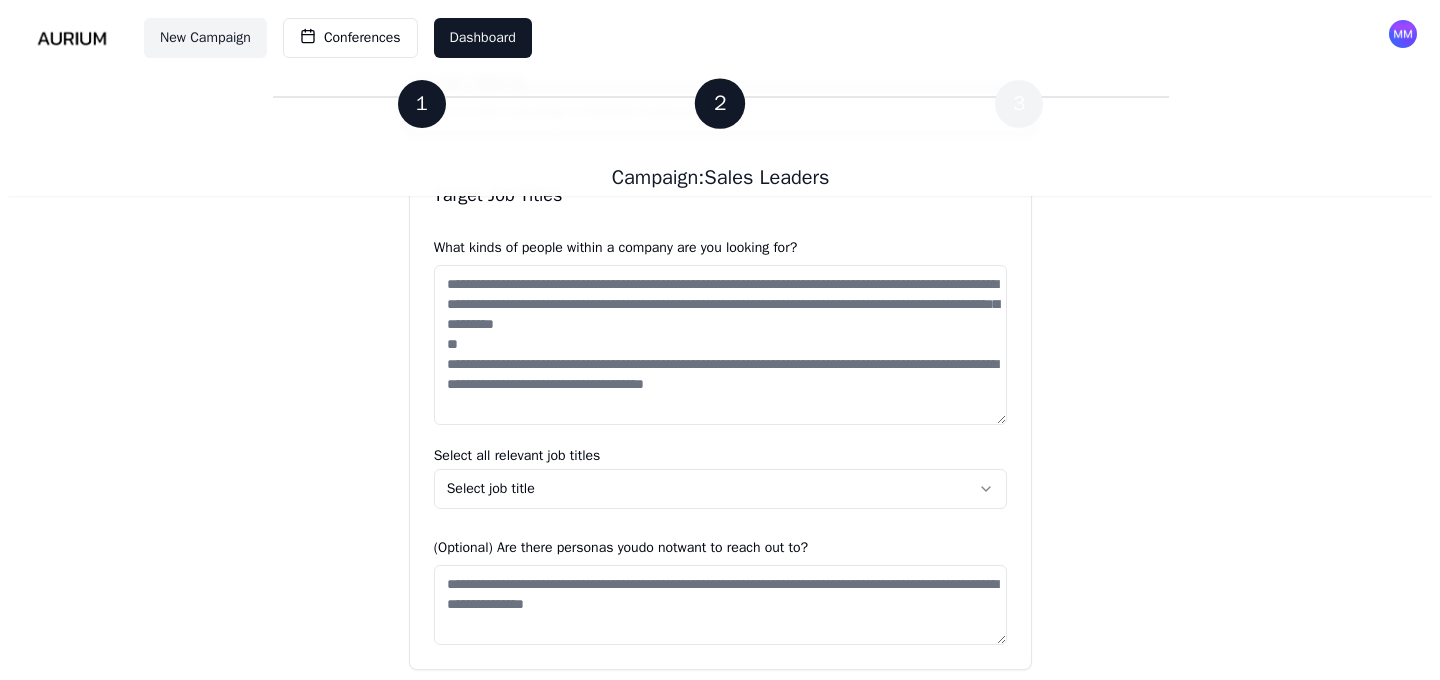 scroll, scrollTop: 514, scrollLeft: 0, axis: vertical 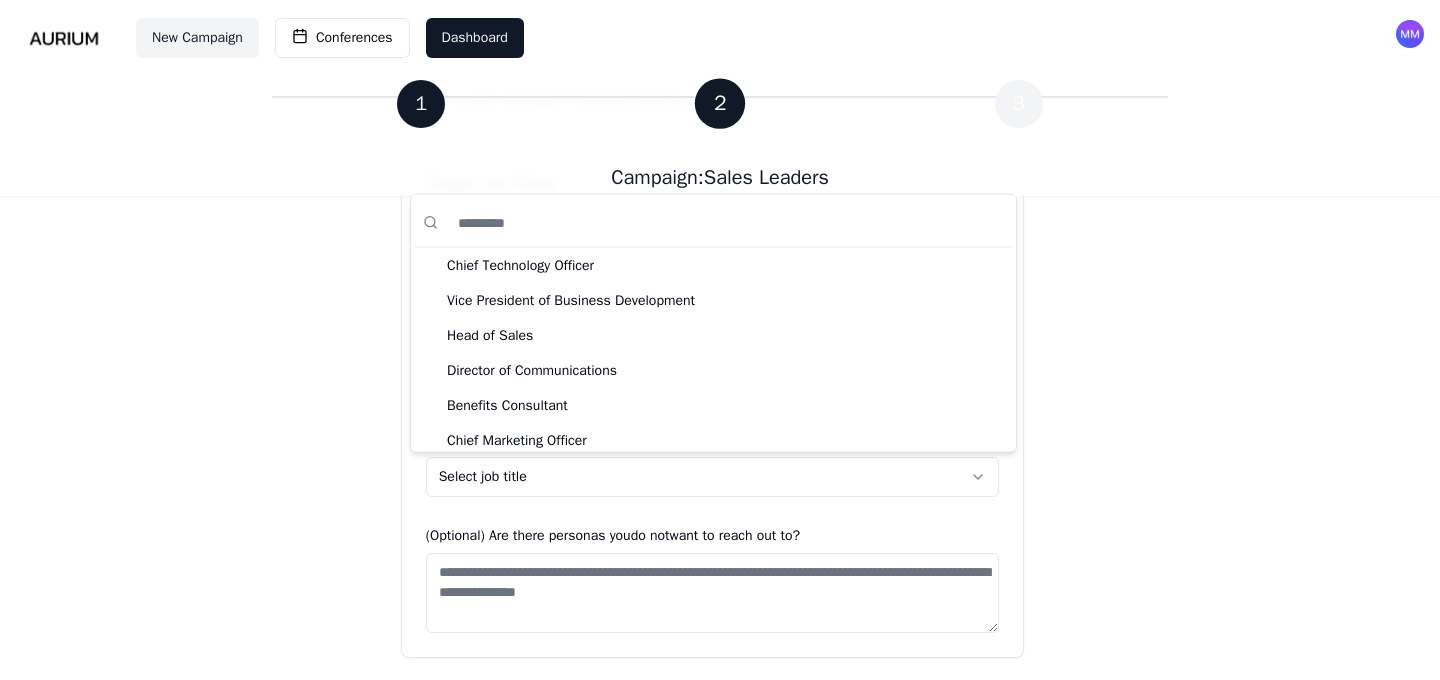 click on "**********" at bounding box center (720, 112) 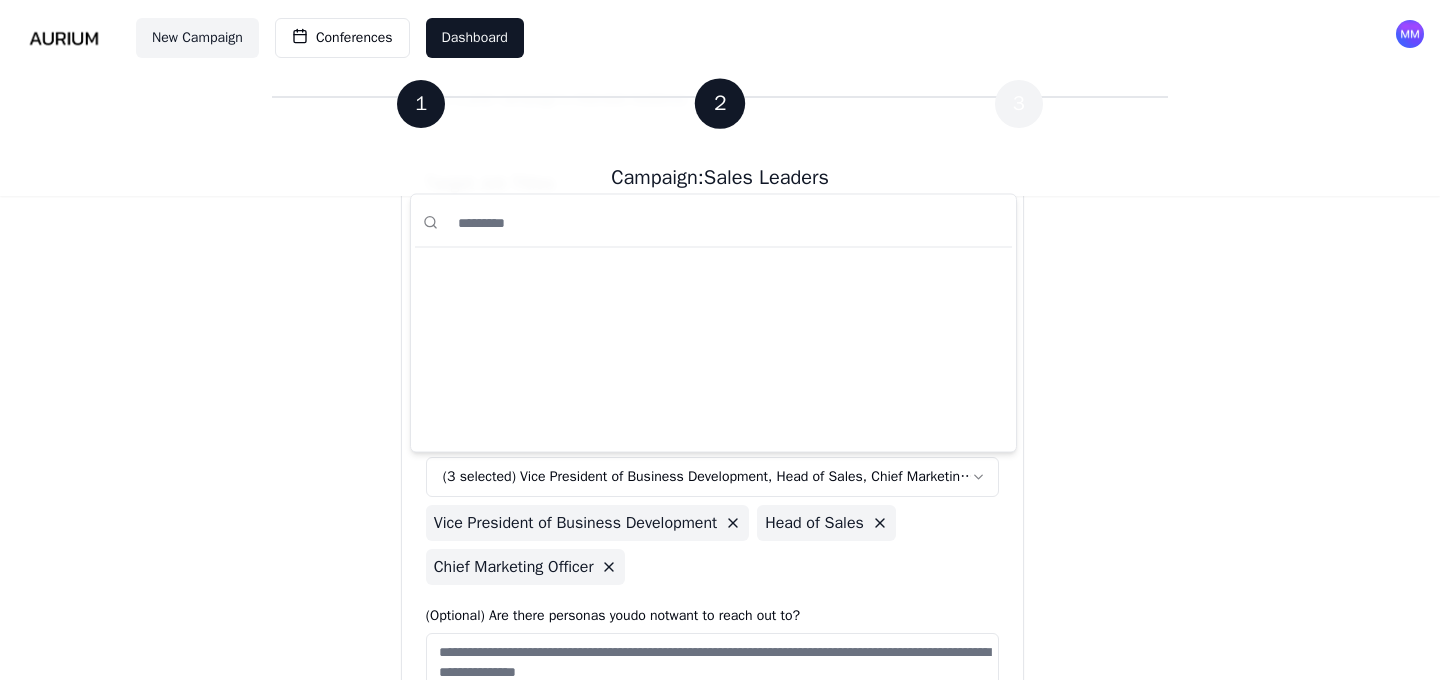 scroll, scrollTop: 2862, scrollLeft: 0, axis: vertical 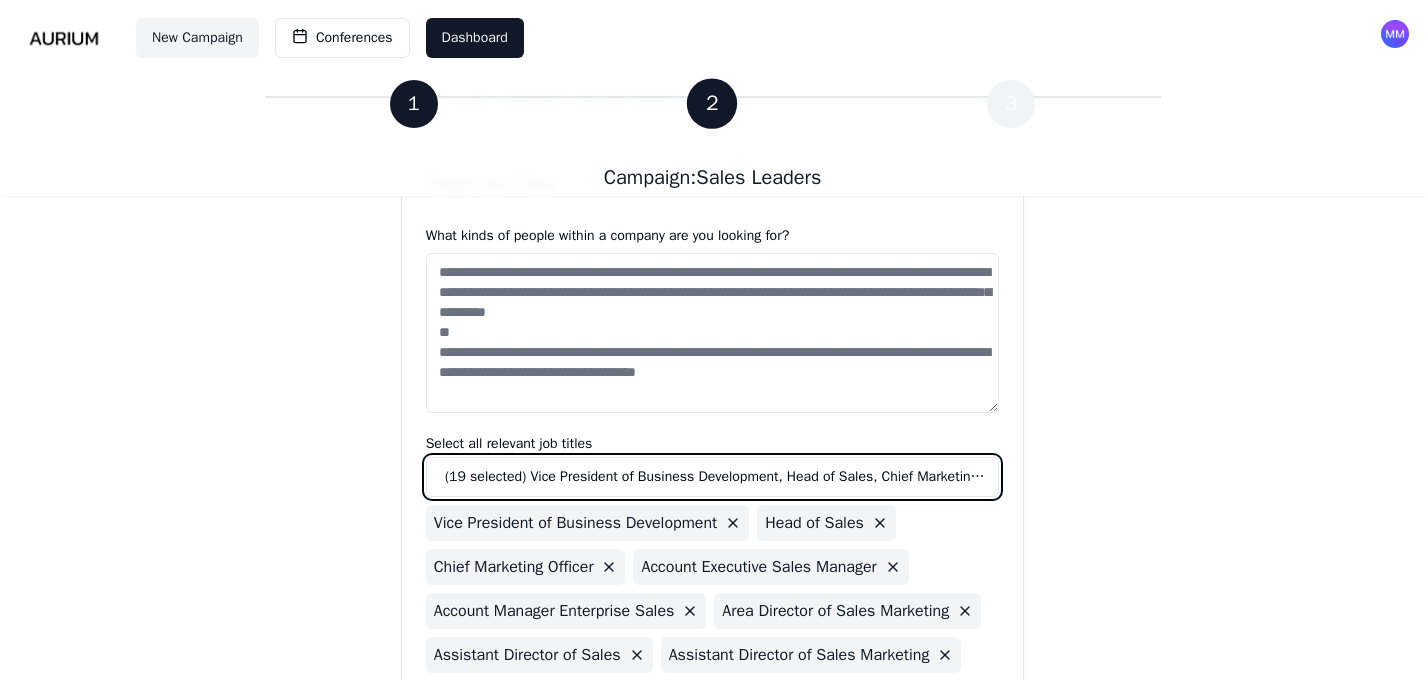 click on "**********" at bounding box center (712, 328) 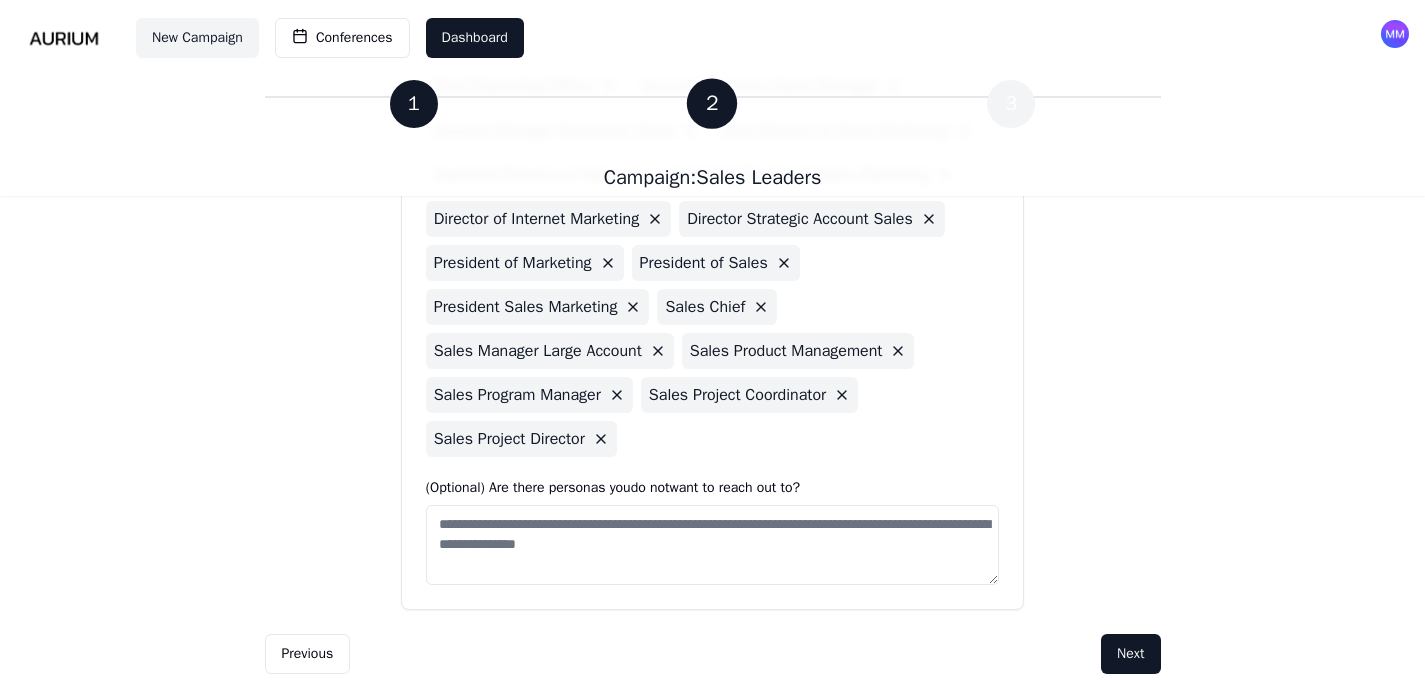 scroll, scrollTop: 1004, scrollLeft: 0, axis: vertical 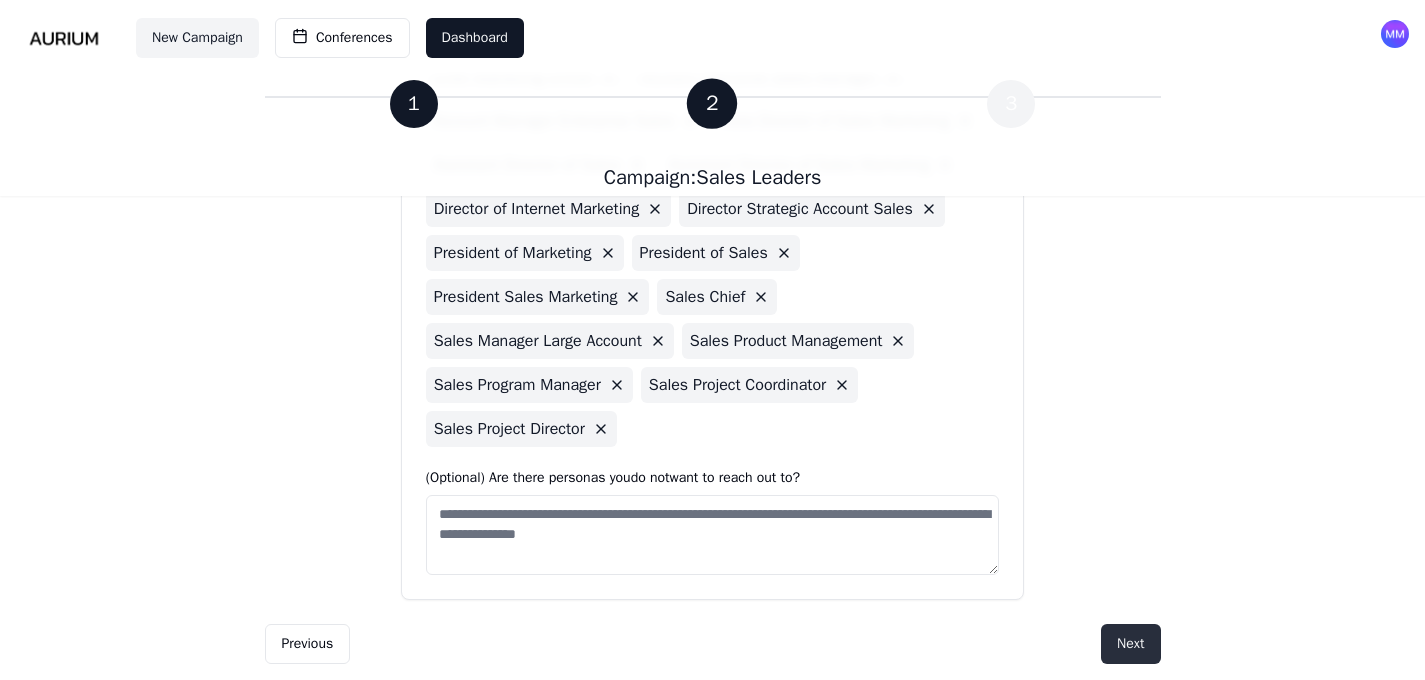 click on "Next" at bounding box center [1130, 644] 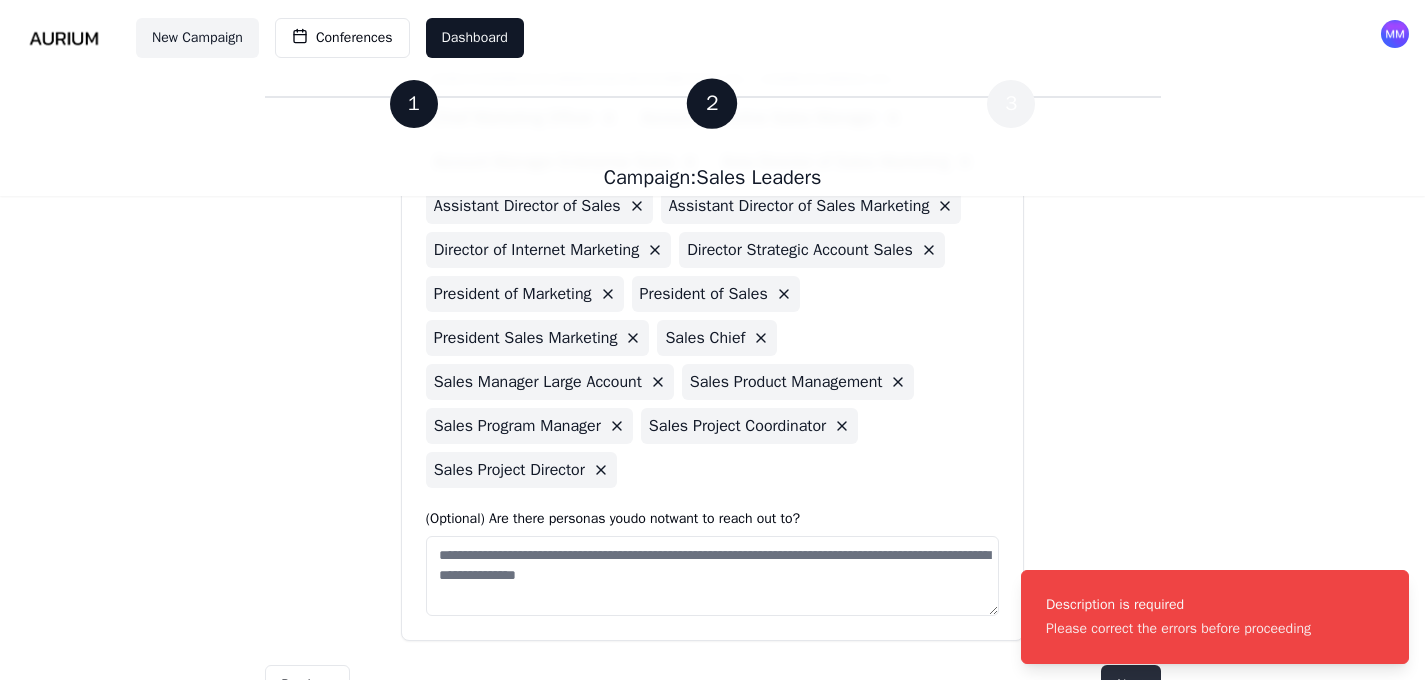 scroll, scrollTop: 446, scrollLeft: 0, axis: vertical 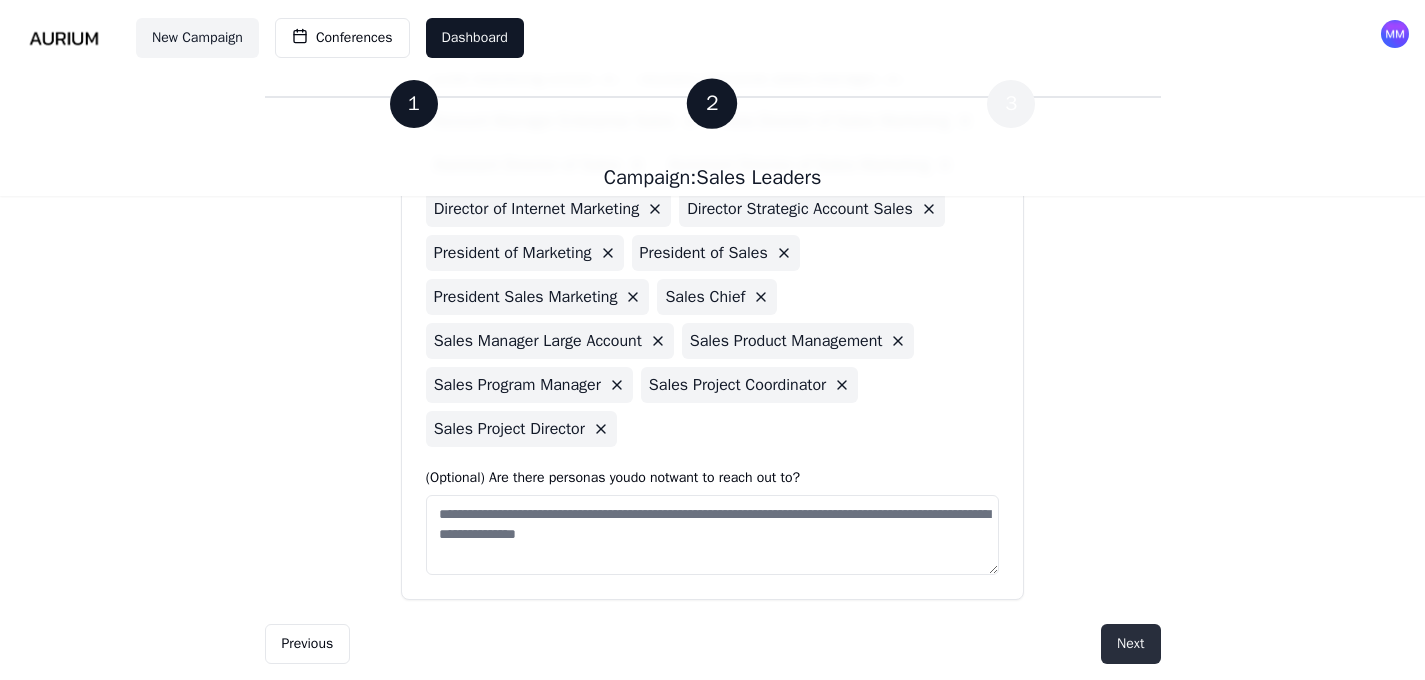type on "**********" 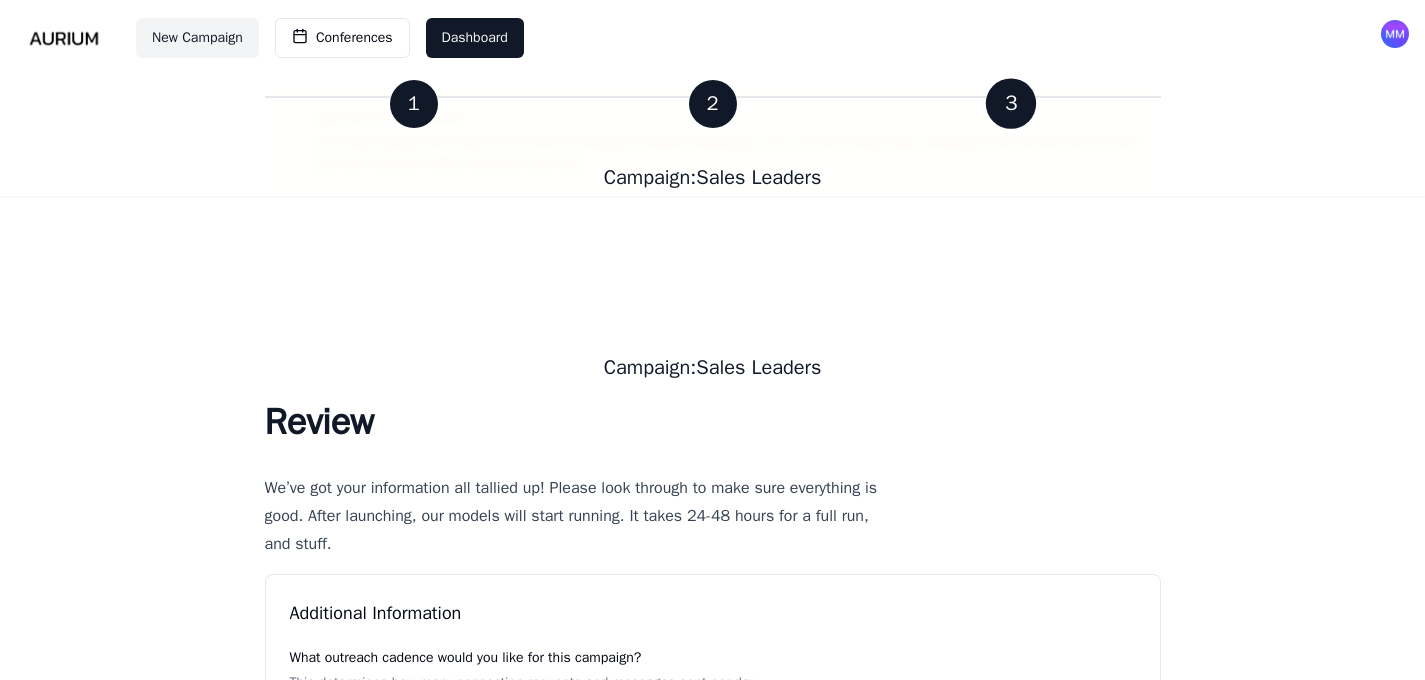 scroll, scrollTop: 0, scrollLeft: 0, axis: both 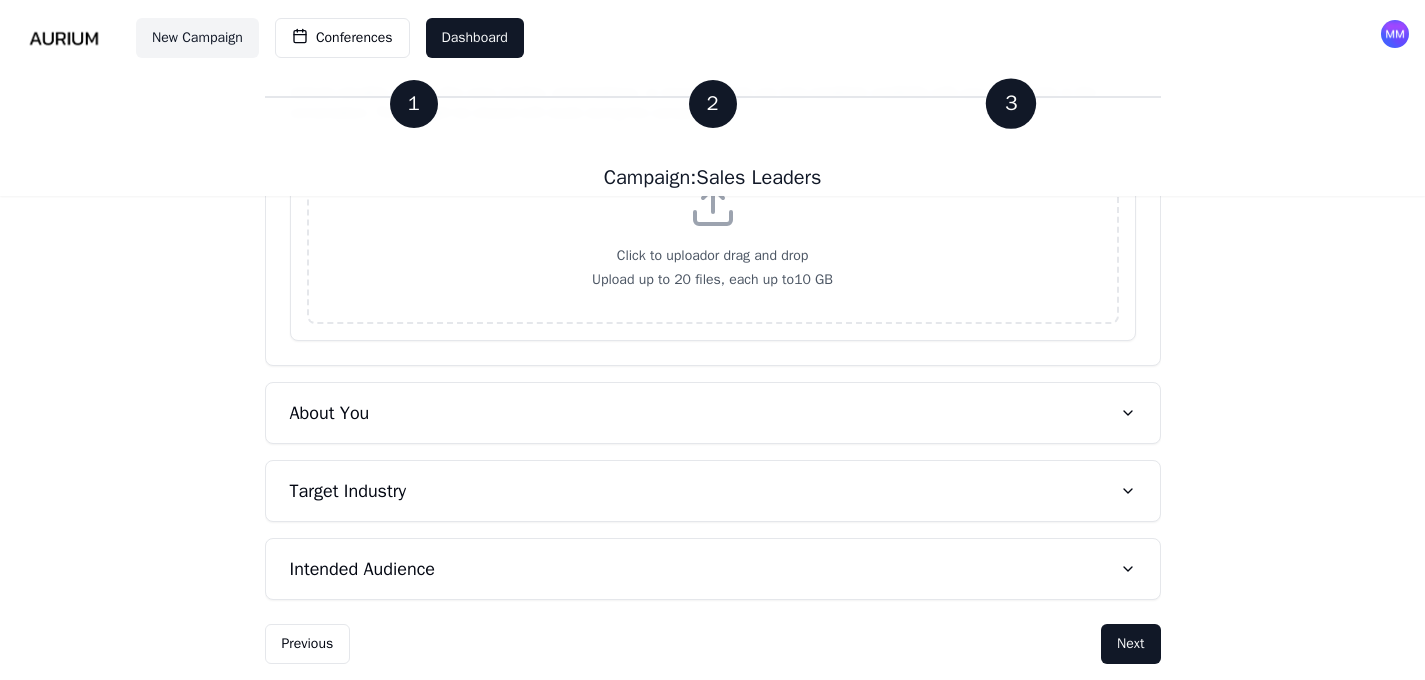 click 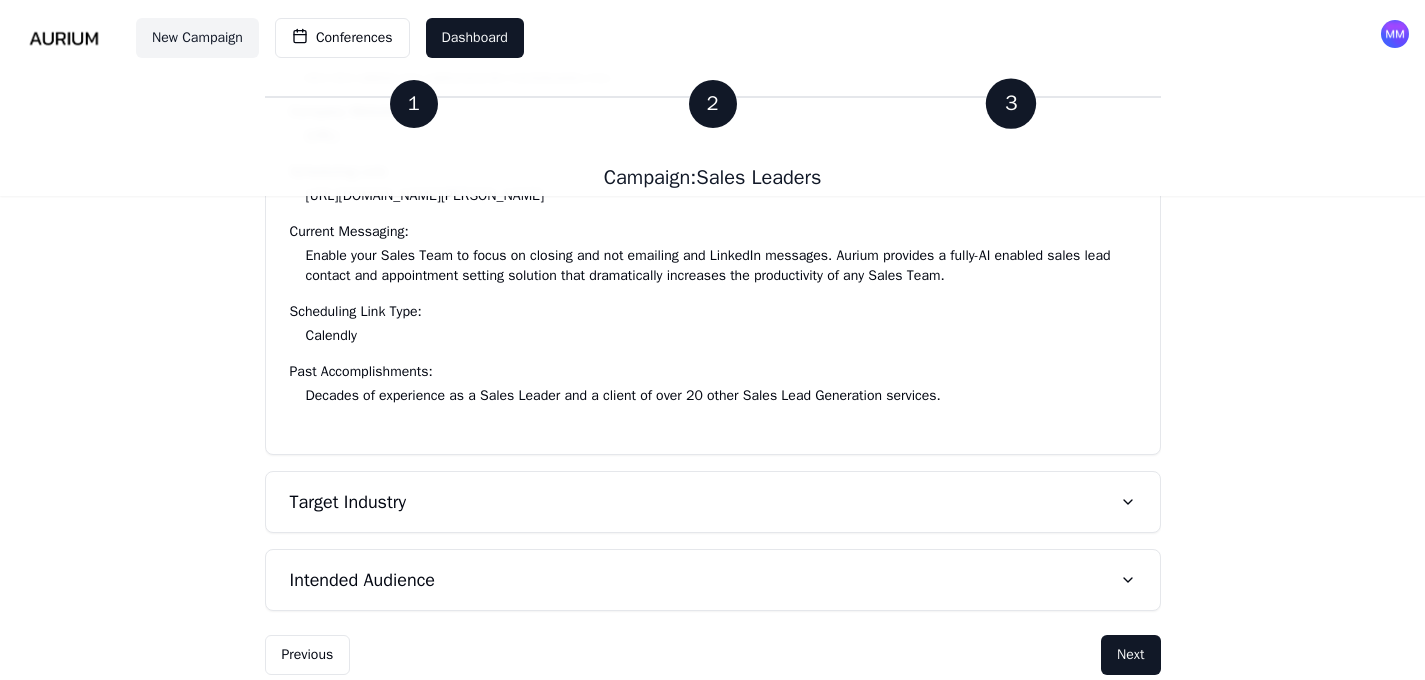 scroll, scrollTop: 2078, scrollLeft: 0, axis: vertical 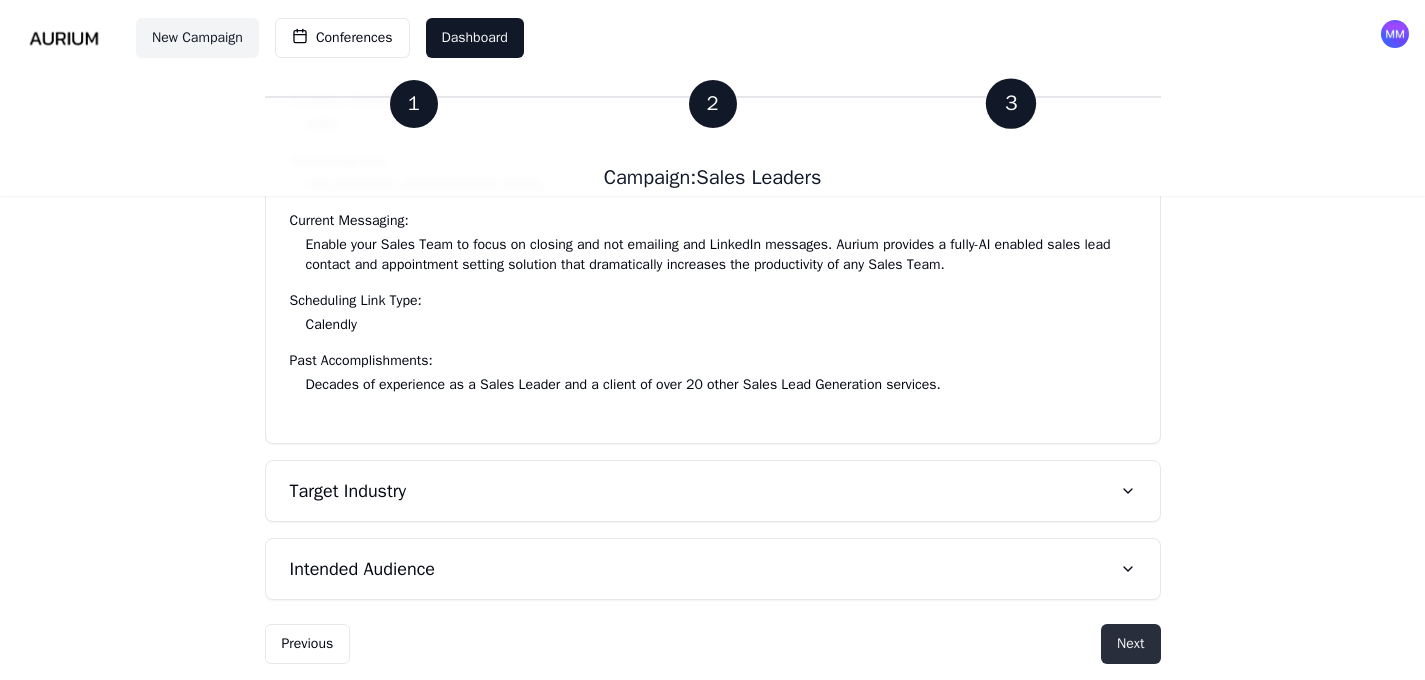 click on "Next" at bounding box center [1130, 644] 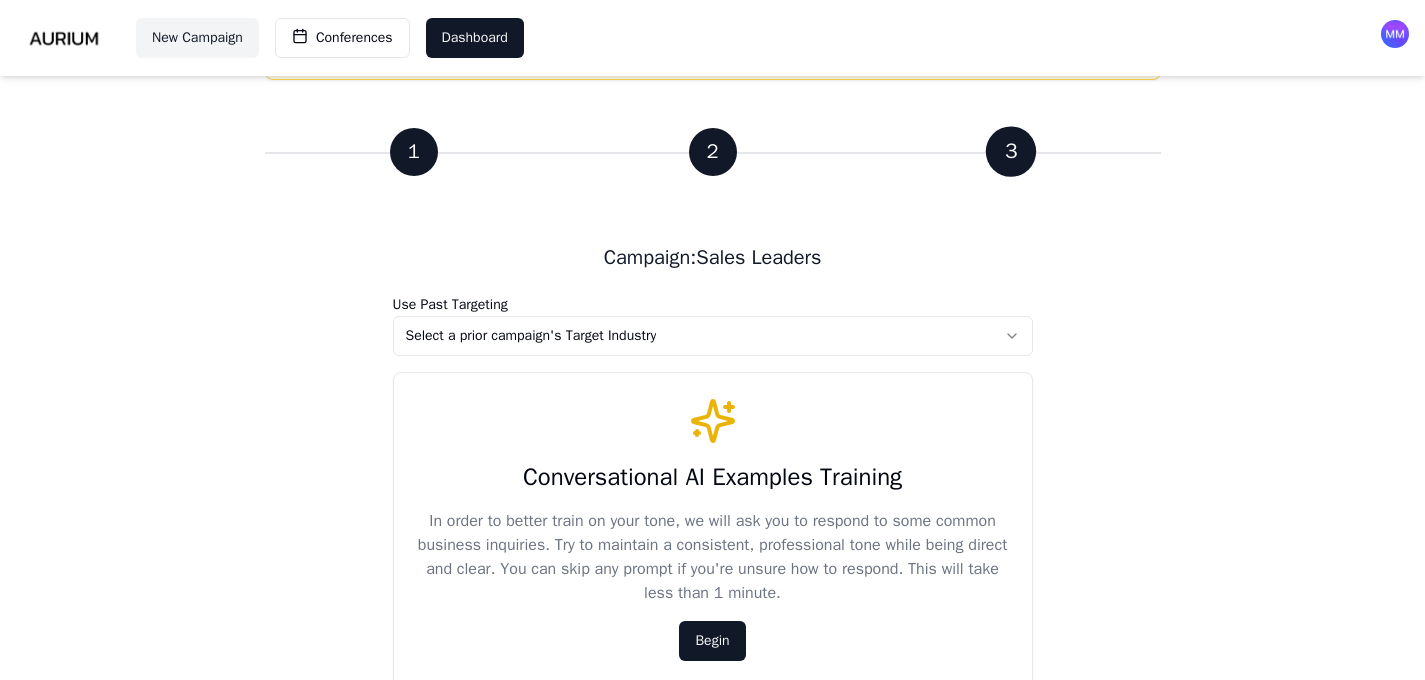 scroll, scrollTop: 0, scrollLeft: 0, axis: both 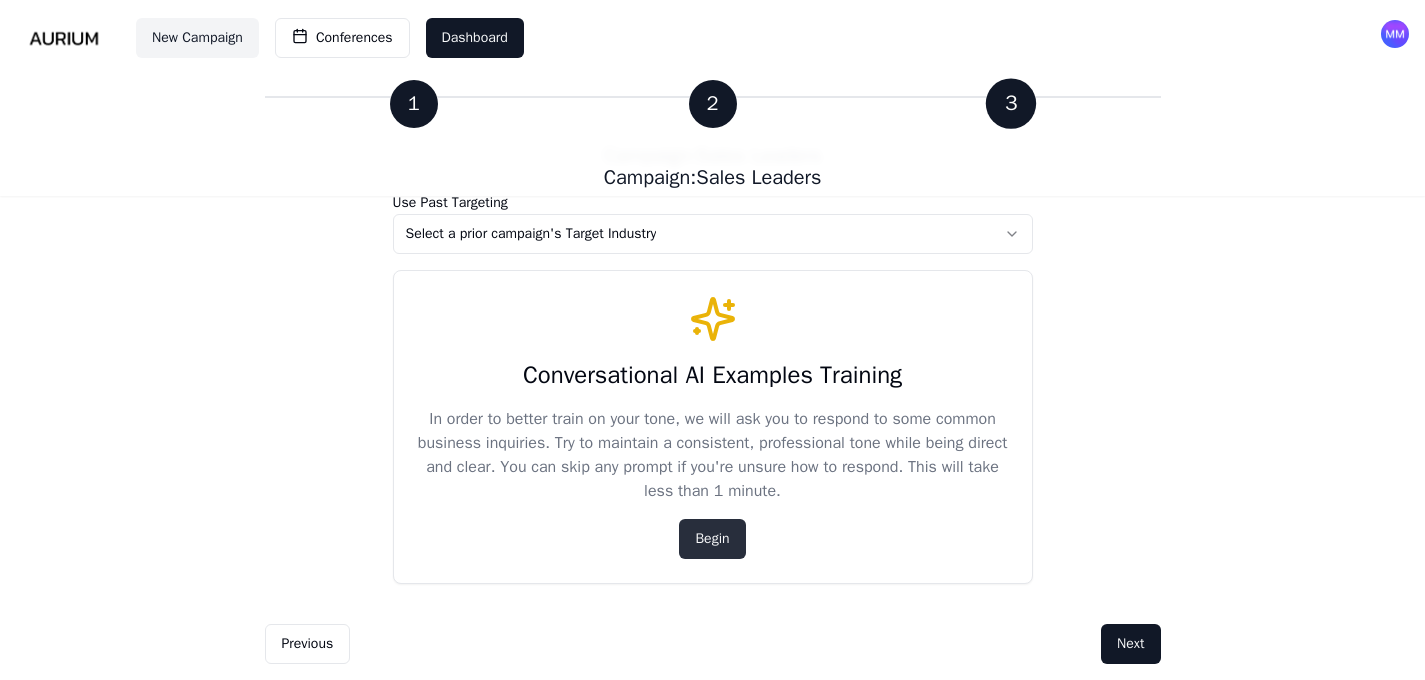 click on "Begin" at bounding box center (712, 539) 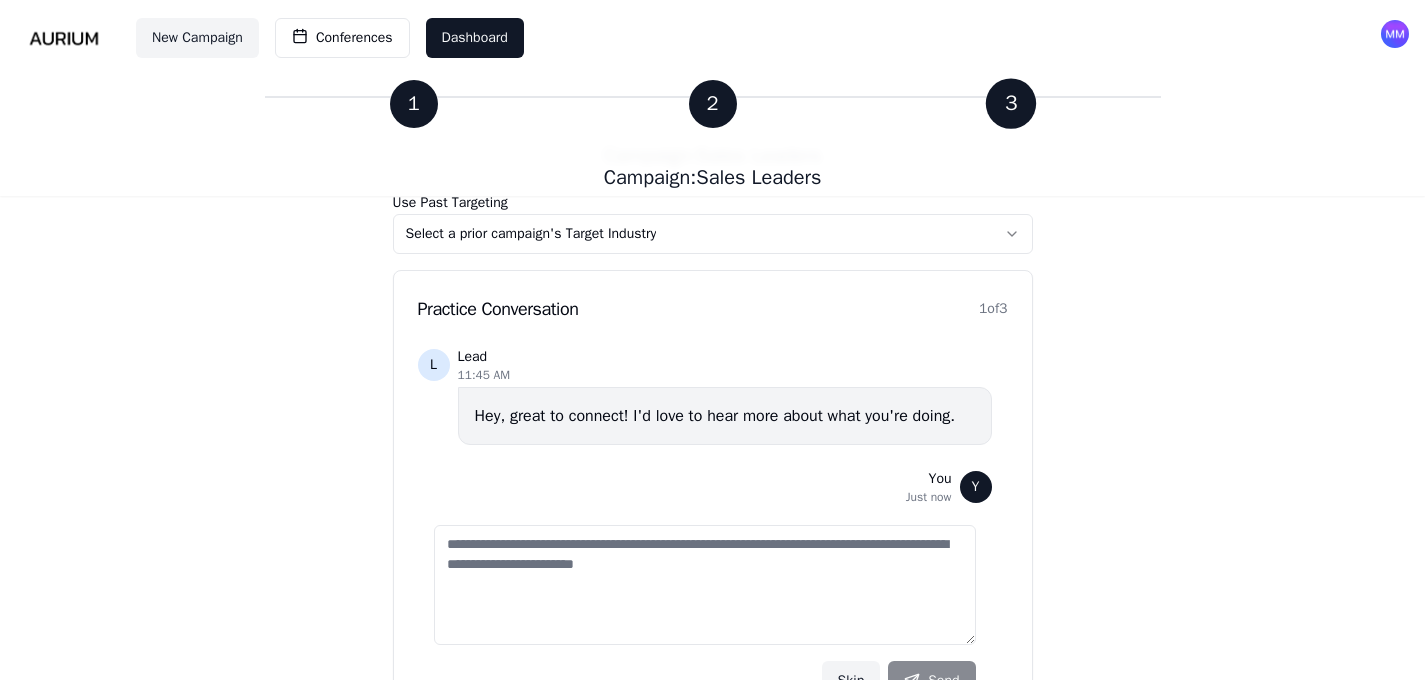 click at bounding box center (705, 585) 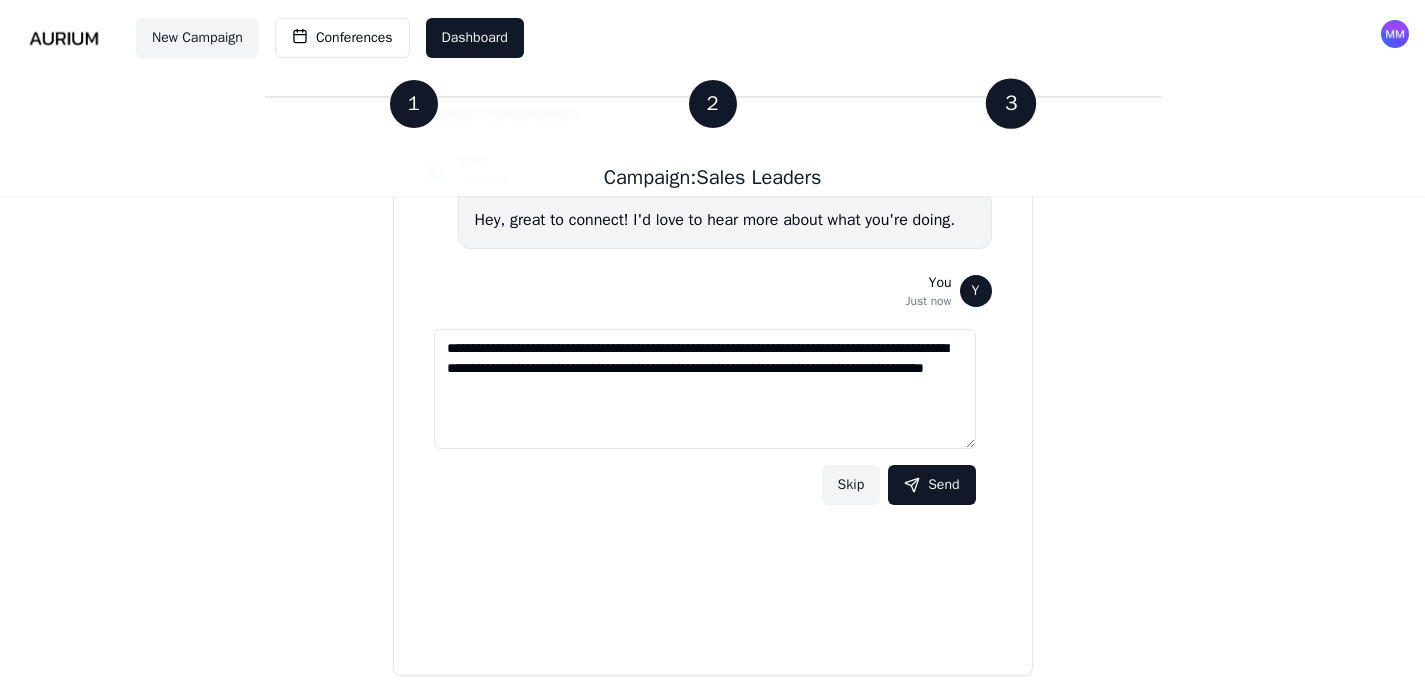 scroll, scrollTop: 425, scrollLeft: 0, axis: vertical 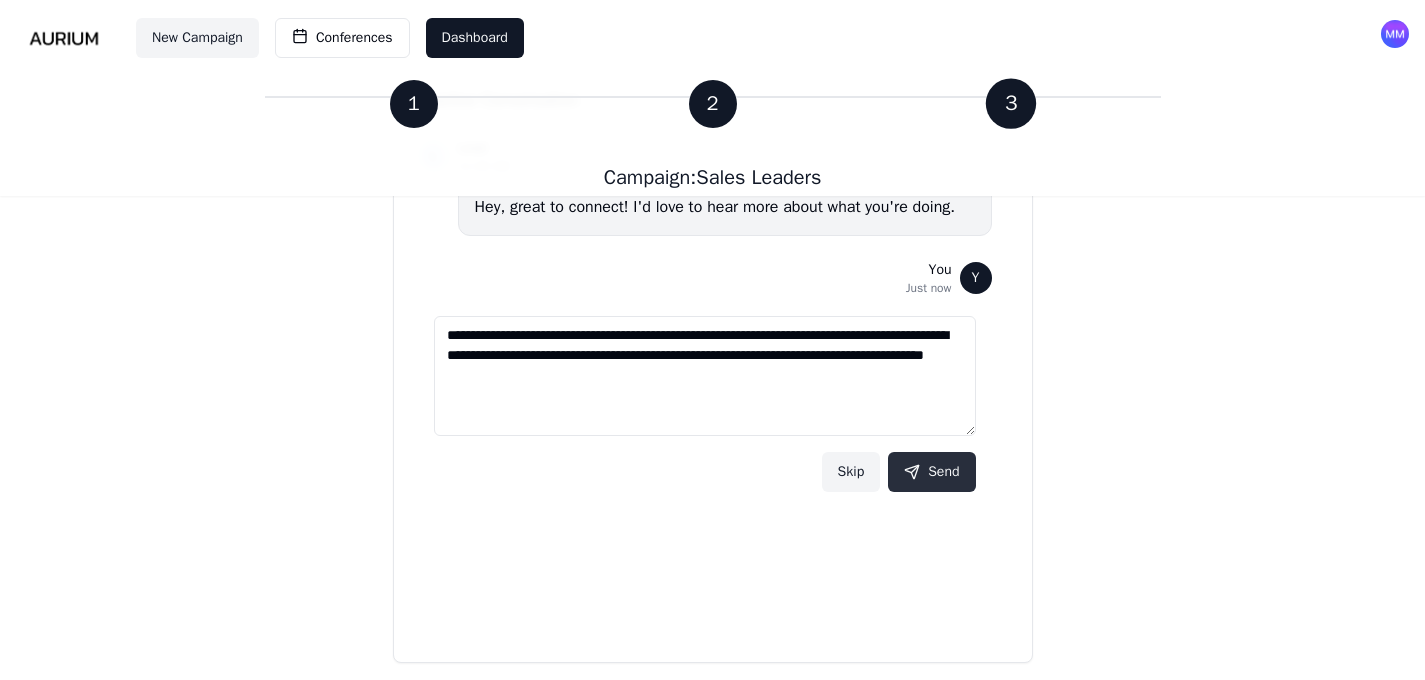 type on "**********" 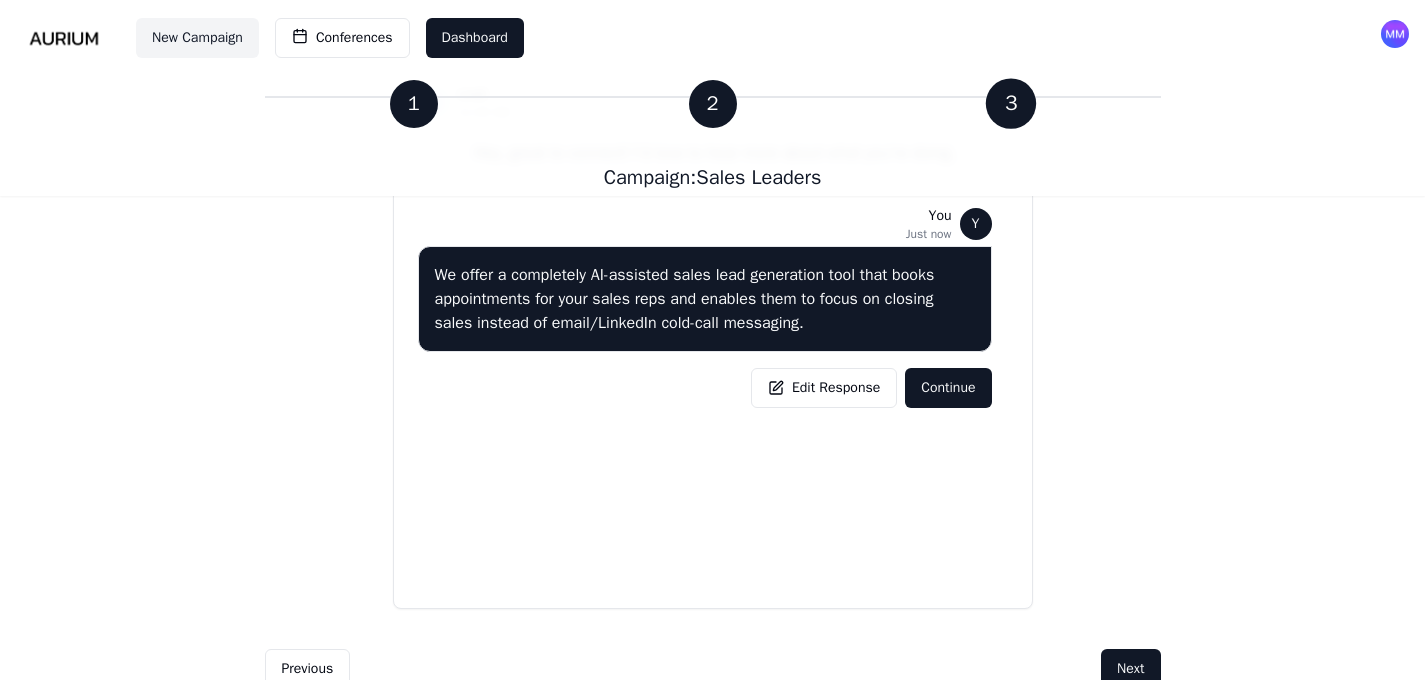 scroll, scrollTop: 512, scrollLeft: 0, axis: vertical 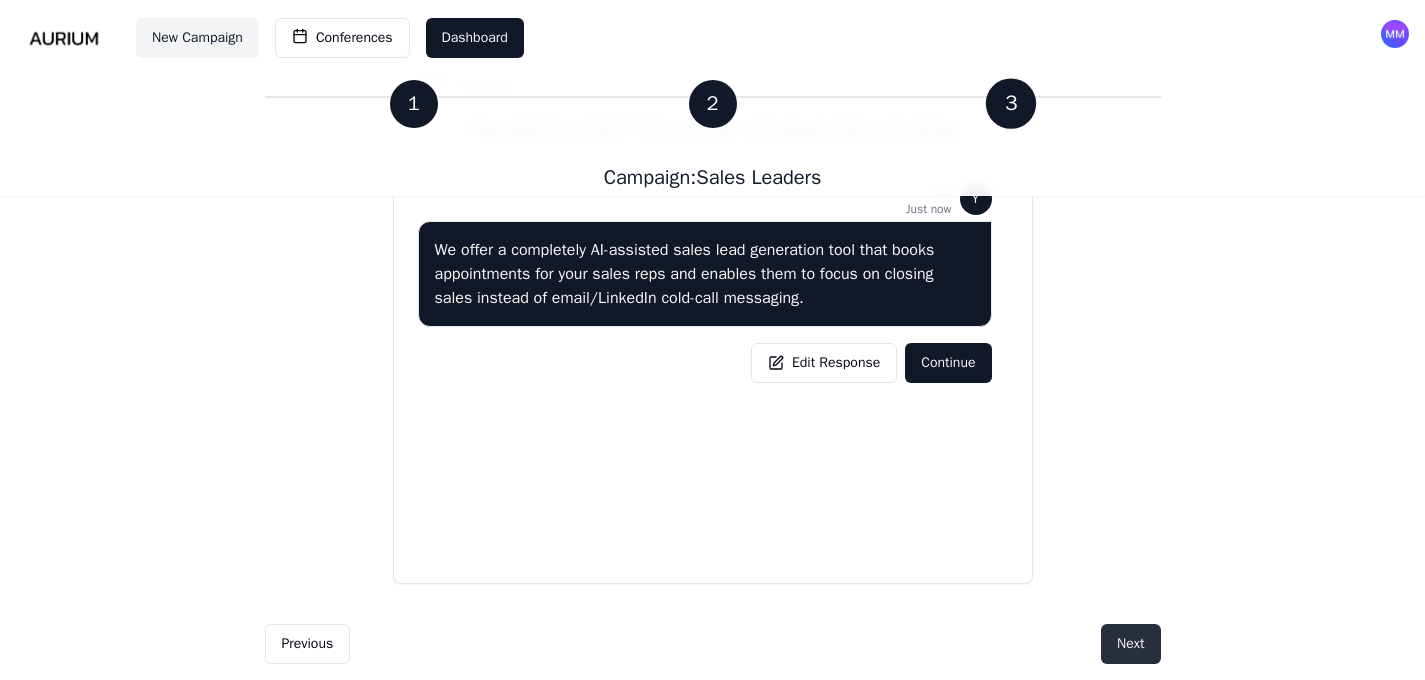 click on "Next" at bounding box center [1130, 644] 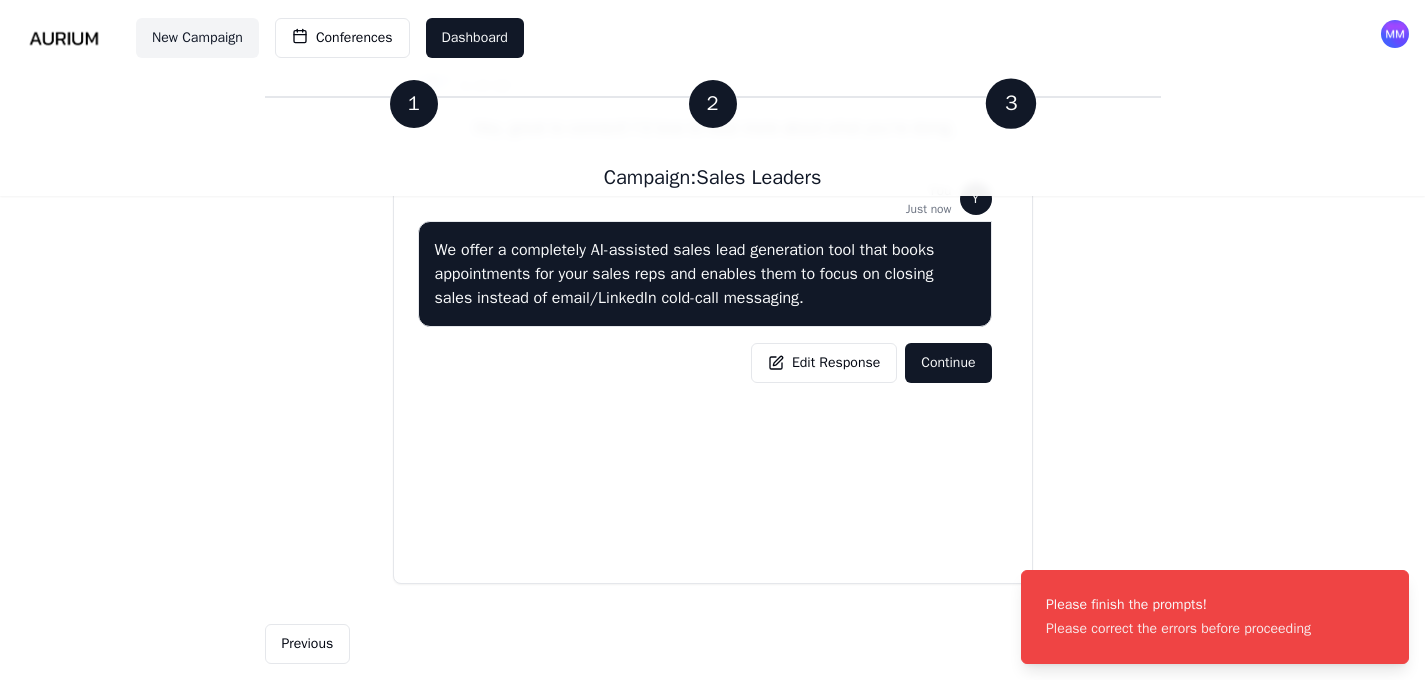 click on "Lead Gen Limit Reached You have reached the maximum number of lead gen enabled campaigns. You can still create basic campaigns and provide Aurium with your own LinkedIn Sales Navigator lead lists. 1 2 3 Campaign:  Sales Leaders 1 2 3 Campaign:  Sales Leaders Use Past Targeting Select a prior campaign's Target Industry Practice Conversation 1  of  3 L Lead 11:45 AM Hey, great to connect! I'd love to hear more about what you're doing. Y You Just now We offer a completely AI-assisted sales lead generation tool that books appointments for your sales reps and enables them to focus on closing sales instead of email/LinkedIn cold-call messaging.  Edit Response Continue Previous Next" at bounding box center (712, 84) 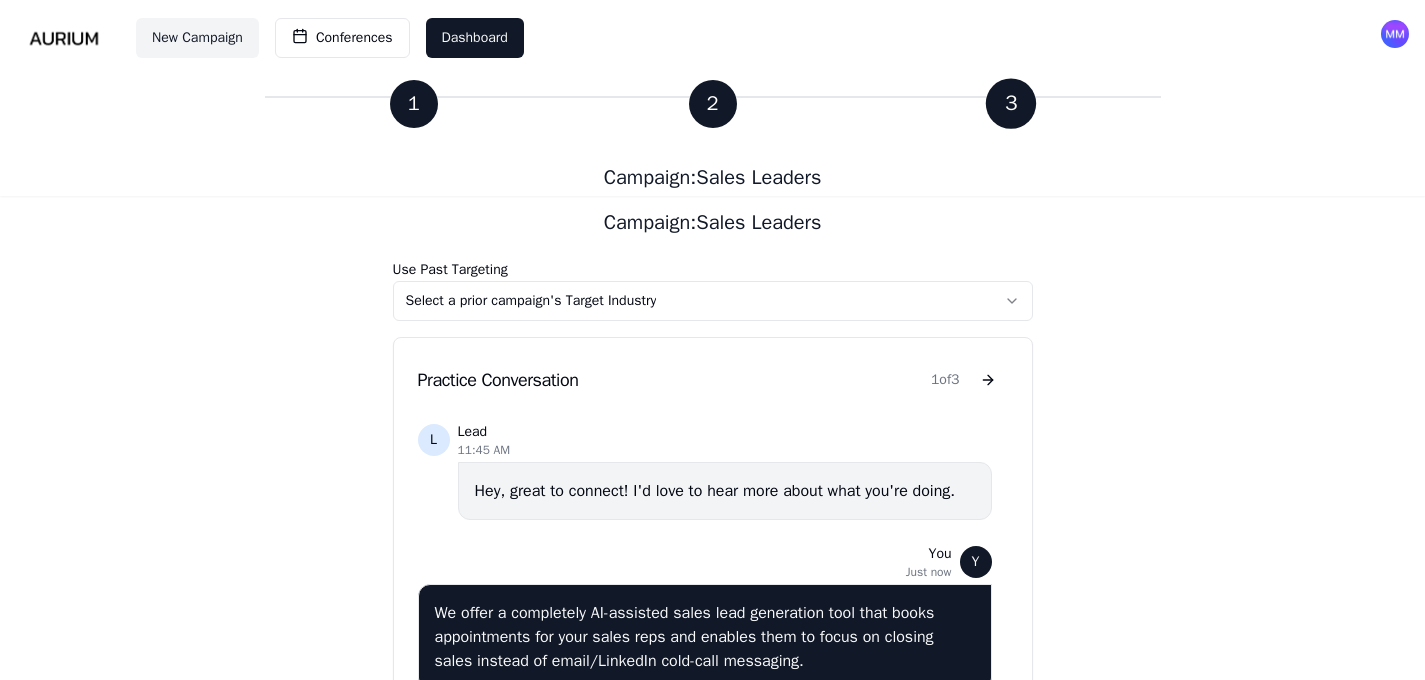 scroll, scrollTop: 156, scrollLeft: 0, axis: vertical 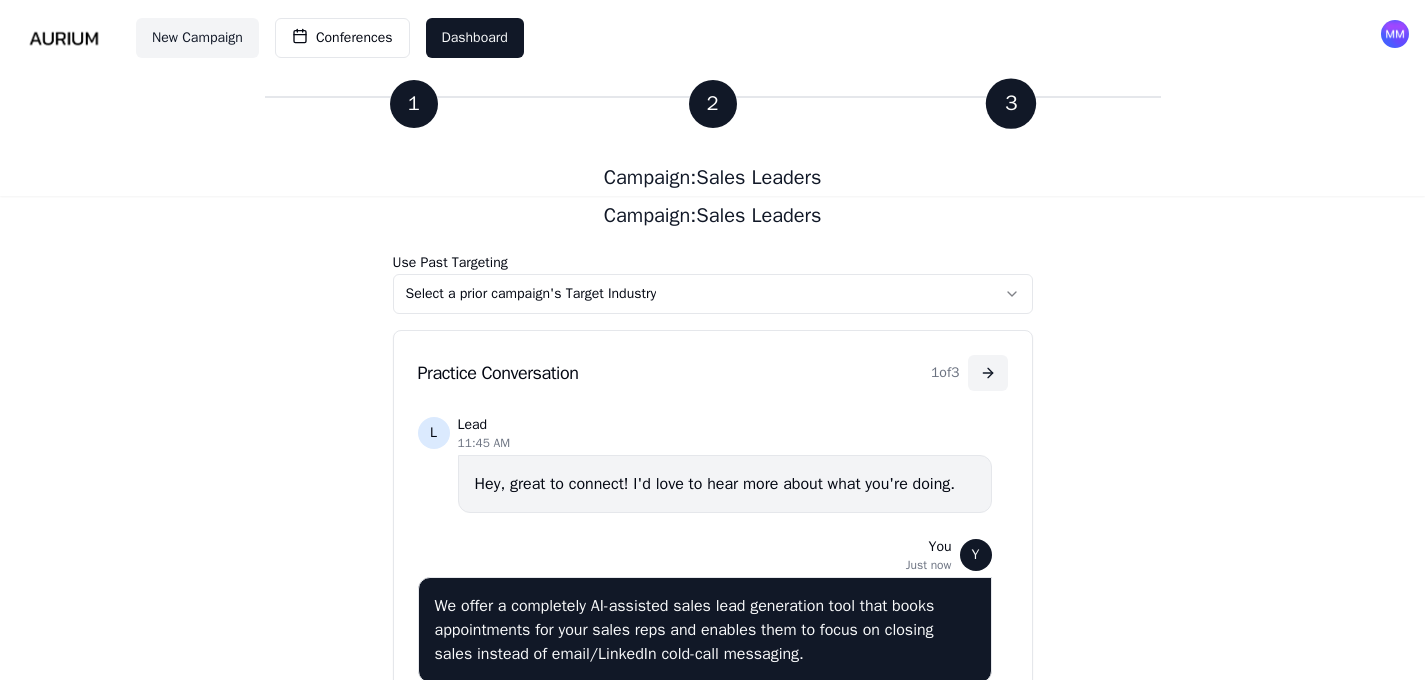 click 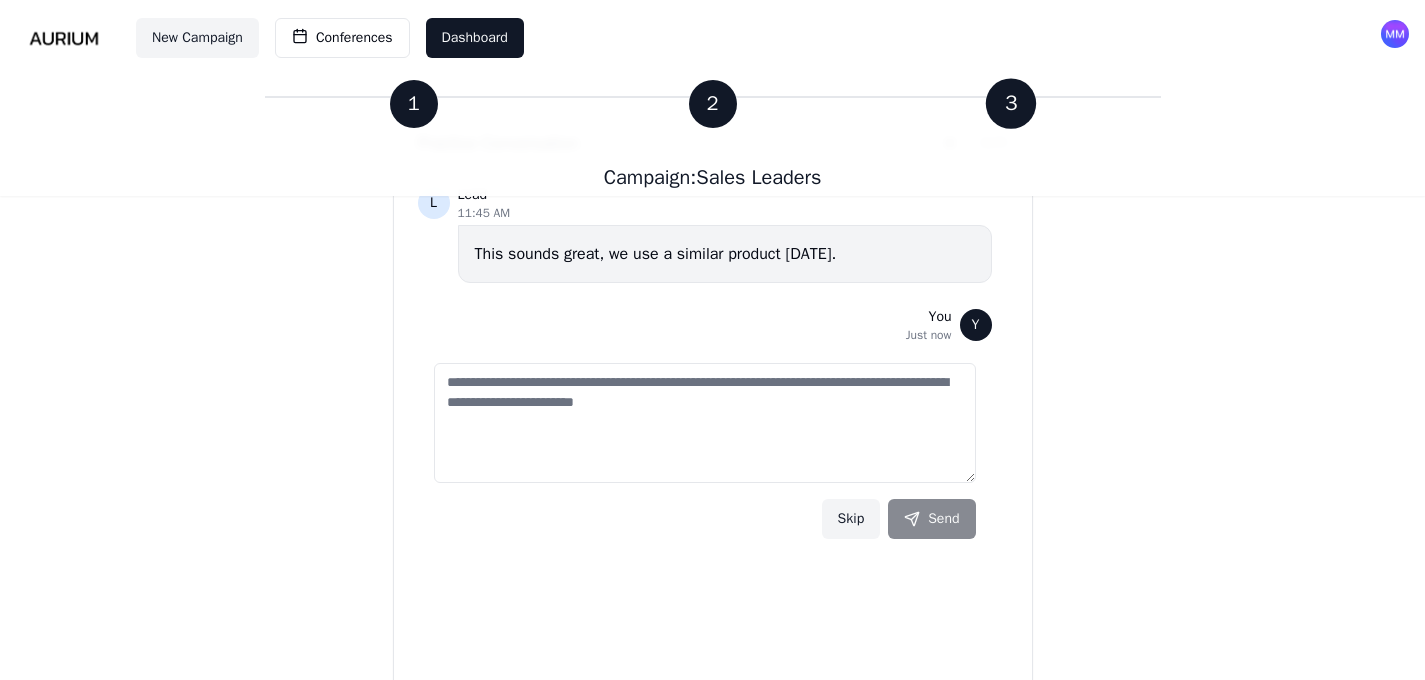 scroll, scrollTop: 389, scrollLeft: 0, axis: vertical 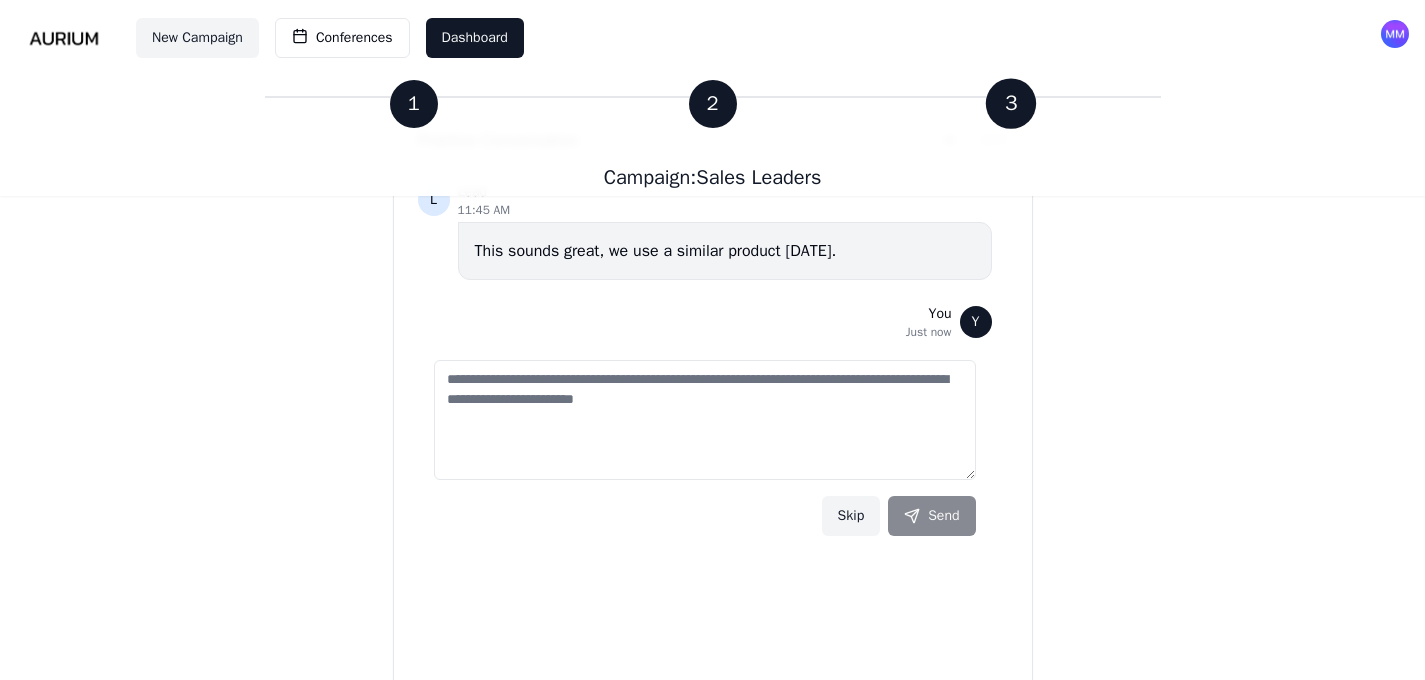 drag, startPoint x: 444, startPoint y: 381, endPoint x: 393, endPoint y: 381, distance: 51 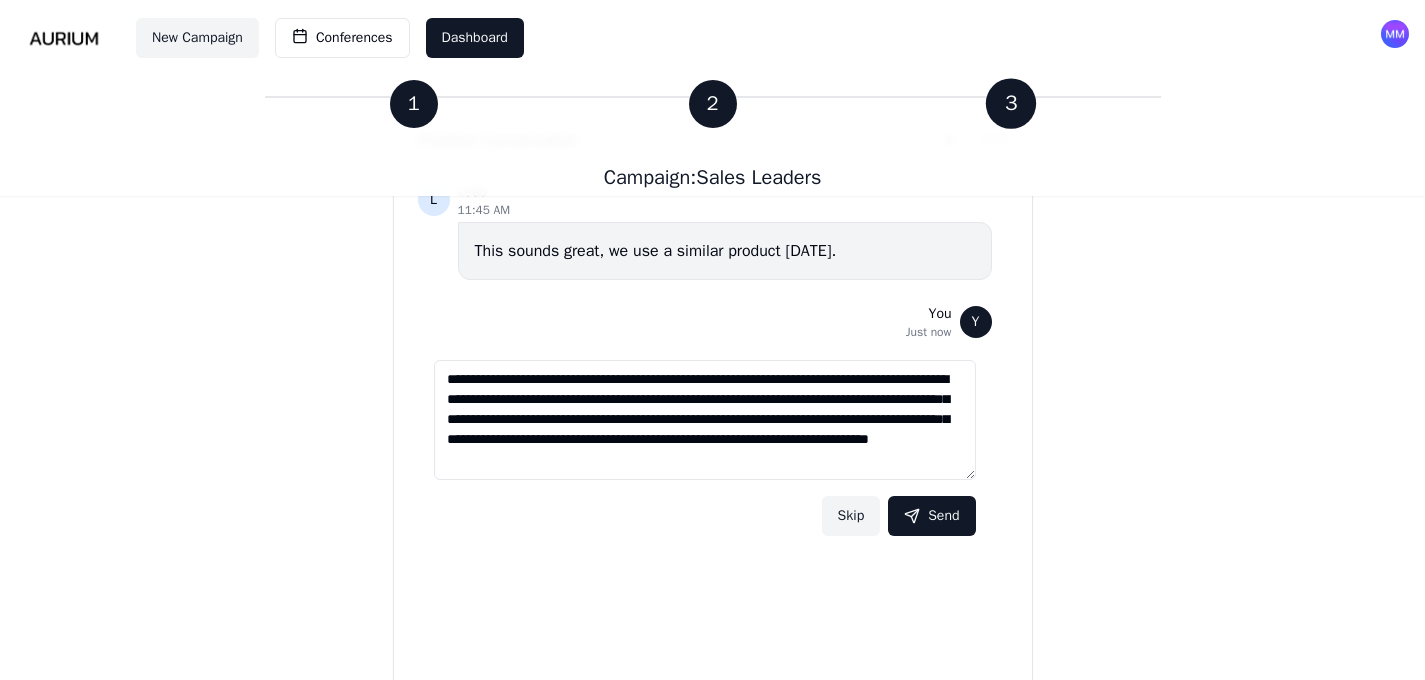 scroll, scrollTop: 8, scrollLeft: 0, axis: vertical 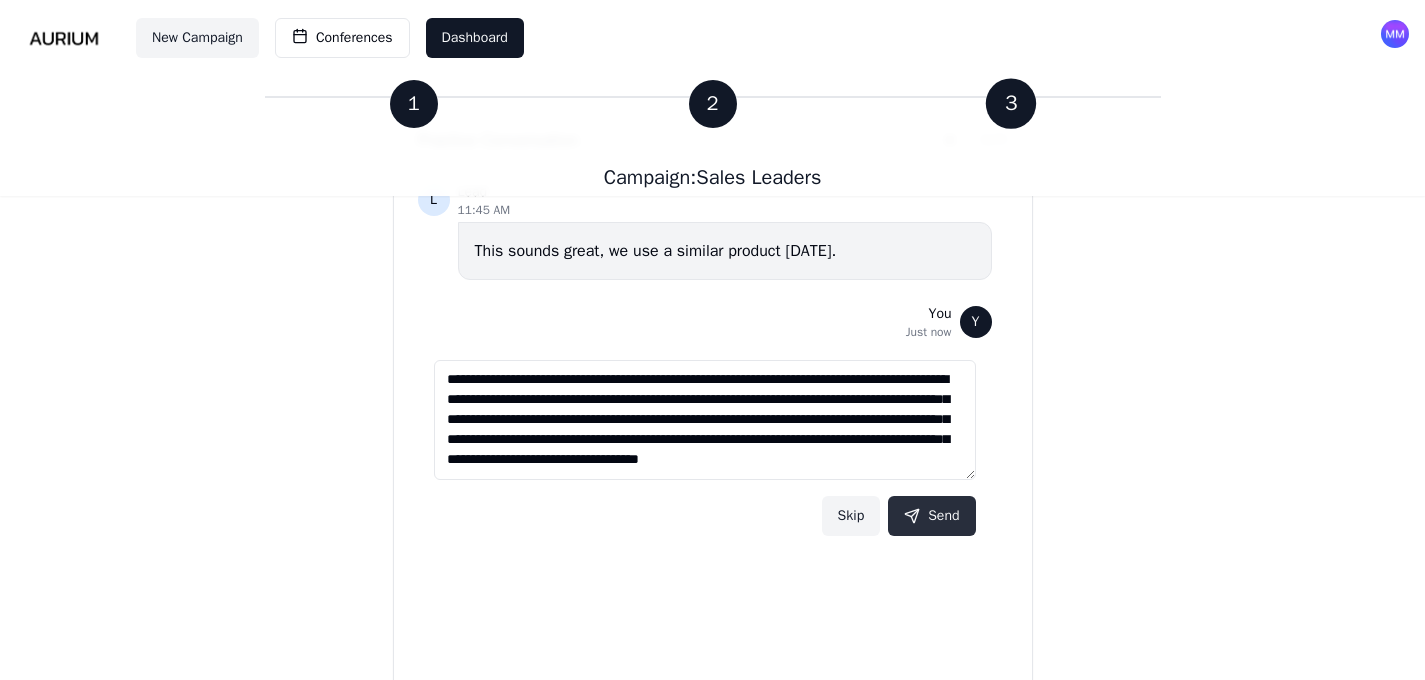 type on "**********" 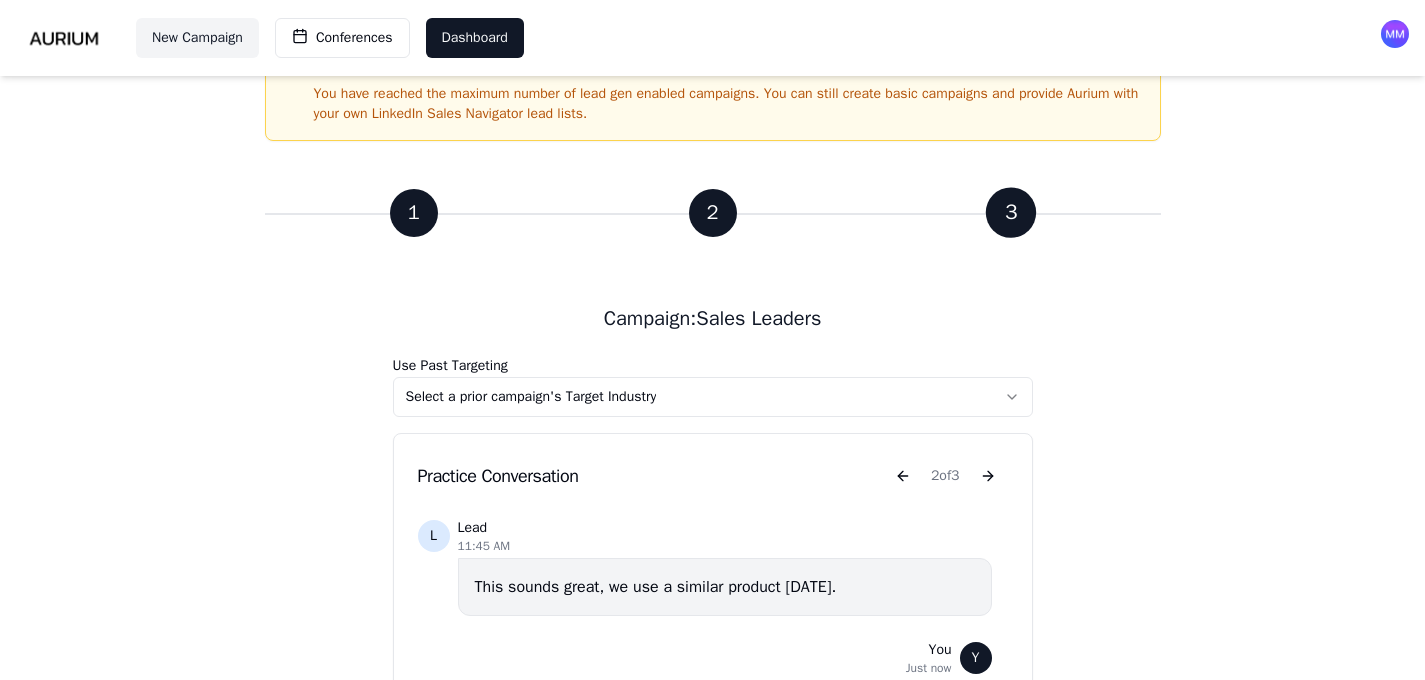 scroll, scrollTop: 54, scrollLeft: 0, axis: vertical 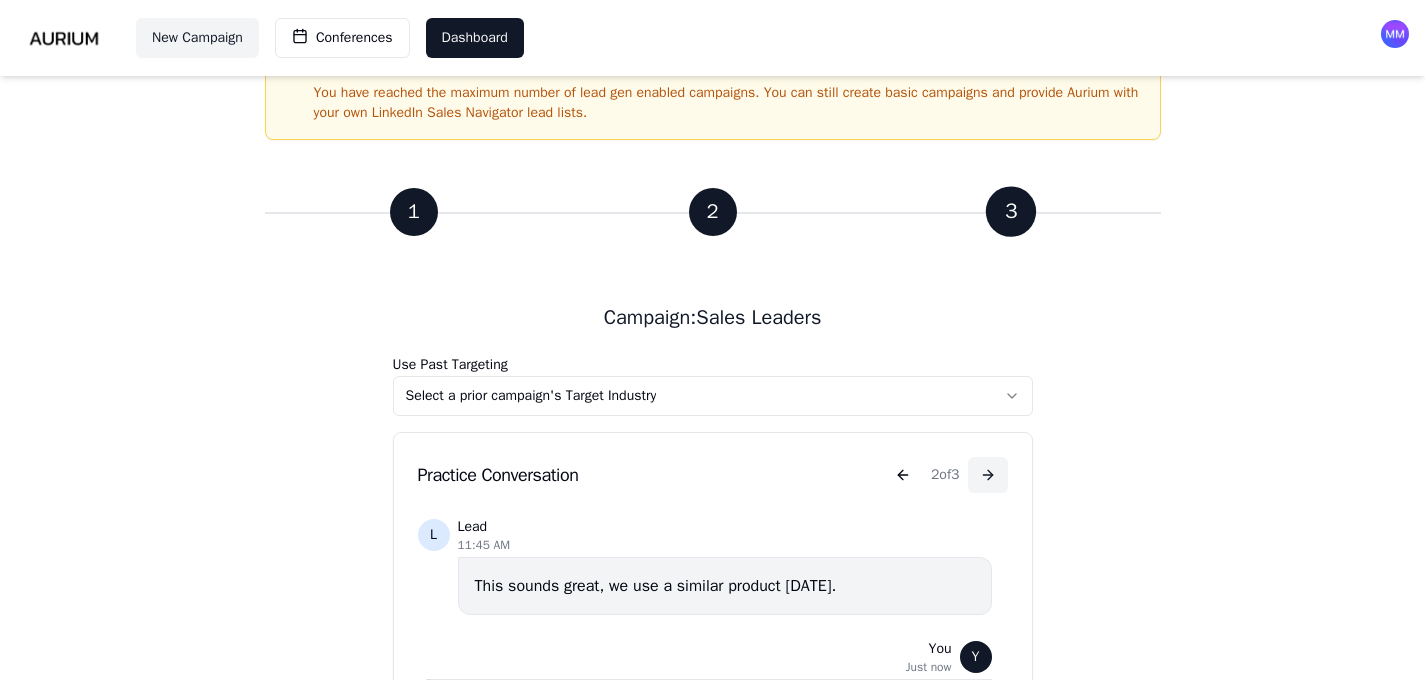 click 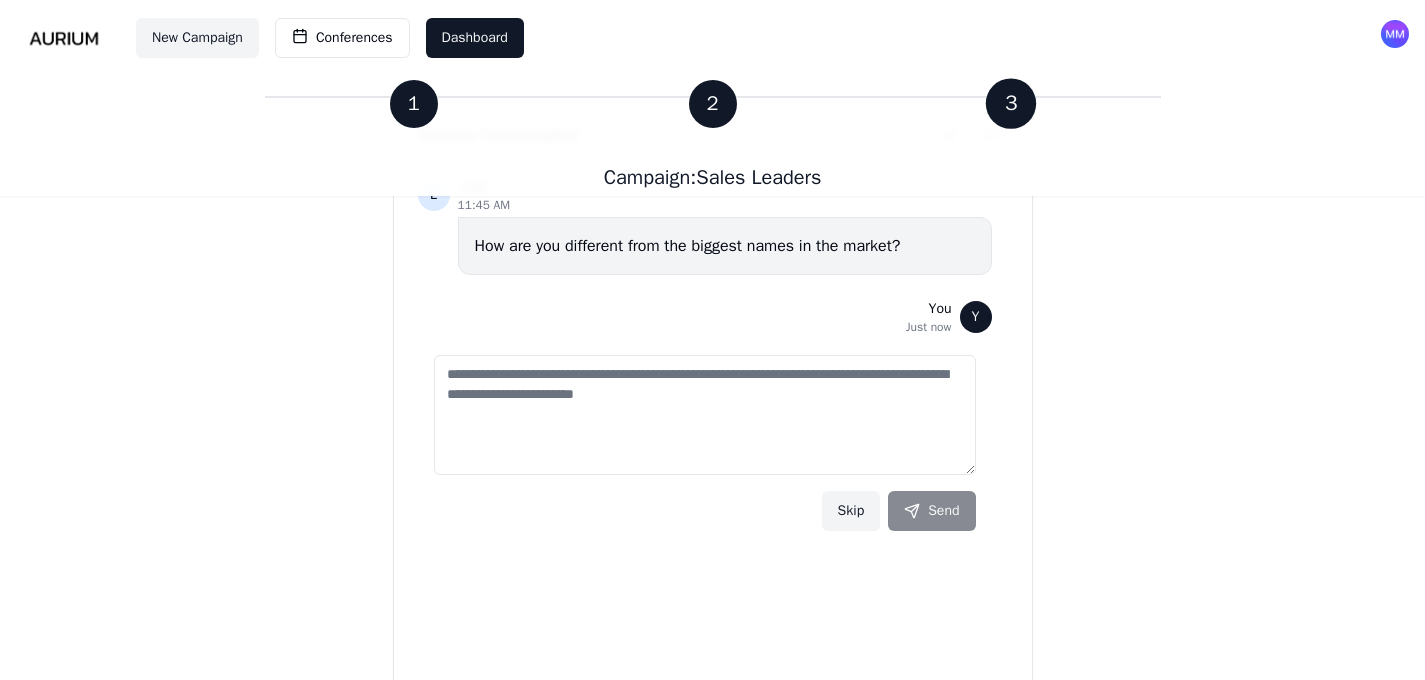 scroll, scrollTop: 457, scrollLeft: 0, axis: vertical 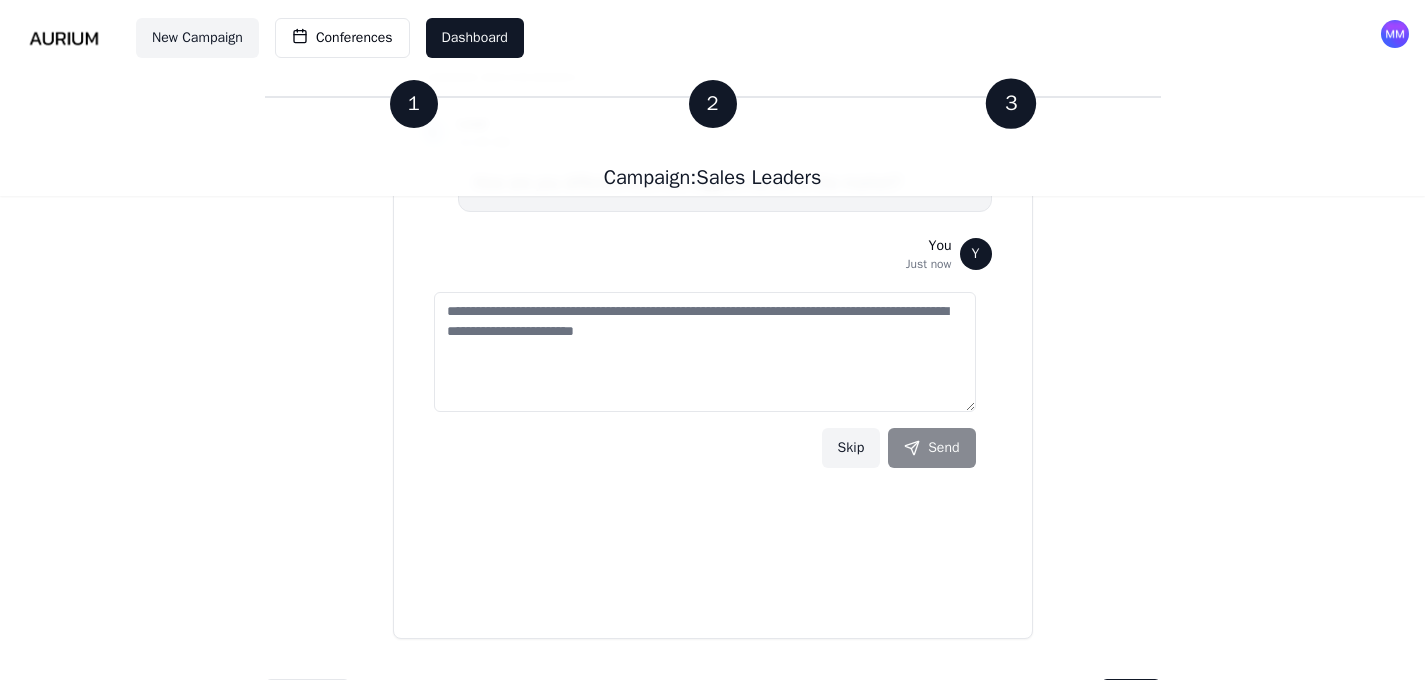click at bounding box center [705, 352] 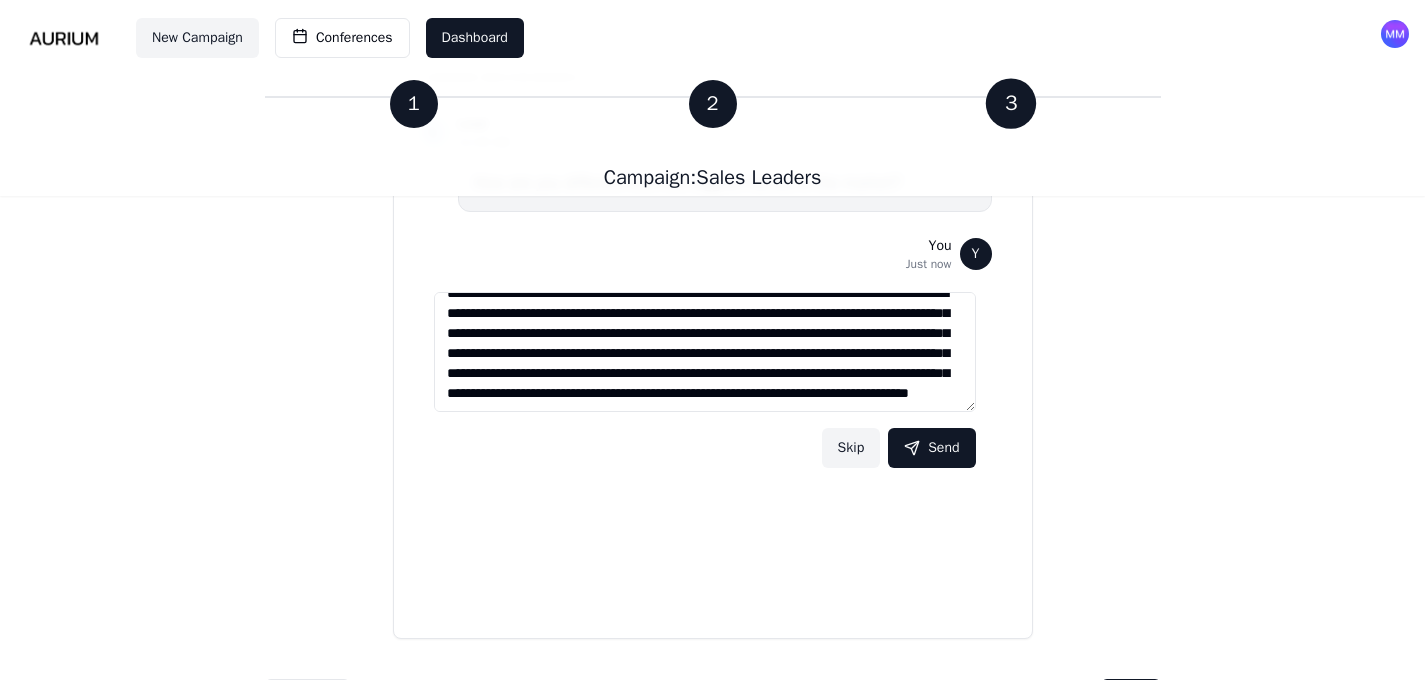 scroll, scrollTop: 68, scrollLeft: 0, axis: vertical 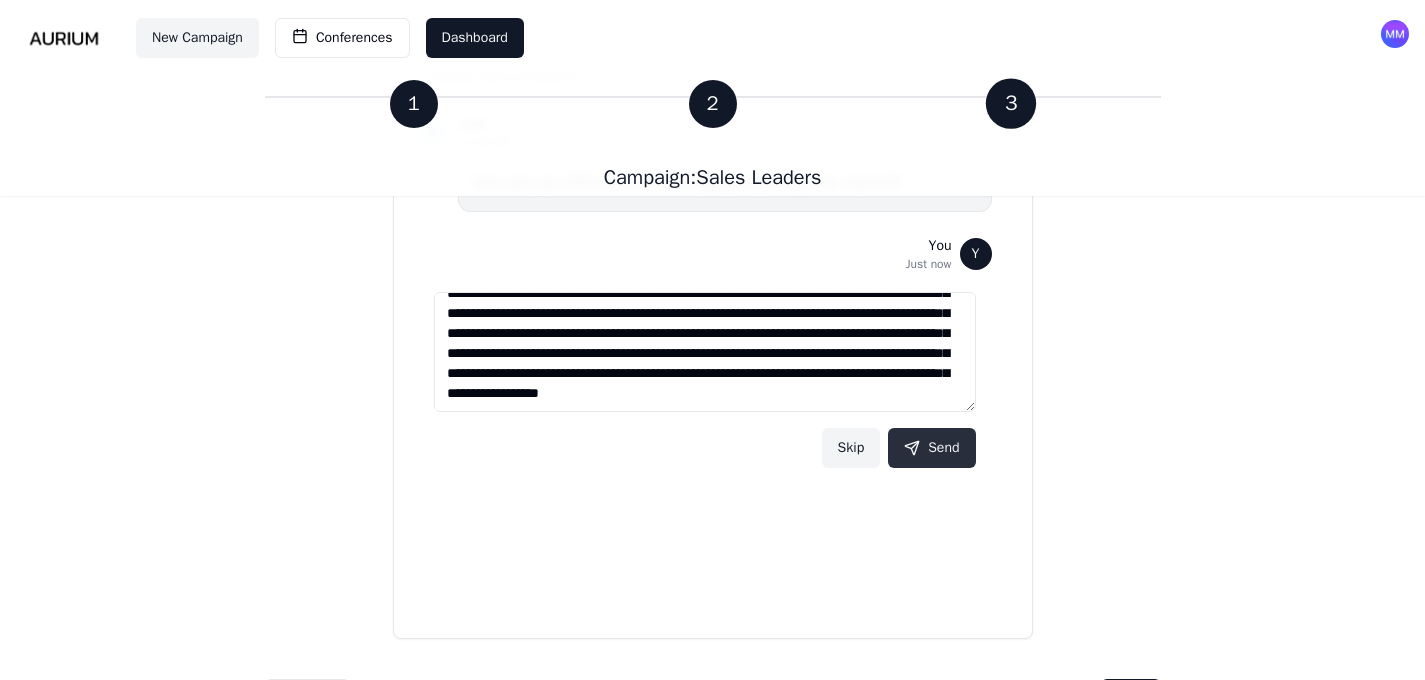 type on "**********" 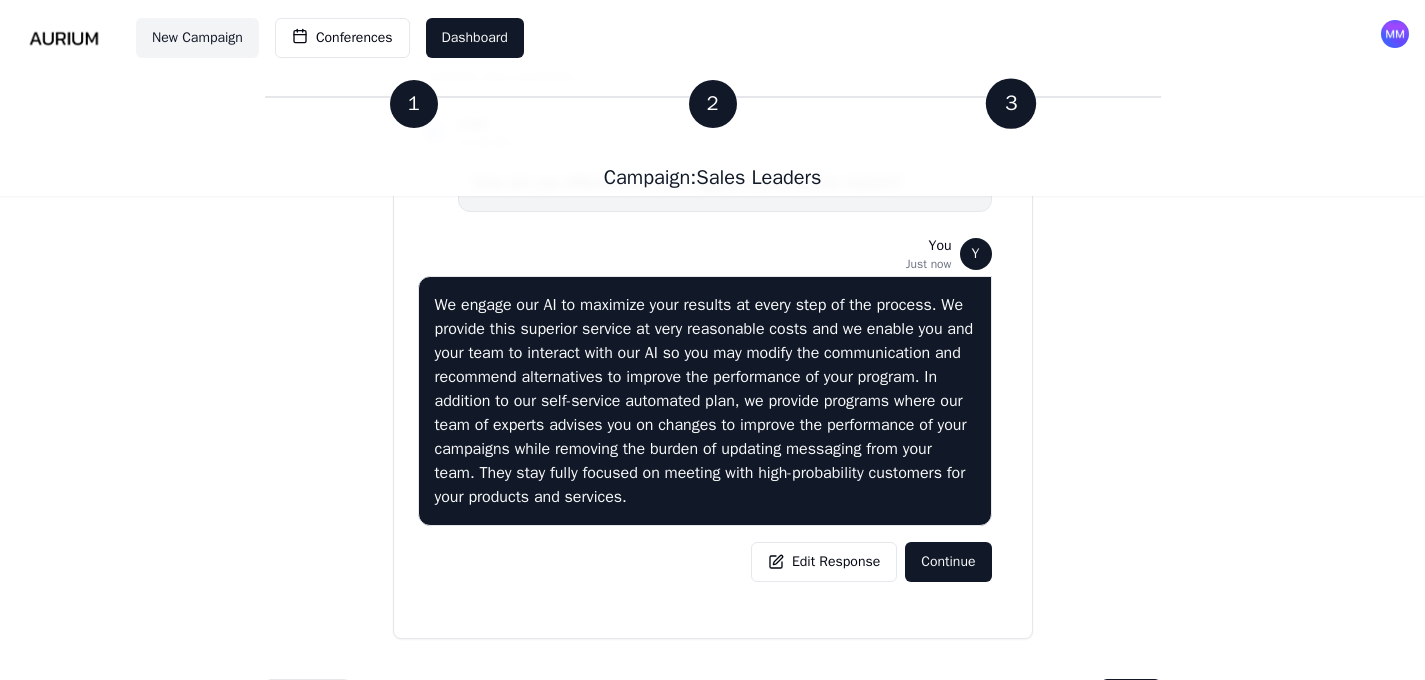 scroll, scrollTop: 512, scrollLeft: 0, axis: vertical 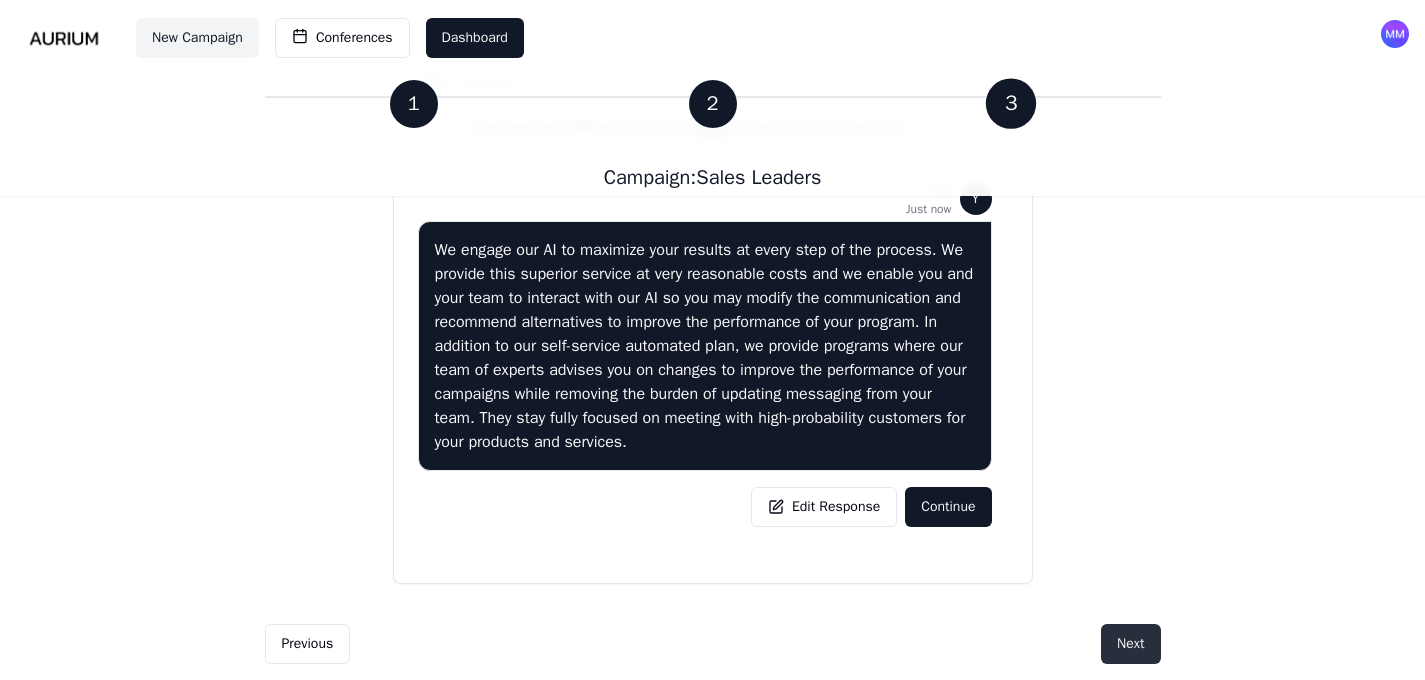click on "Next" at bounding box center [1130, 644] 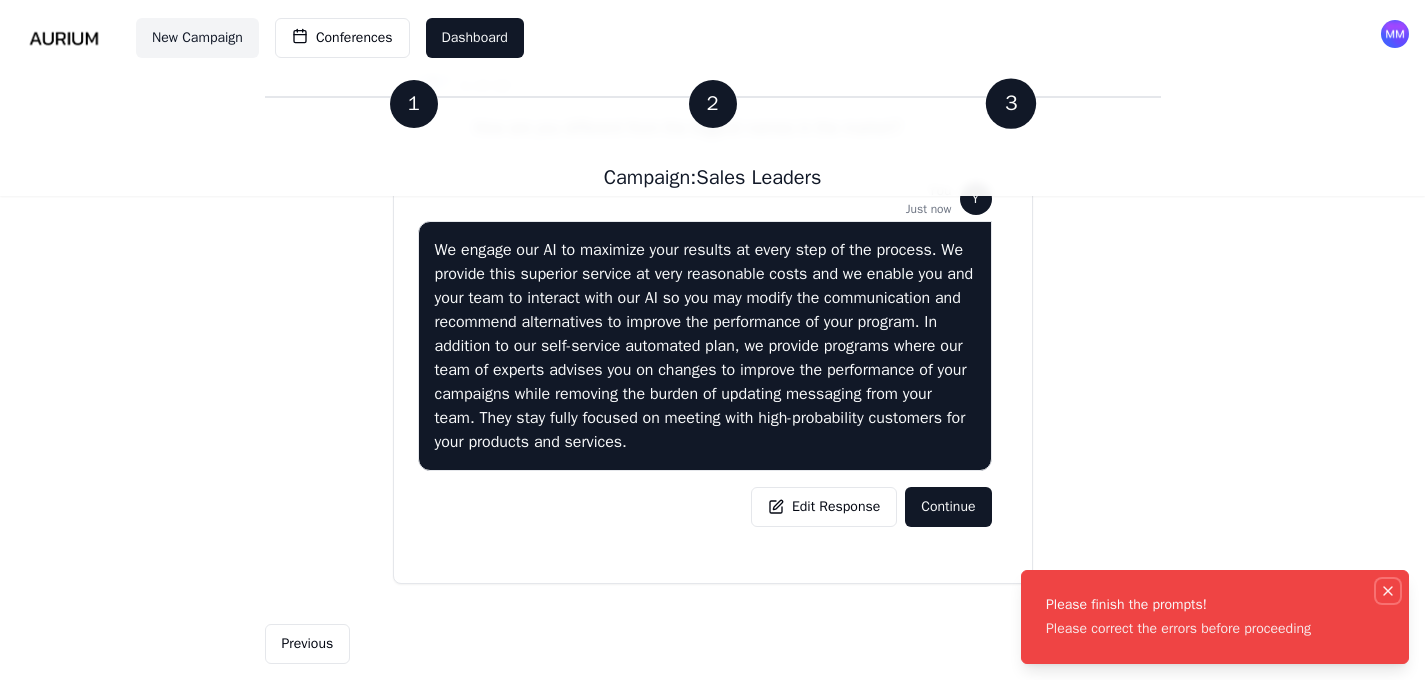 click 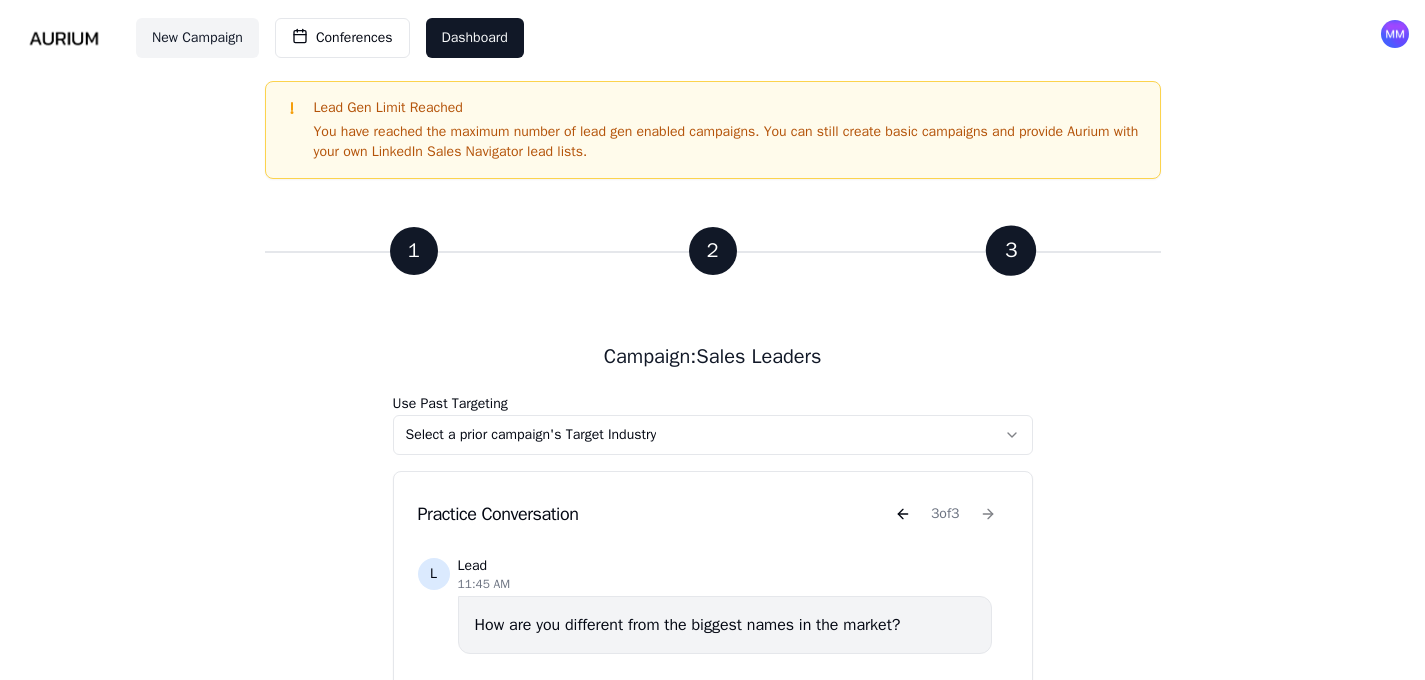 scroll, scrollTop: 0, scrollLeft: 0, axis: both 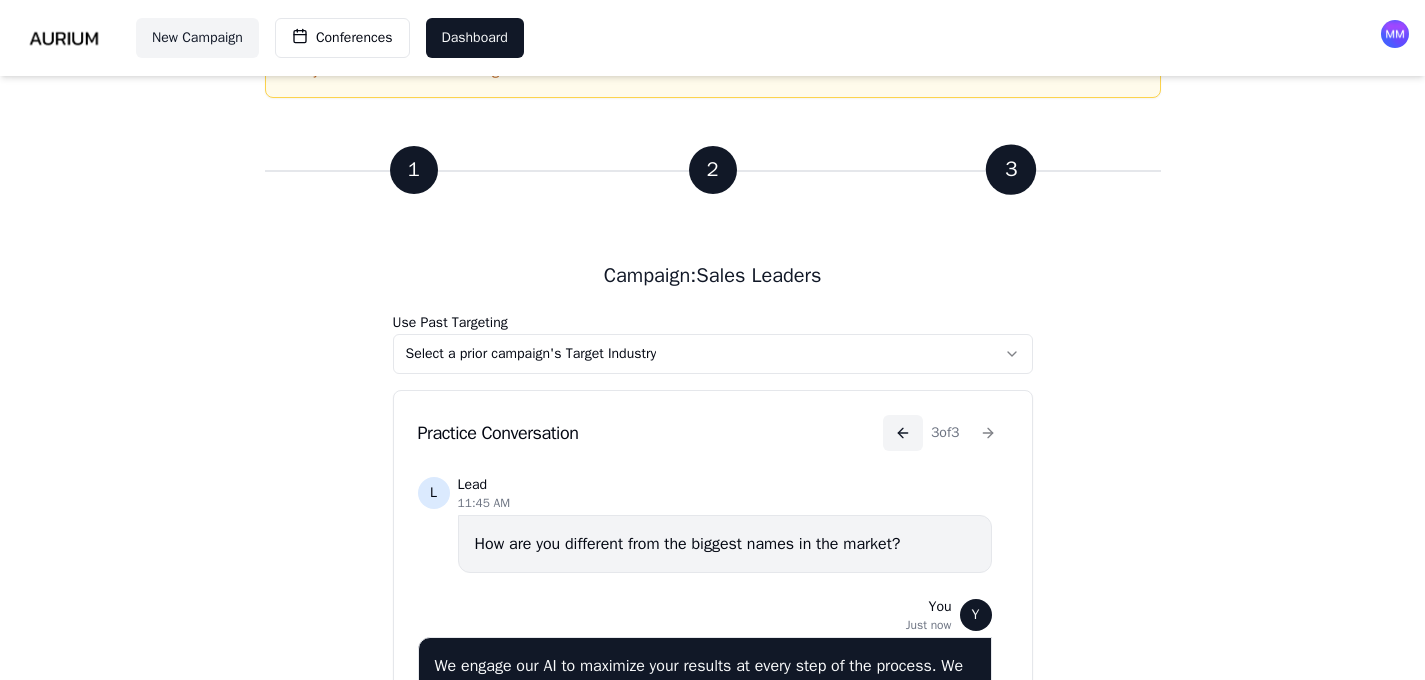 click 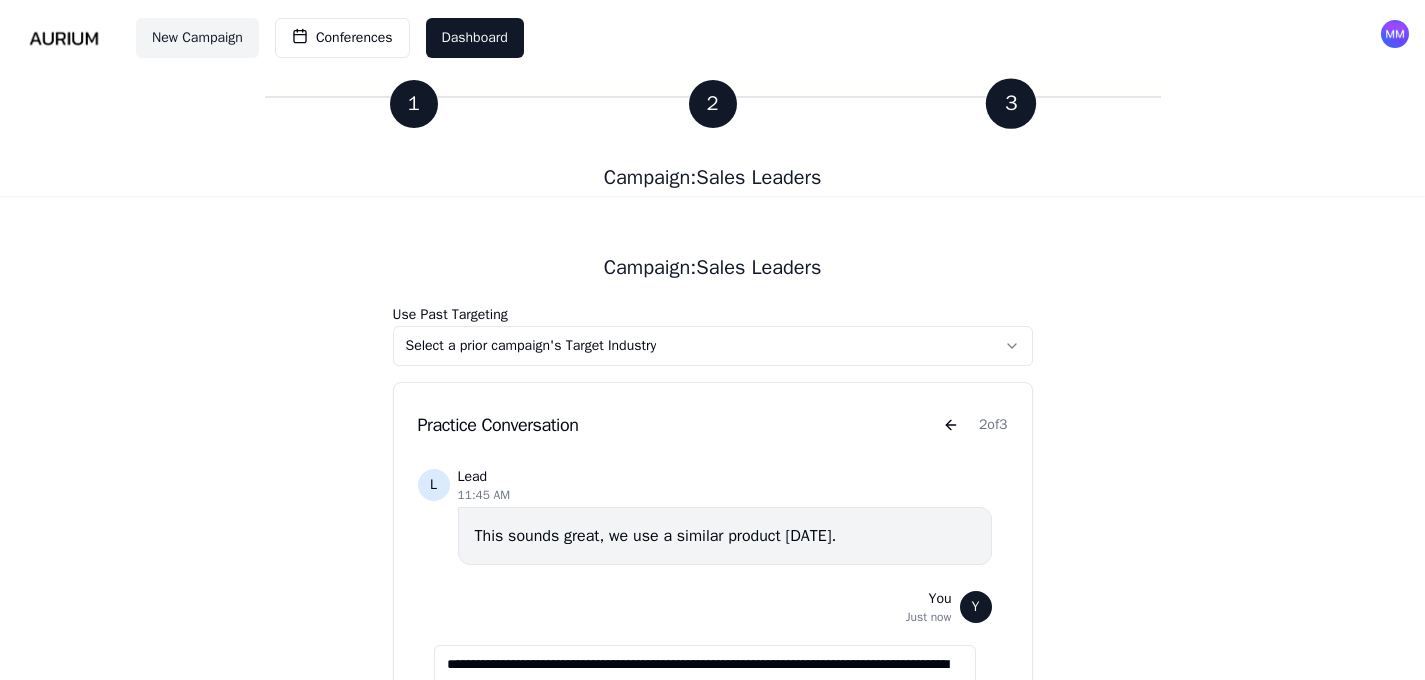 scroll, scrollTop: 103, scrollLeft: 0, axis: vertical 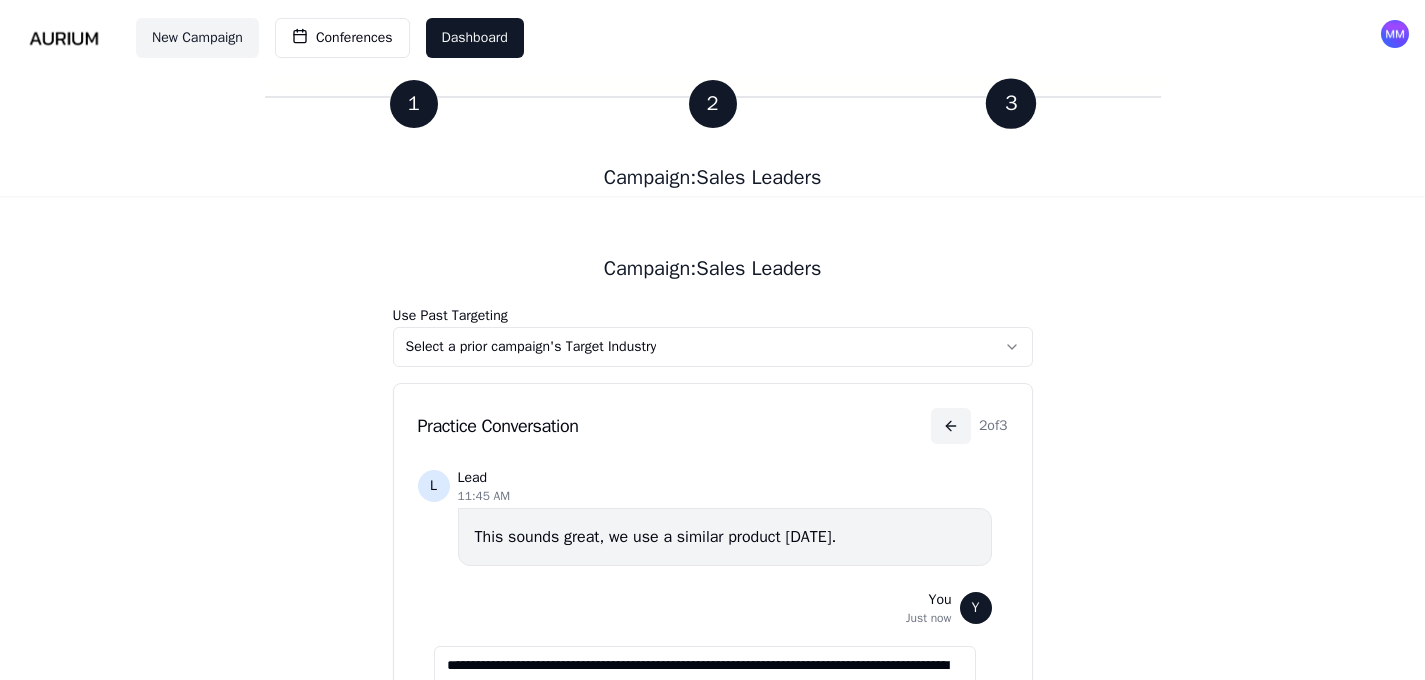 click 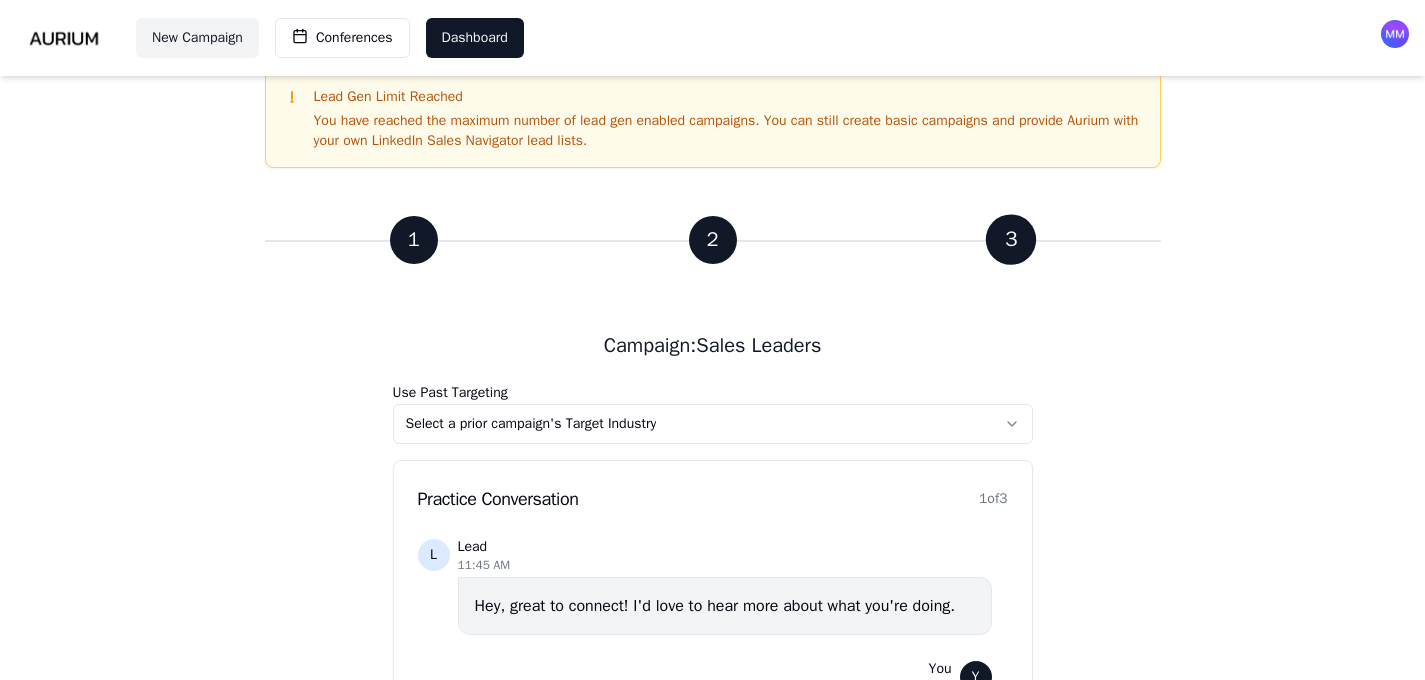 scroll, scrollTop: 0, scrollLeft: 0, axis: both 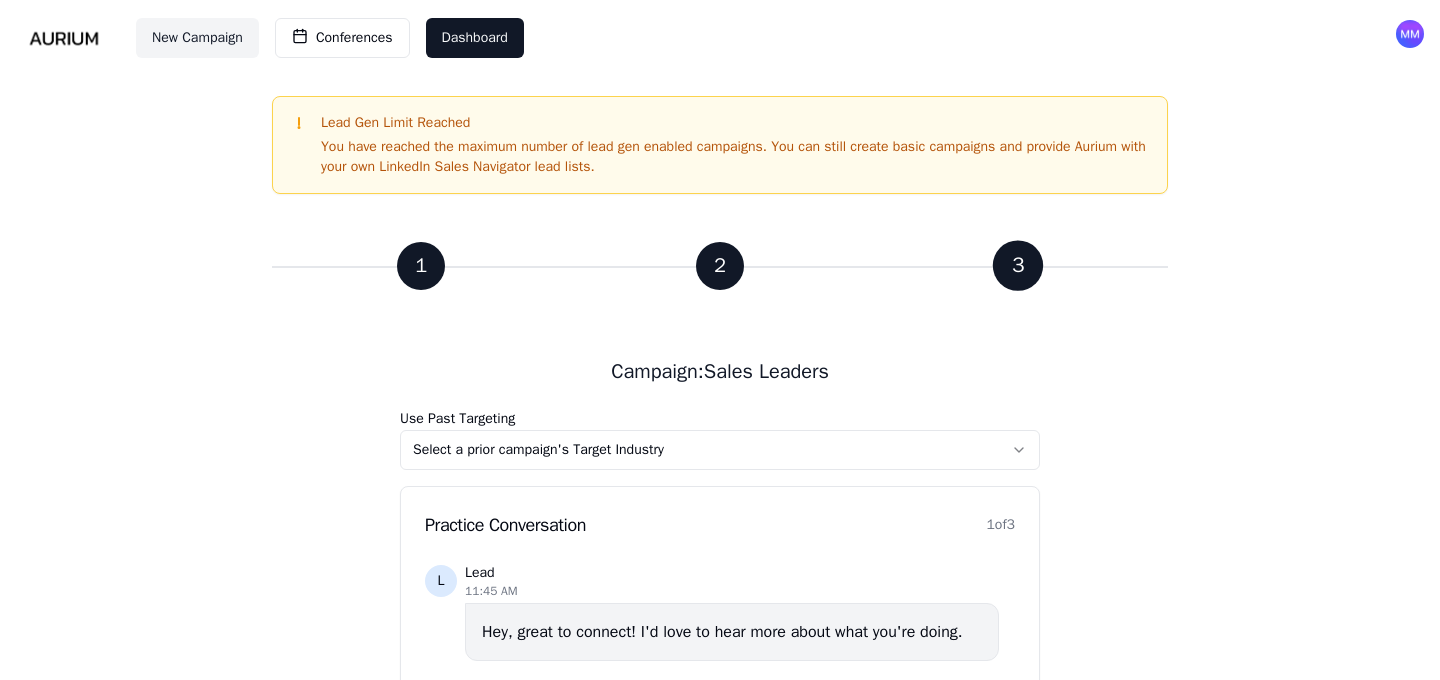click on "**********" at bounding box center (720, 592) 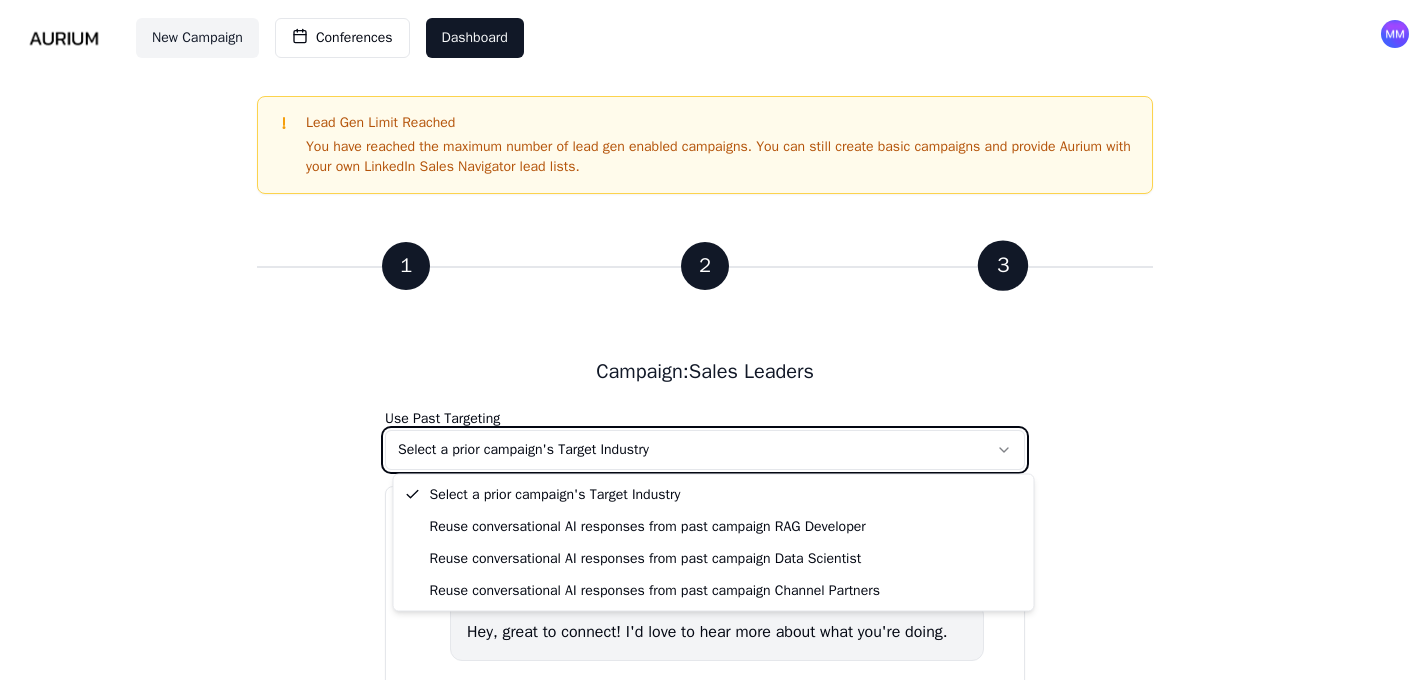 click on "**********" at bounding box center (712, 592) 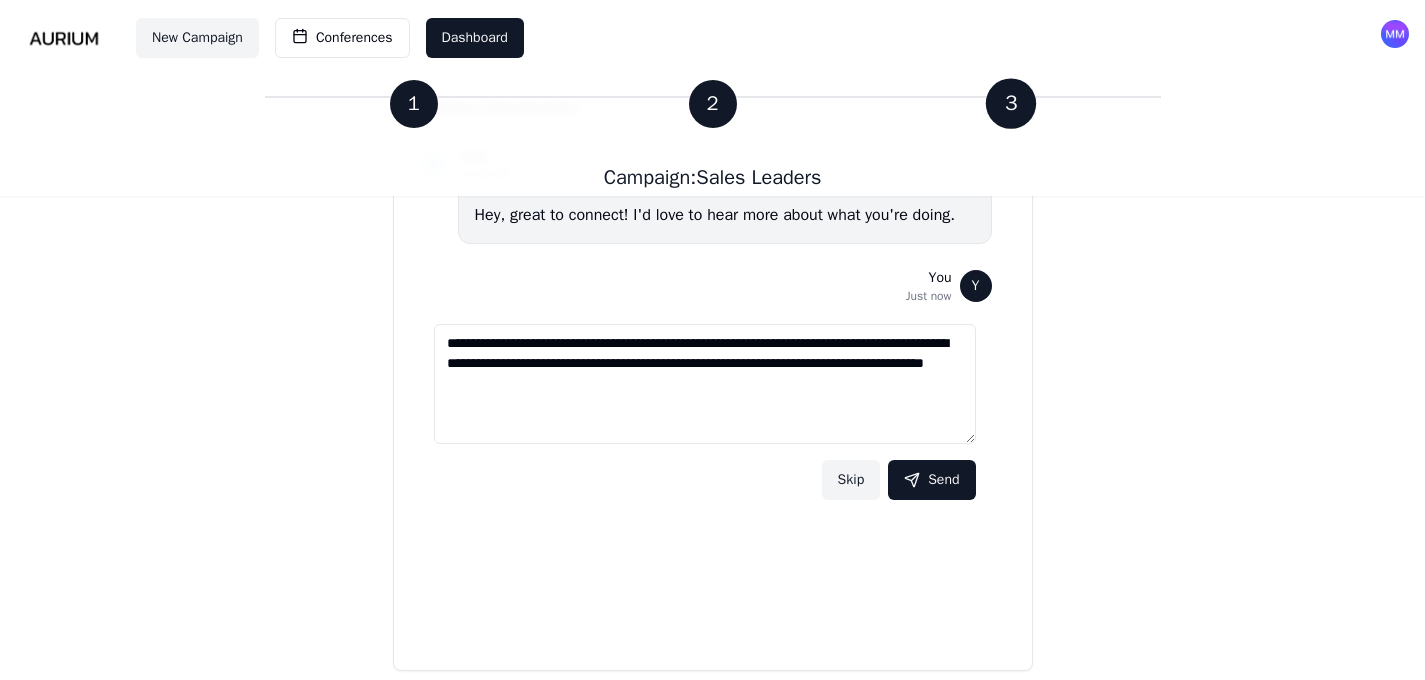 scroll, scrollTop: 504, scrollLeft: 0, axis: vertical 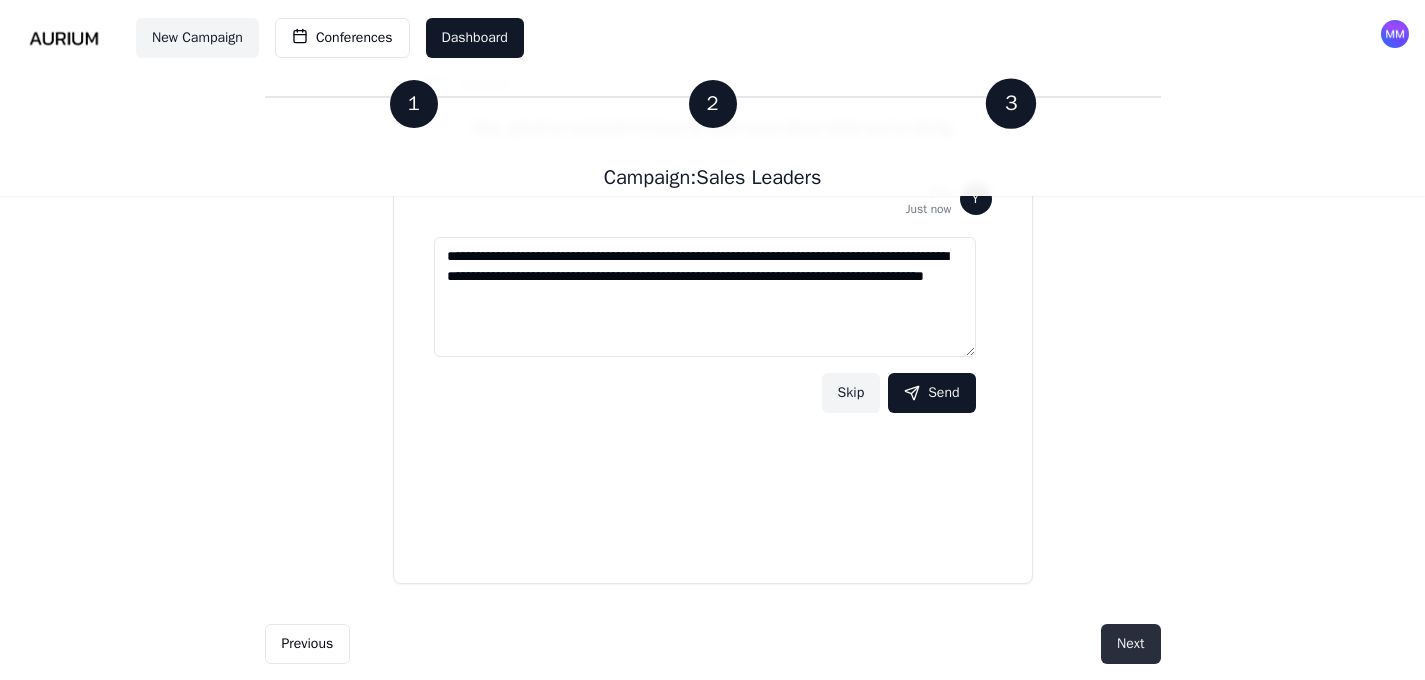 click on "Next" at bounding box center [1130, 644] 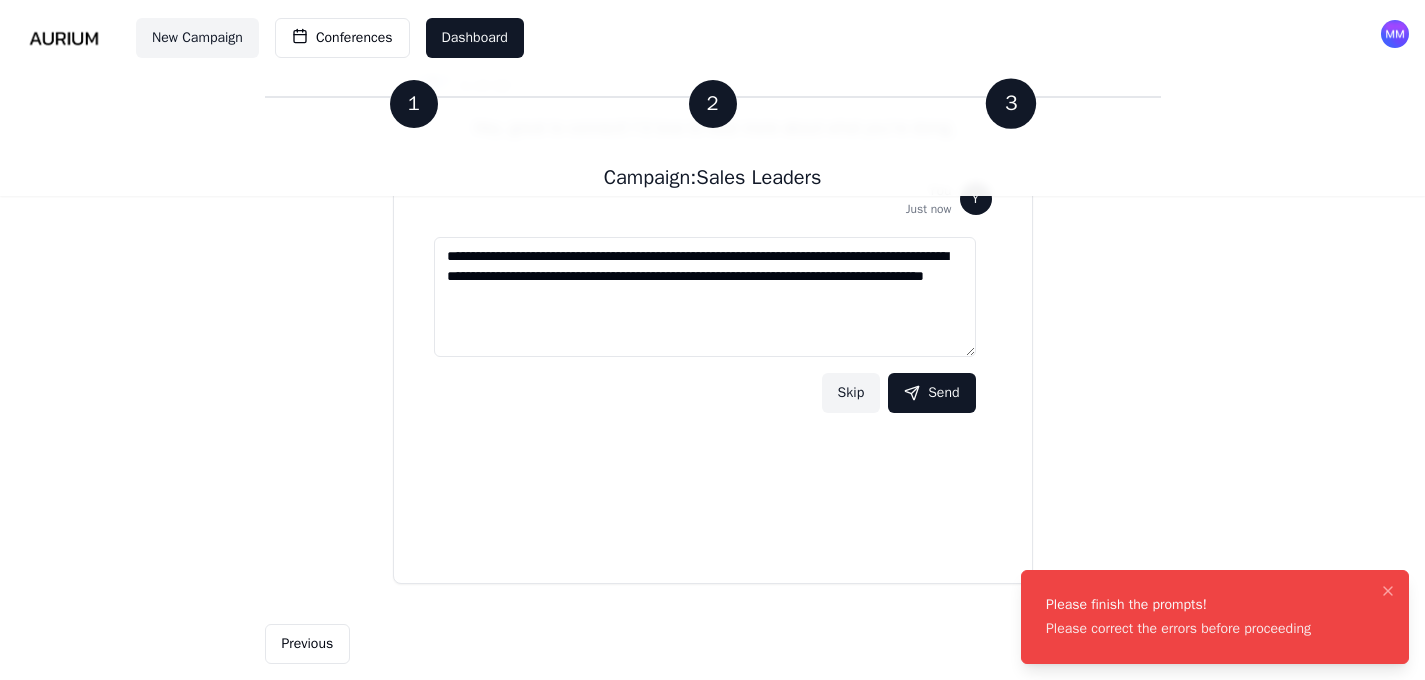 click on "Please correct the errors before proceeding" at bounding box center (1178, 629) 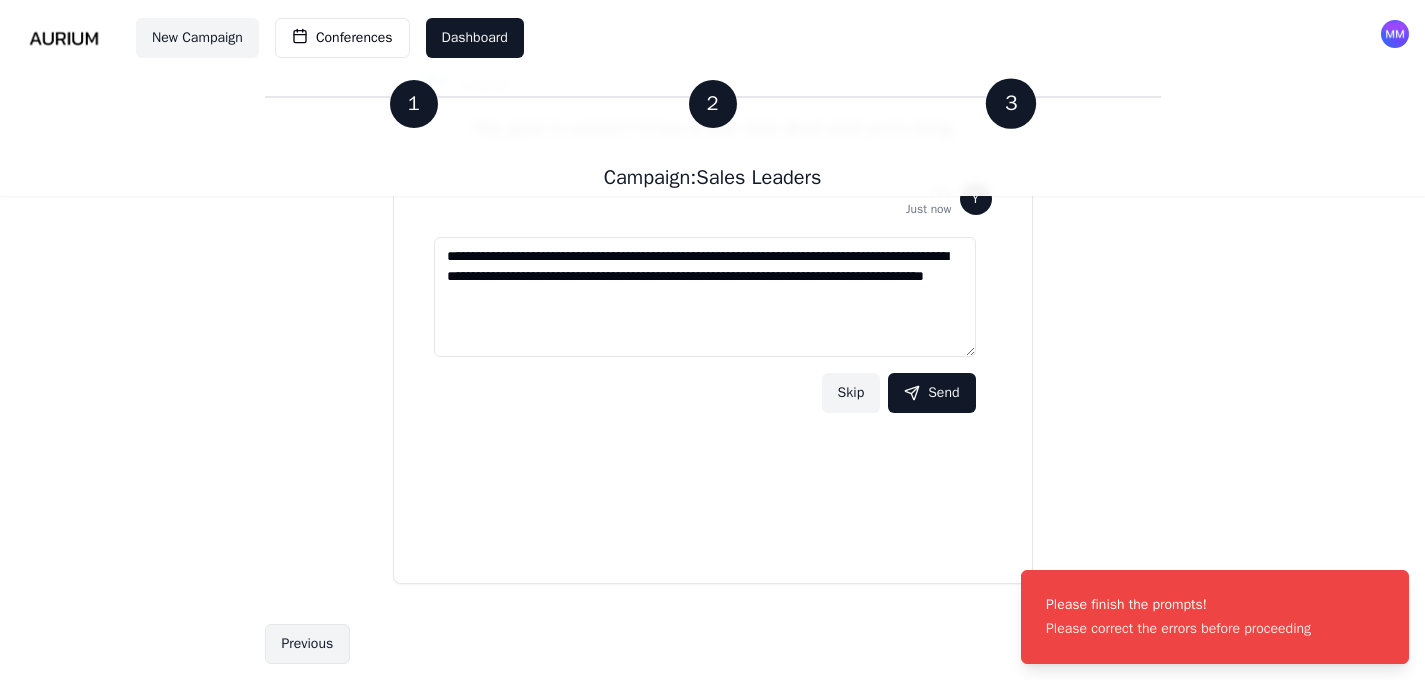 click on "Previous" at bounding box center (308, 644) 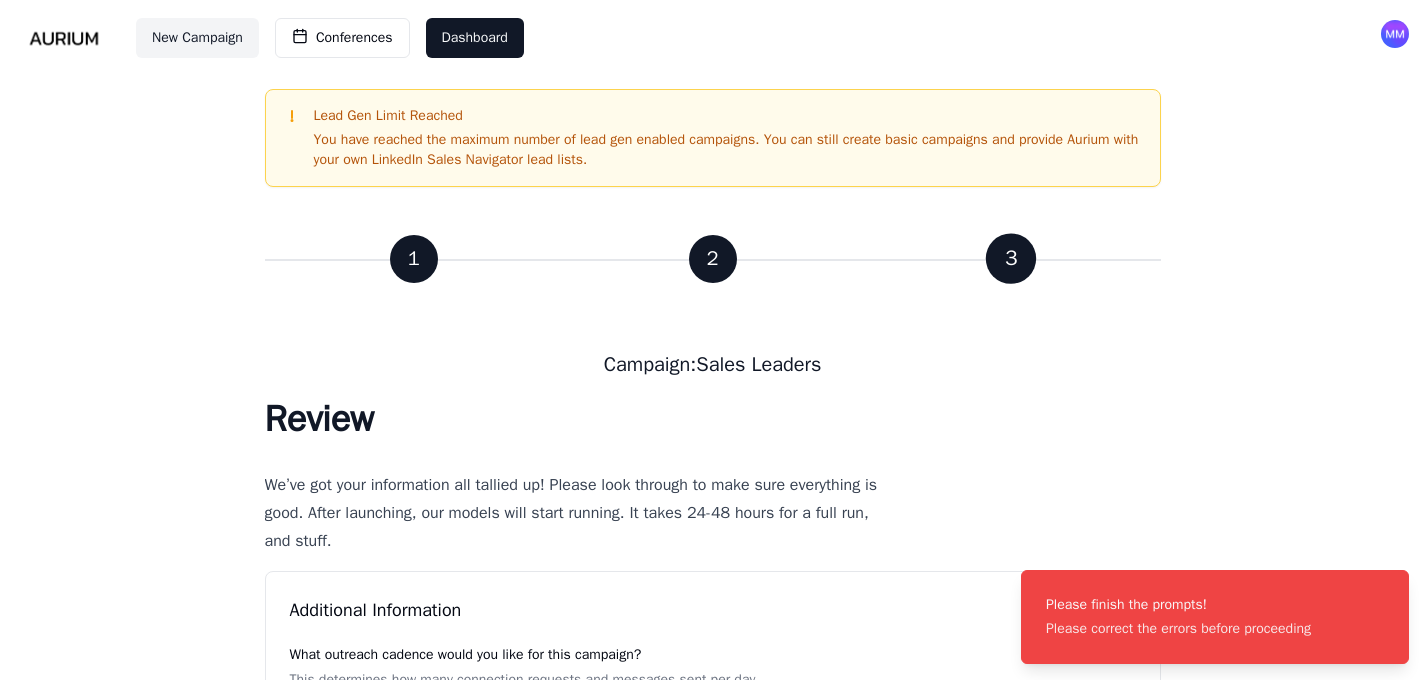 scroll, scrollTop: 0, scrollLeft: 0, axis: both 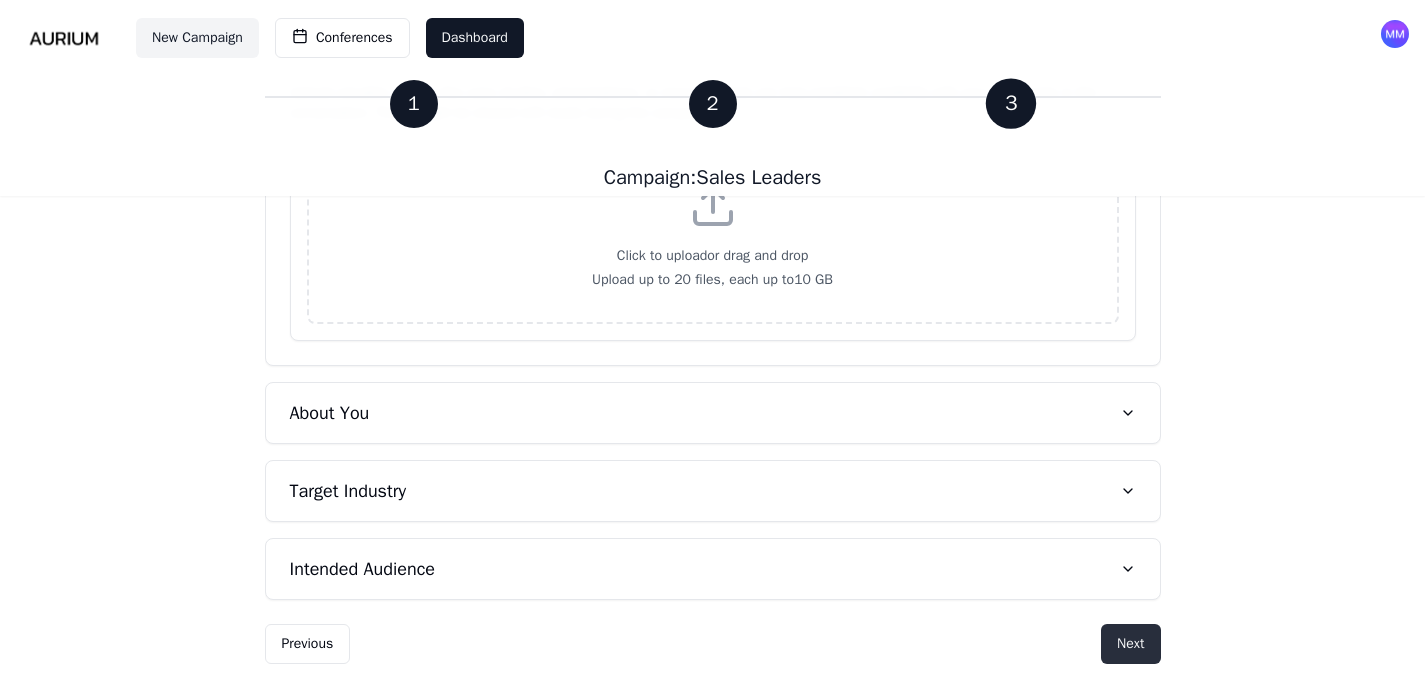 click on "Next" at bounding box center [1130, 644] 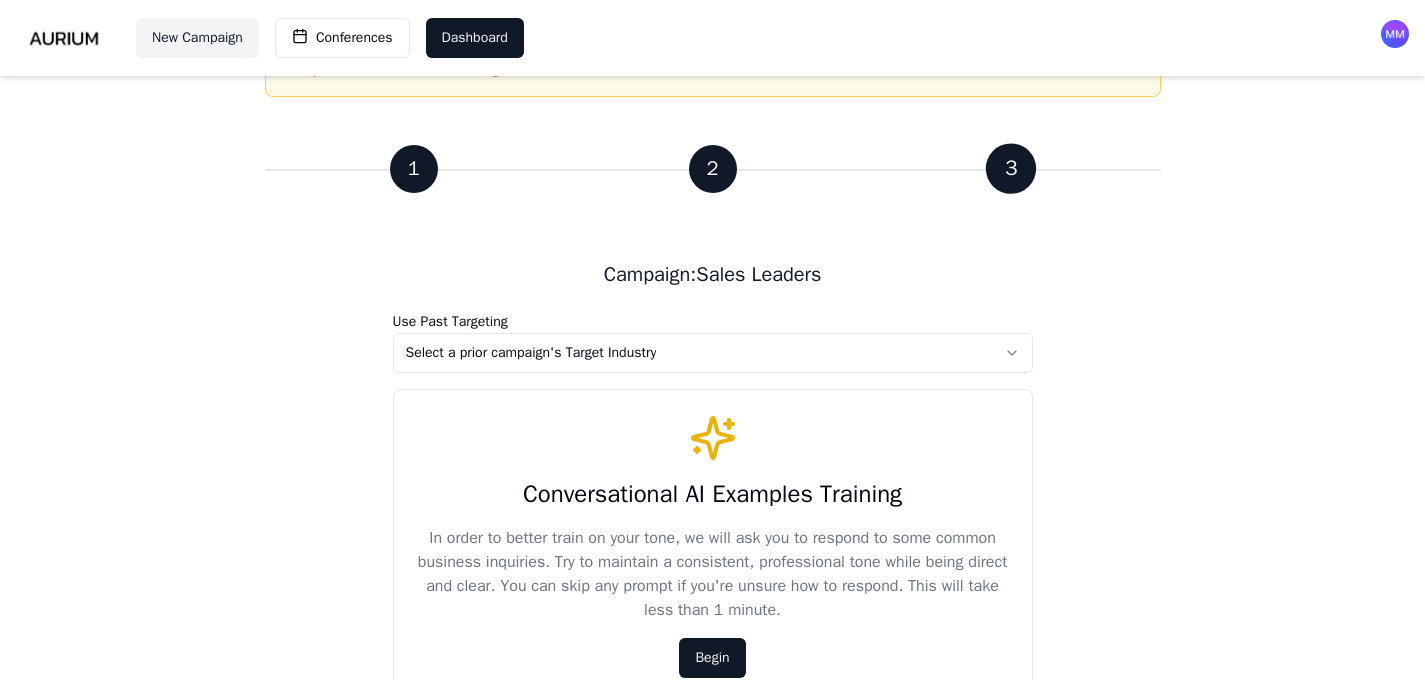 scroll, scrollTop: 0, scrollLeft: 0, axis: both 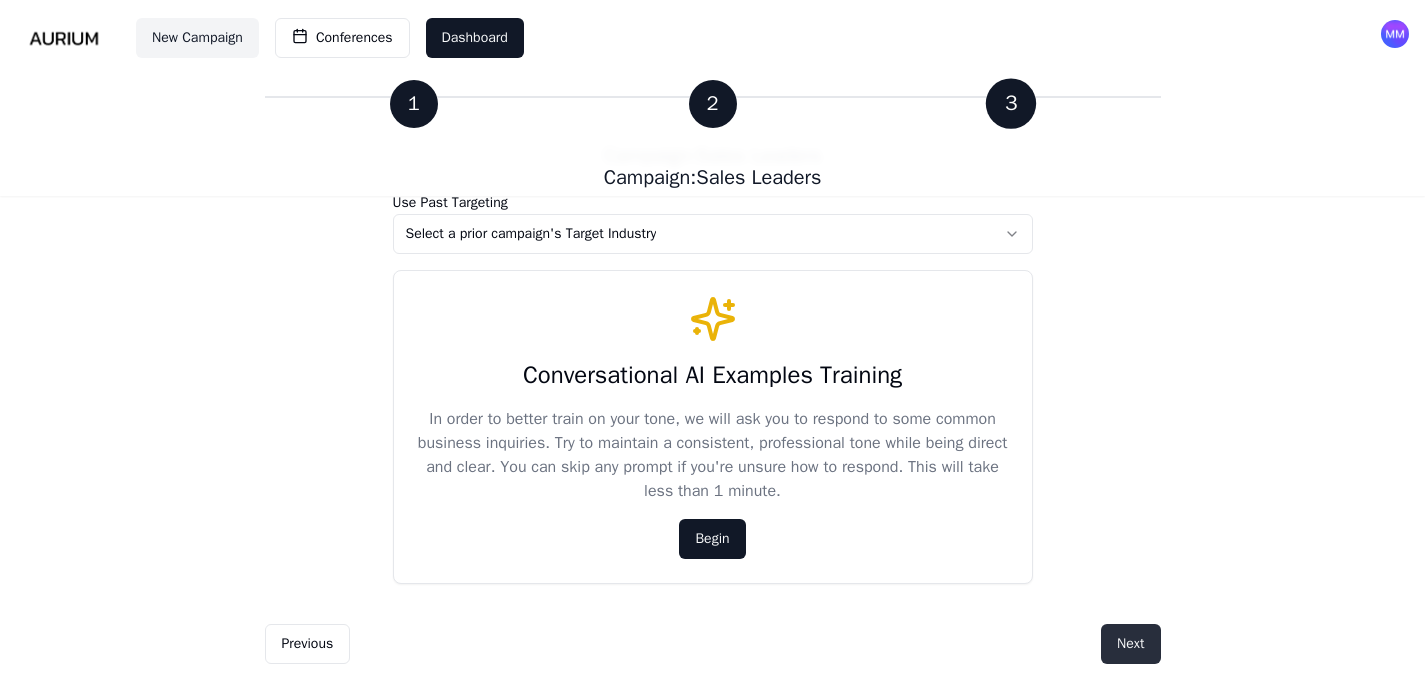 click on "Next" at bounding box center (1130, 644) 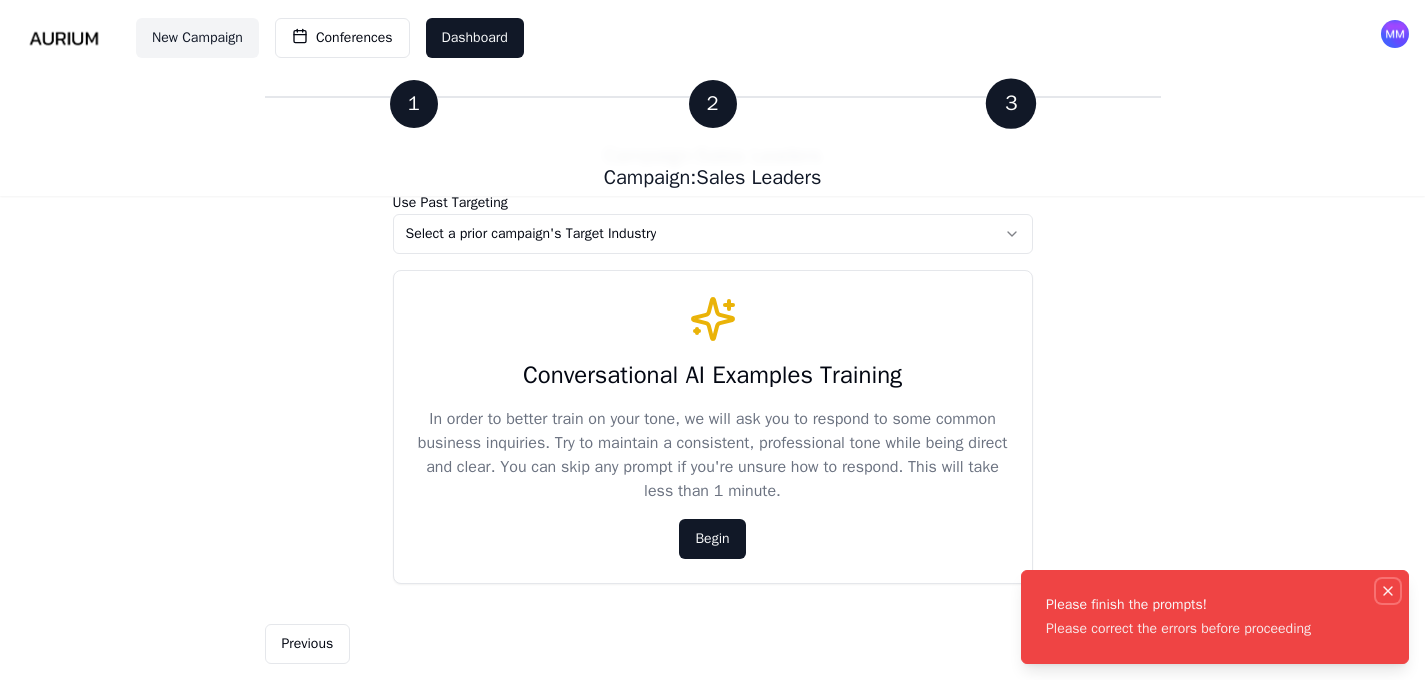 click 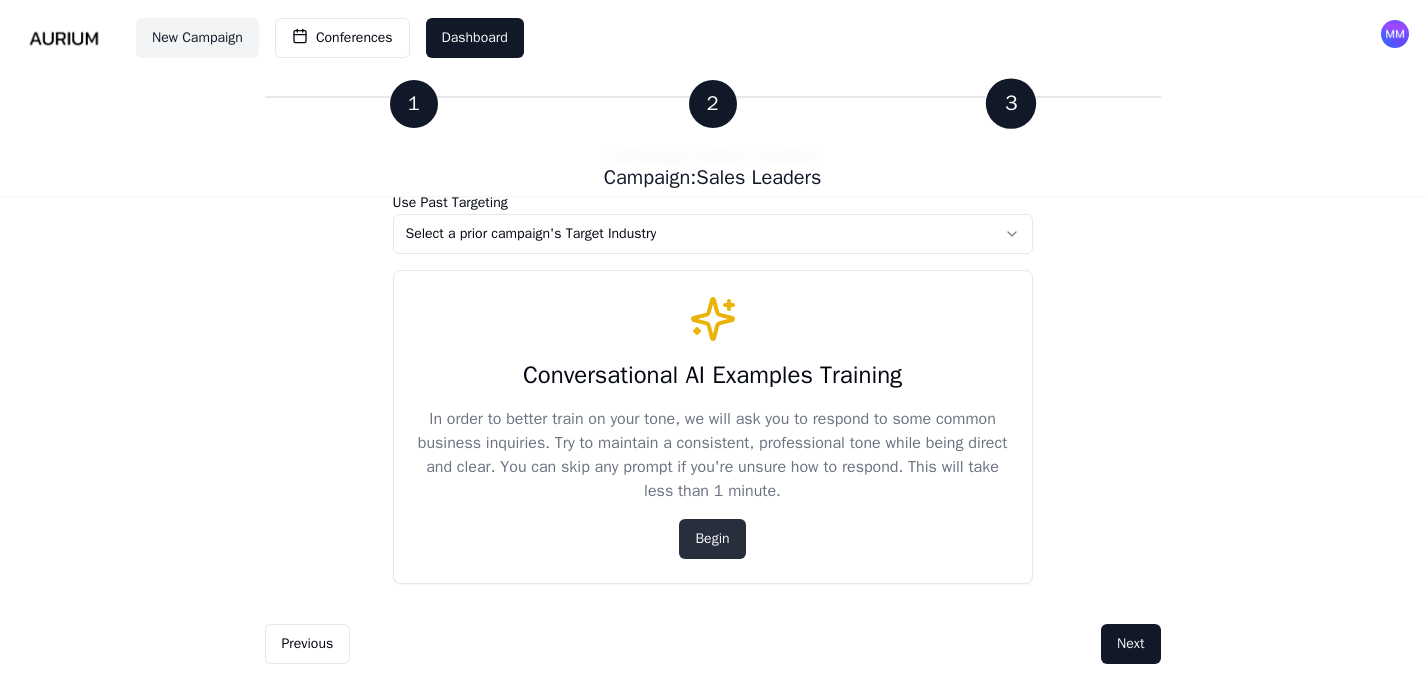 click on "Begin" at bounding box center (712, 539) 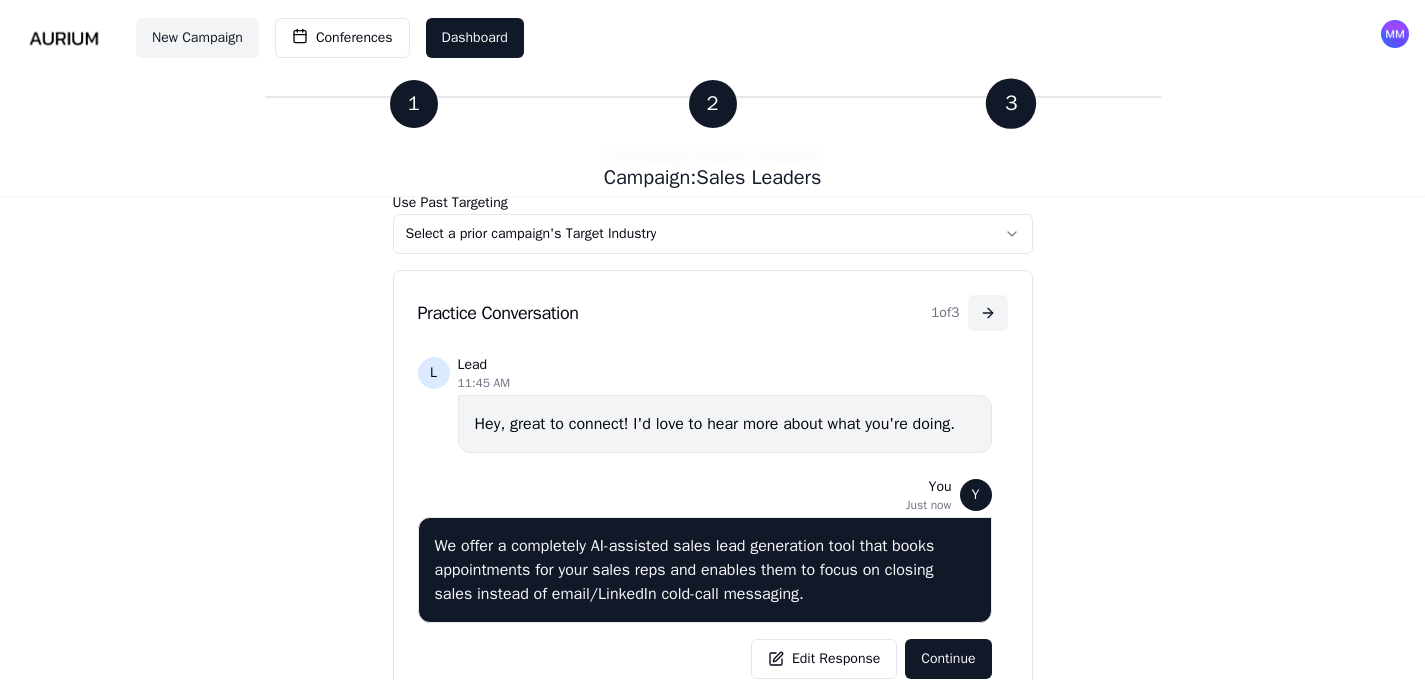 click 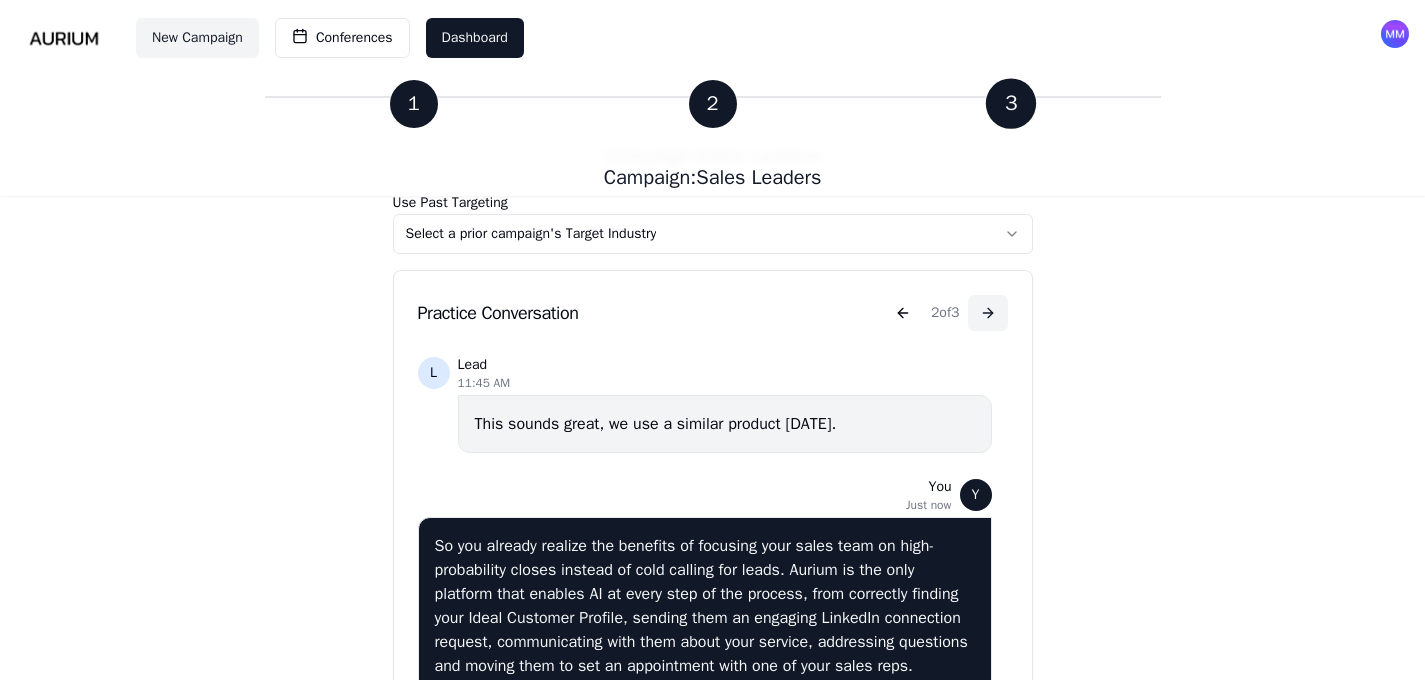 click 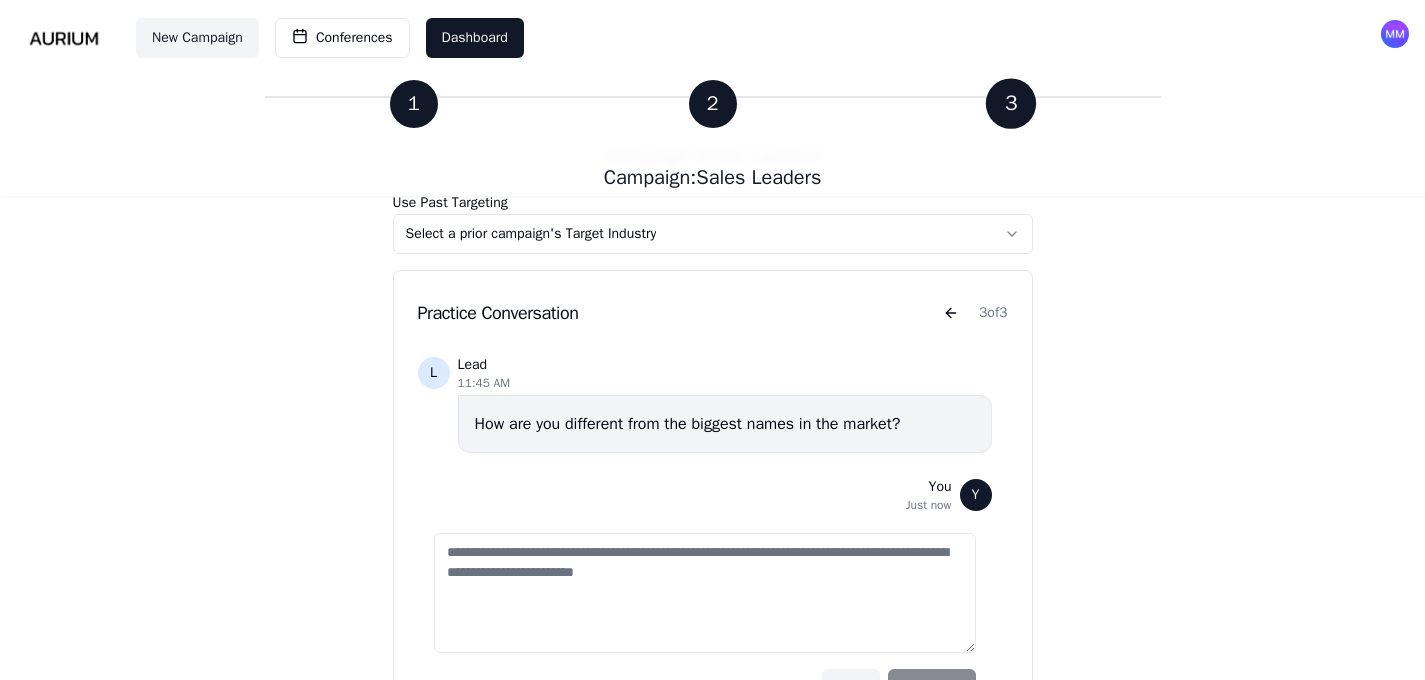 click on "New Campaign Conferences Dashboard Lead Gen Limit Reached You have reached the maximum number of lead gen enabled campaigns. You can still create basic campaigns and provide Aurium with your own LinkedIn Sales Navigator lead lists. 1 2 3 Campaign:  Sales Leaders 1 2 3 Campaign:  Sales Leaders Use Past Targeting Select a prior campaign's Target Industry Practice Conversation 3  of  3 L Lead 11:45 AM How are you different from the biggest names in the market? Y You Just now Skip Send Previous Next Aurium" at bounding box center [712, 380] 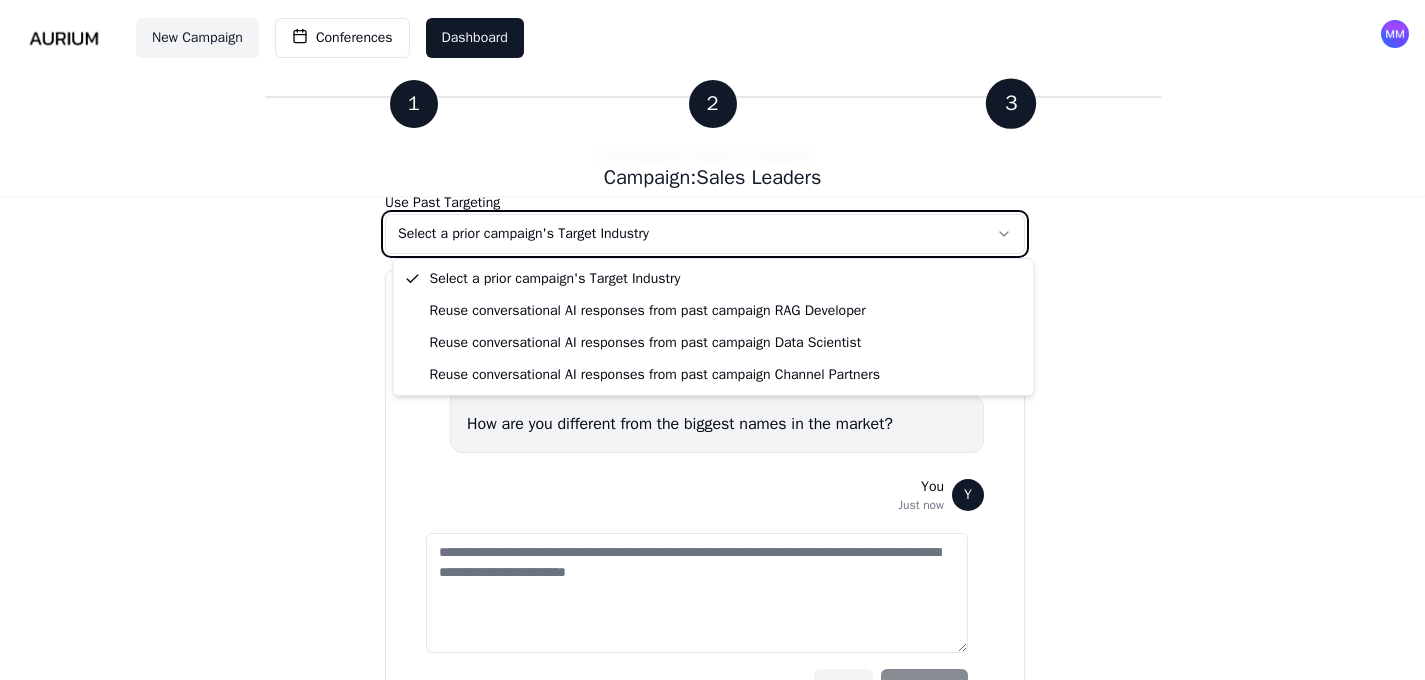 click on "New Campaign Conferences Dashboard Lead Gen Limit Reached You have reached the maximum number of lead gen enabled campaigns. You can still create basic campaigns and provide Aurium with your own LinkedIn Sales Navigator lead lists. 1 2 3 Campaign:  Sales Leaders 1 2 3 Campaign:  Sales Leaders Use Past Targeting Select a prior campaign's Target Industry Practice Conversation 3  of  3 L Lead 11:45 AM How are you different from the biggest names in the market? Y You Just now Skip Send Previous Next Aurium Select a prior campaign's Target Industry Reuse conversational AI responses from past campaign   RAG Developer Reuse conversational AI responses from past campaign   Data Scientist Reuse conversational AI responses from past campaign   Channel Partners" at bounding box center (712, 380) 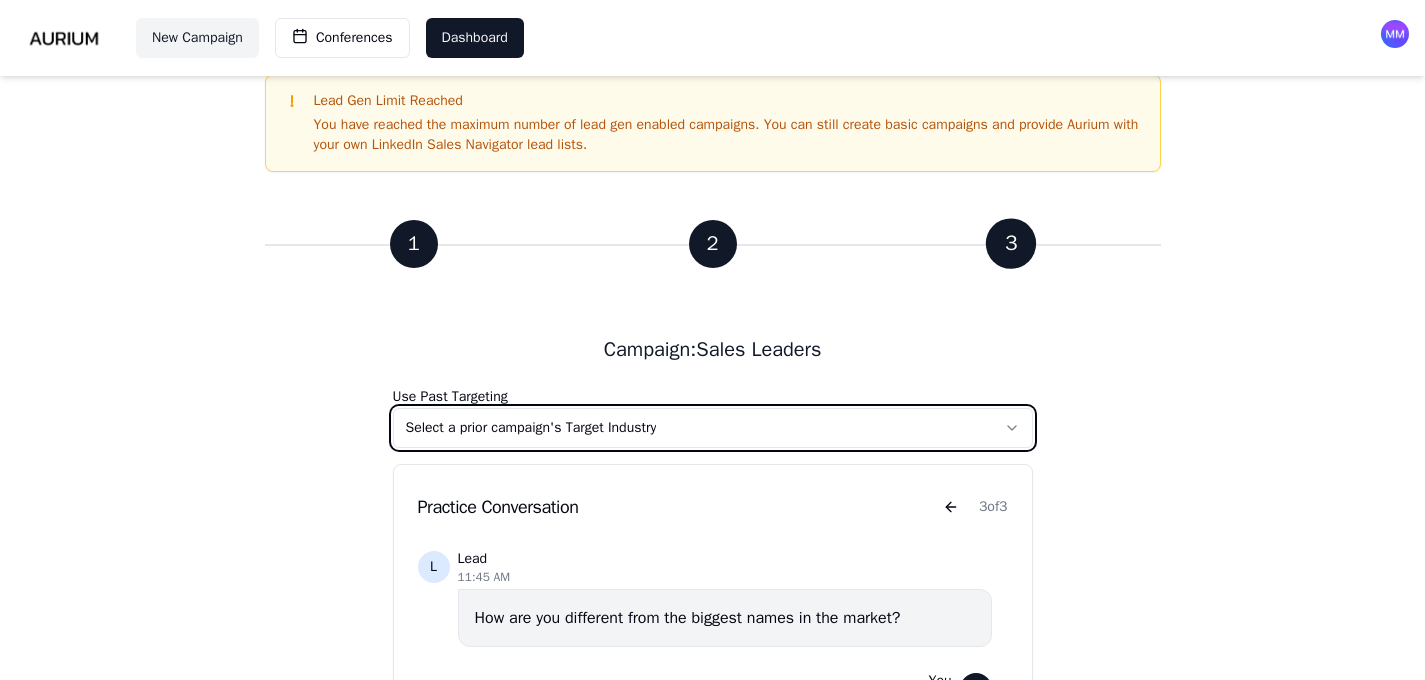 scroll, scrollTop: 12, scrollLeft: 0, axis: vertical 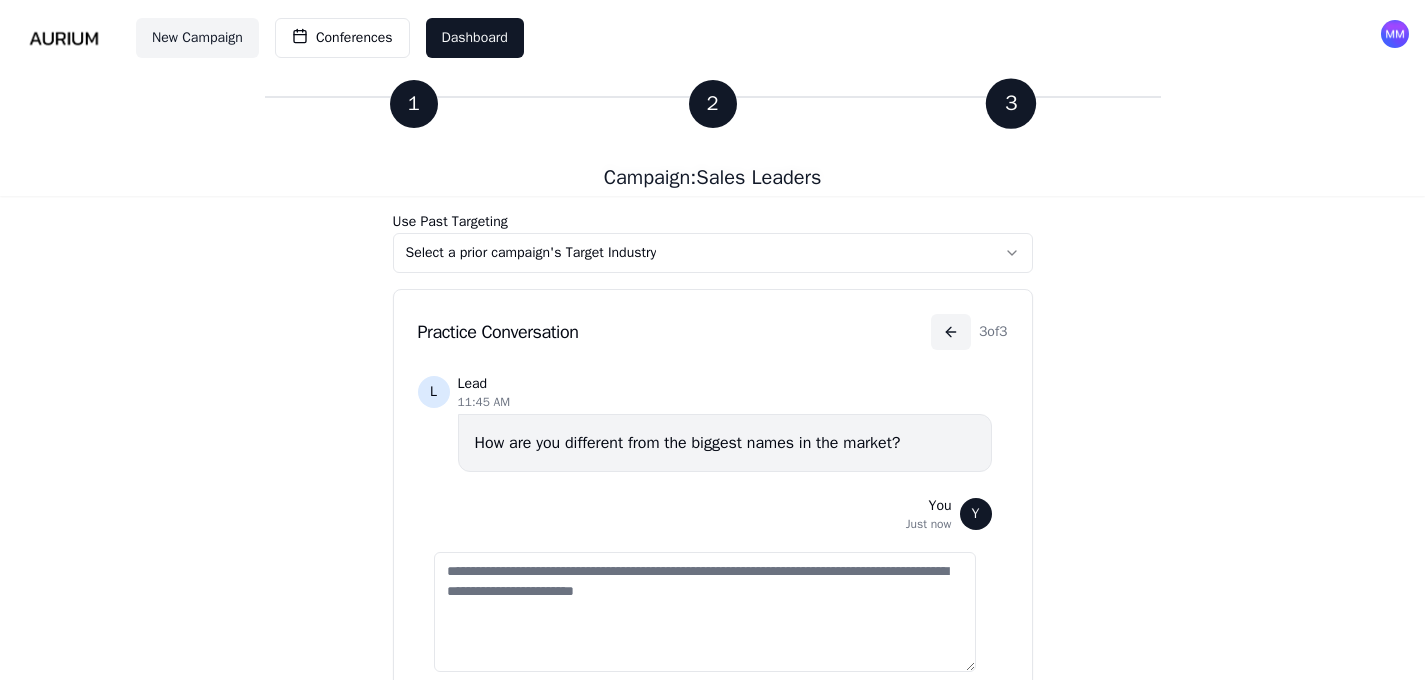 click 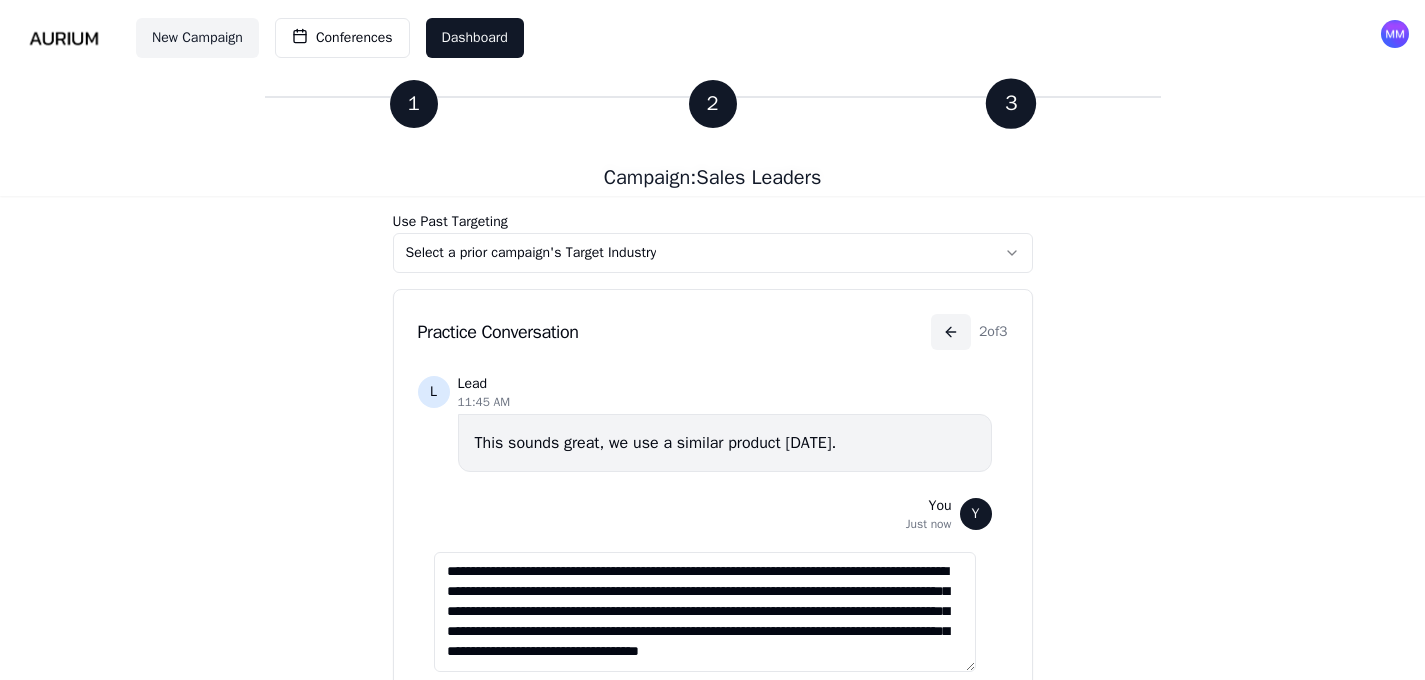 click 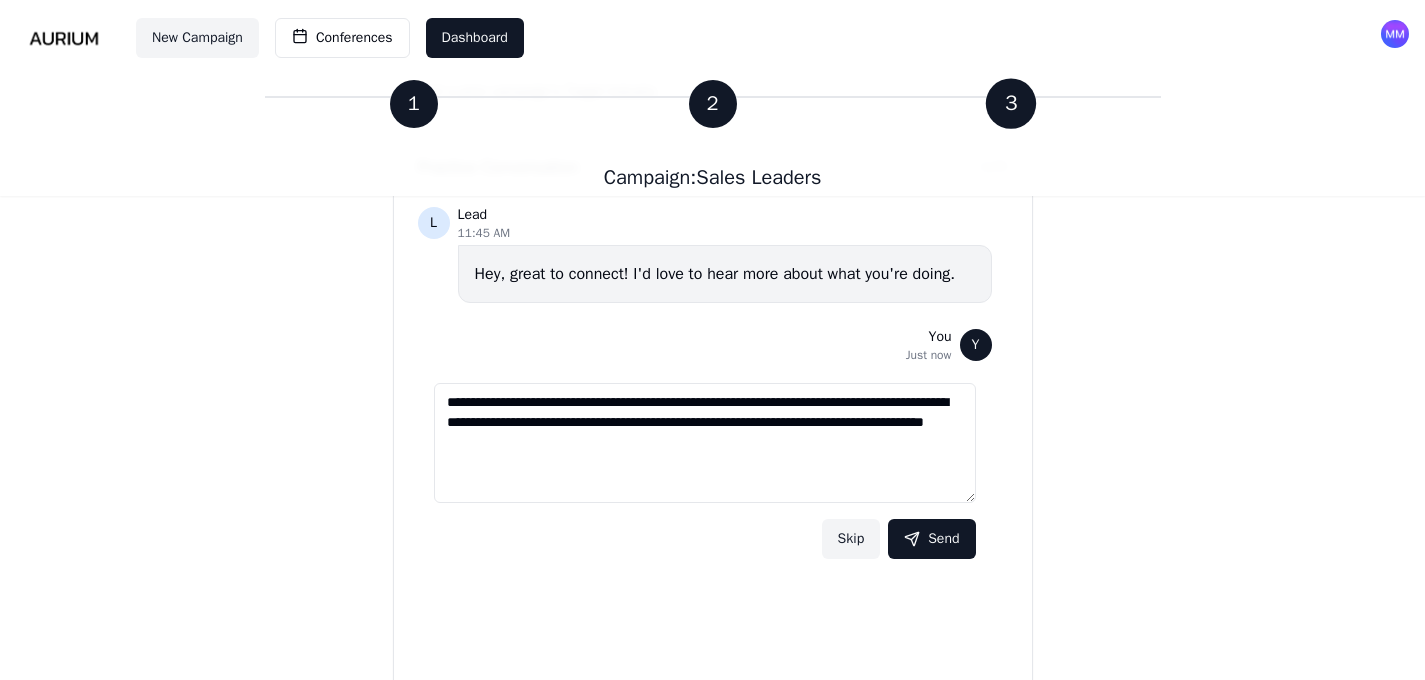 scroll, scrollTop: 504, scrollLeft: 0, axis: vertical 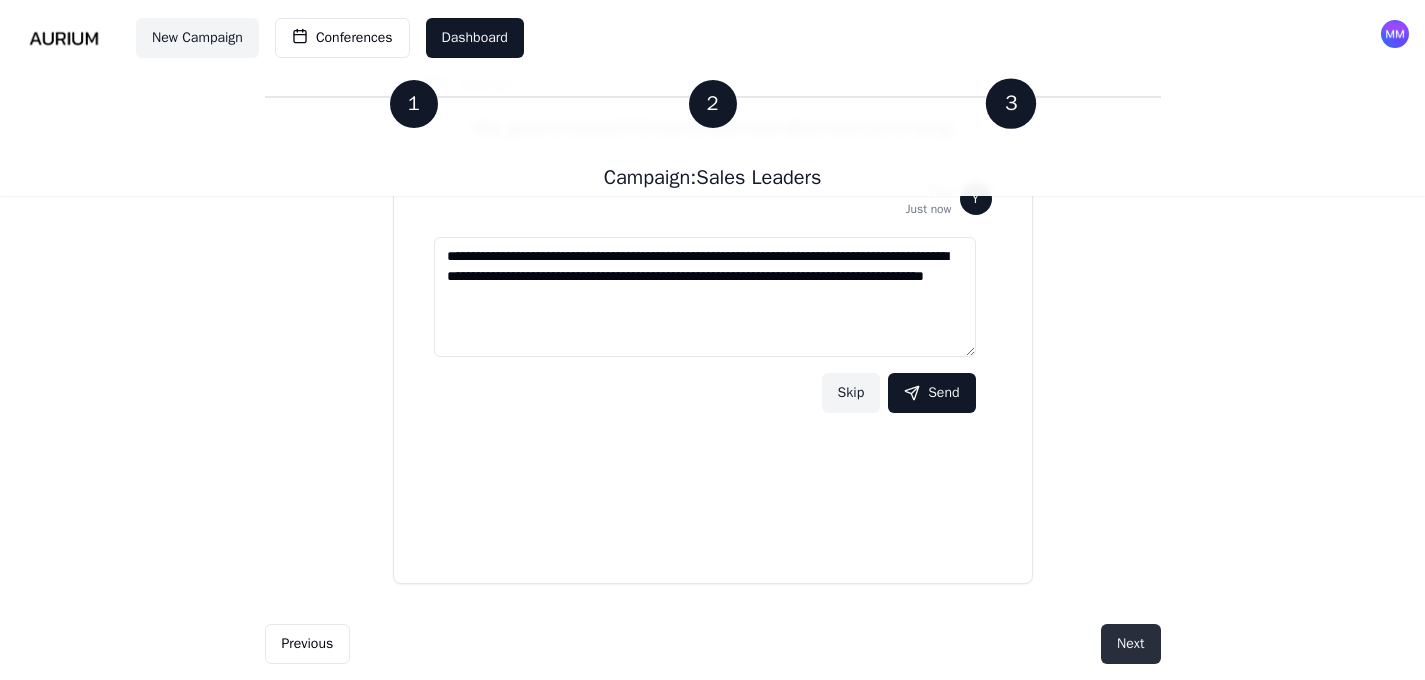 click on "Next" at bounding box center (1130, 644) 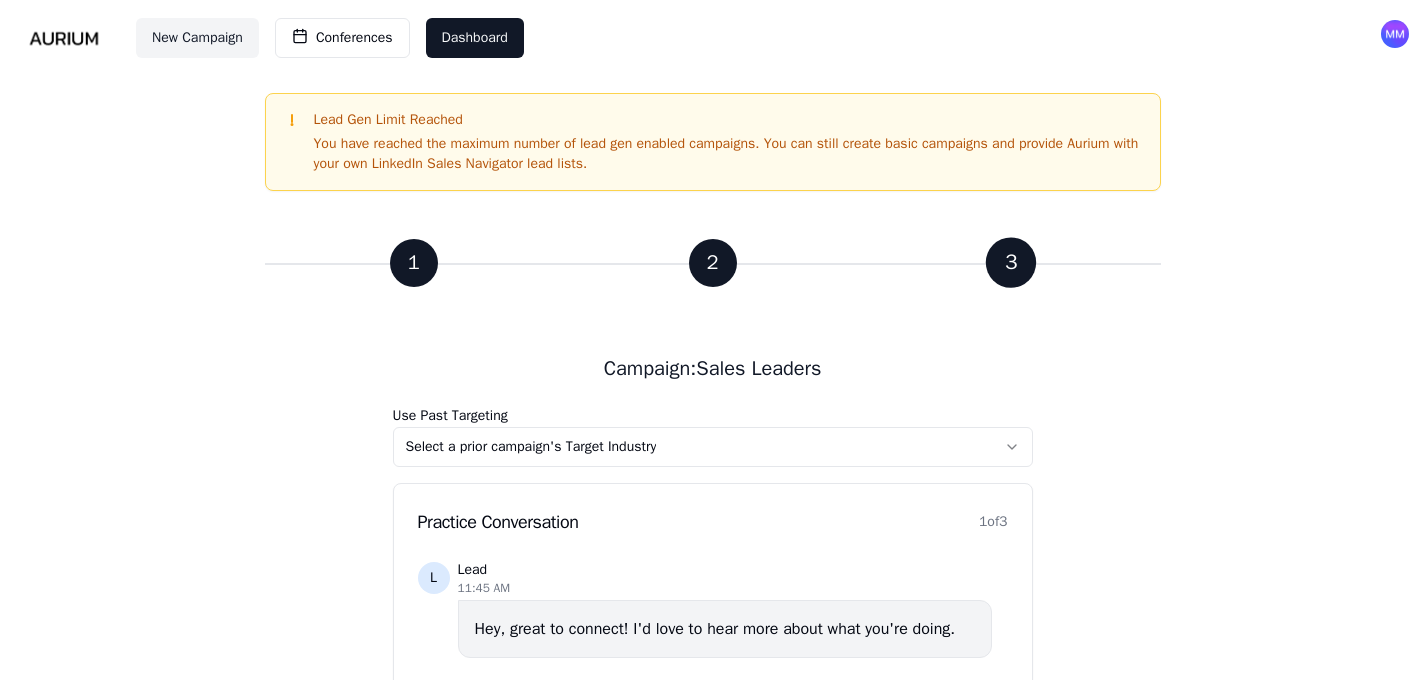 scroll, scrollTop: 0, scrollLeft: 0, axis: both 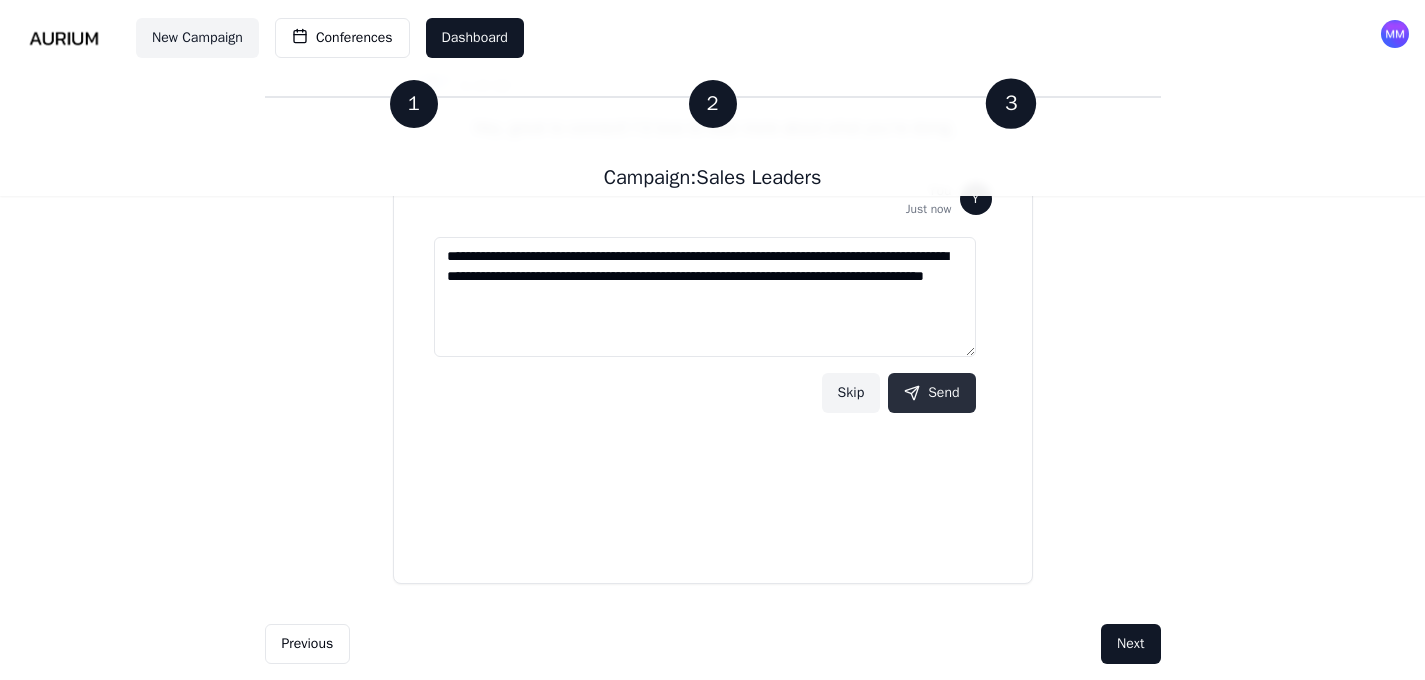 click on "Send" at bounding box center [931, 393] 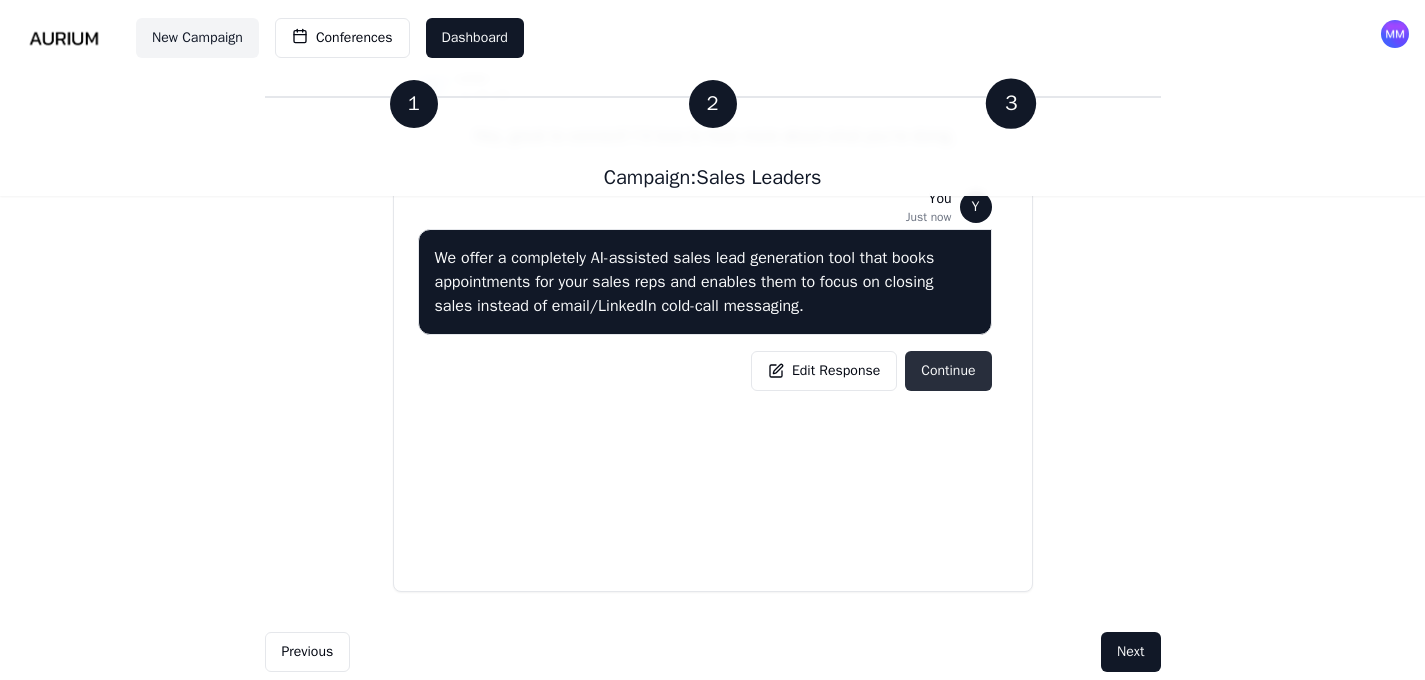 click on "Continue" at bounding box center [948, 371] 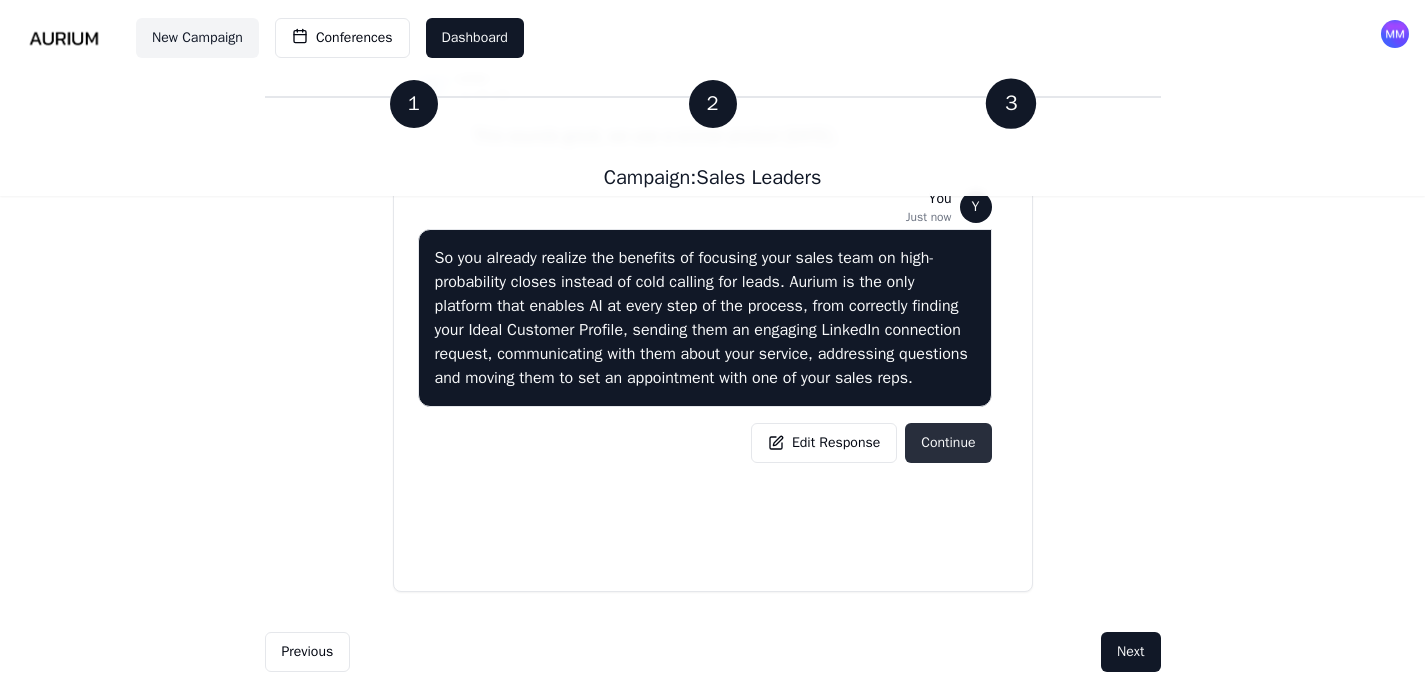 click on "Continue" at bounding box center (948, 443) 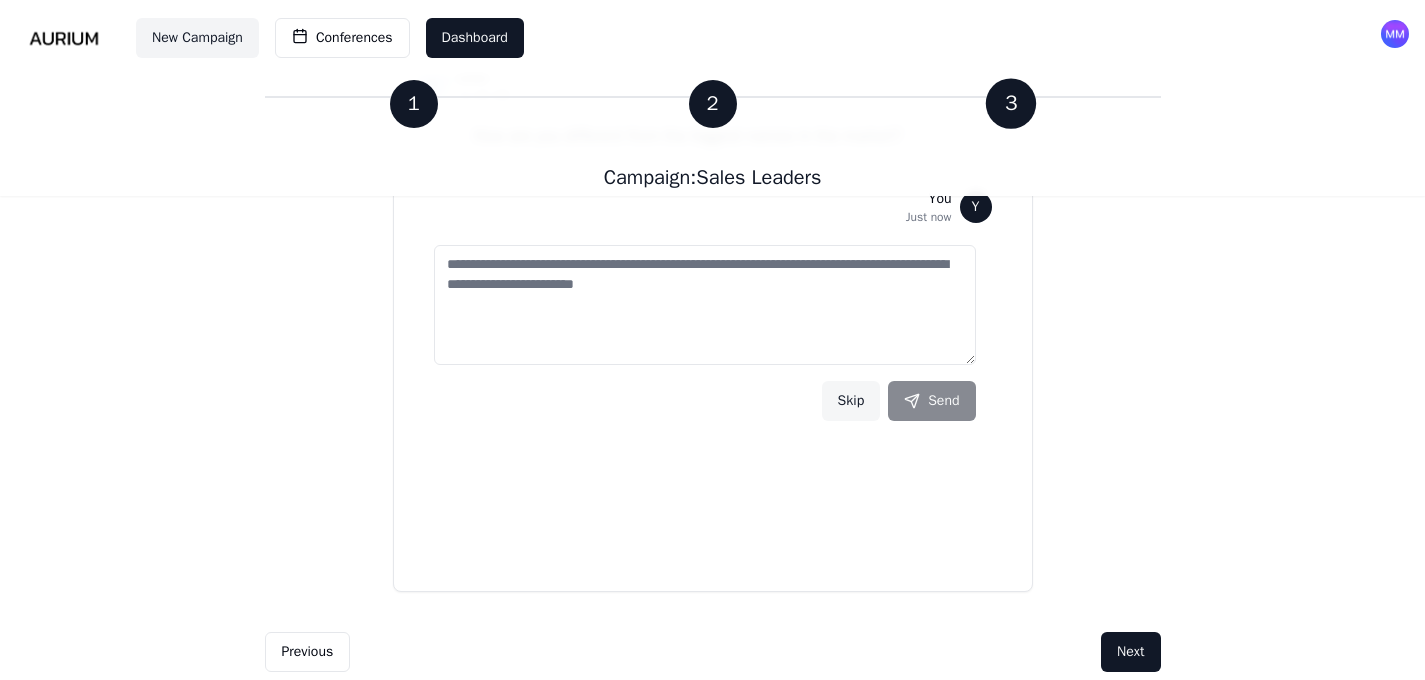 click on "Skip" at bounding box center [851, 401] 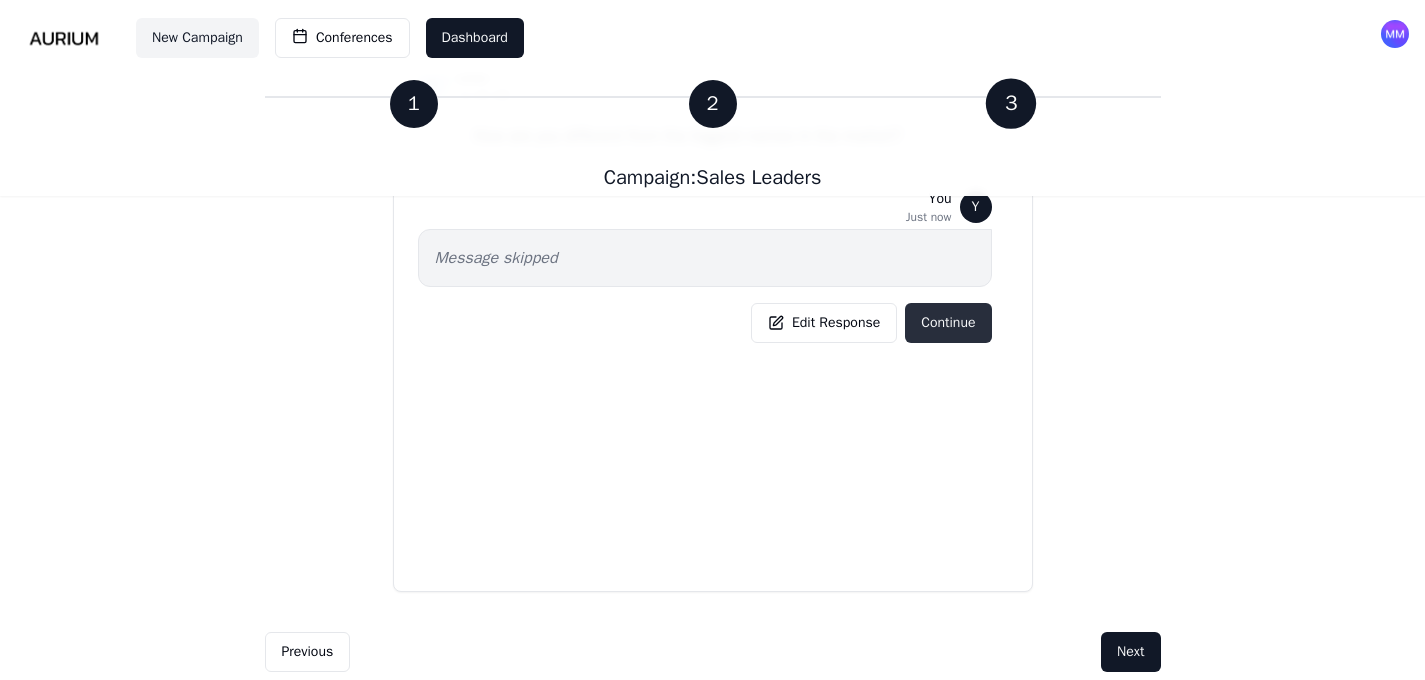 click on "Continue" at bounding box center [948, 323] 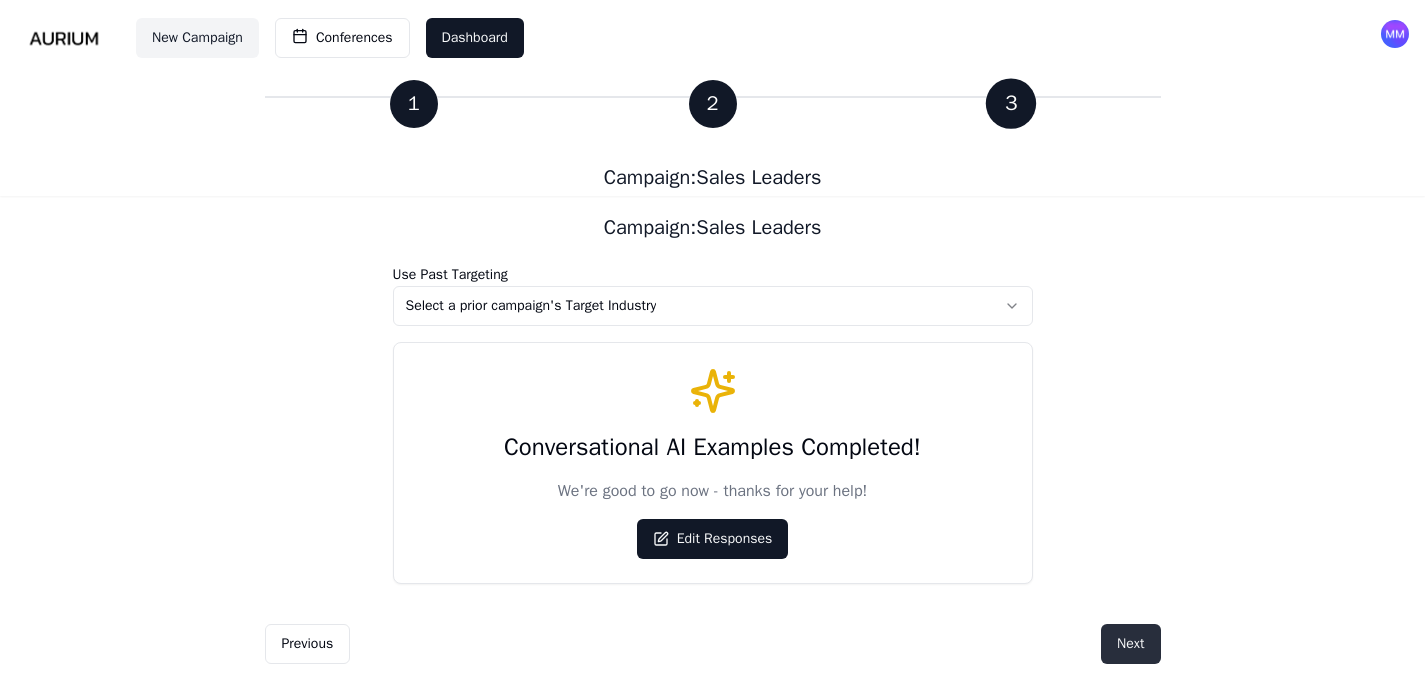 click on "Next" at bounding box center [1130, 644] 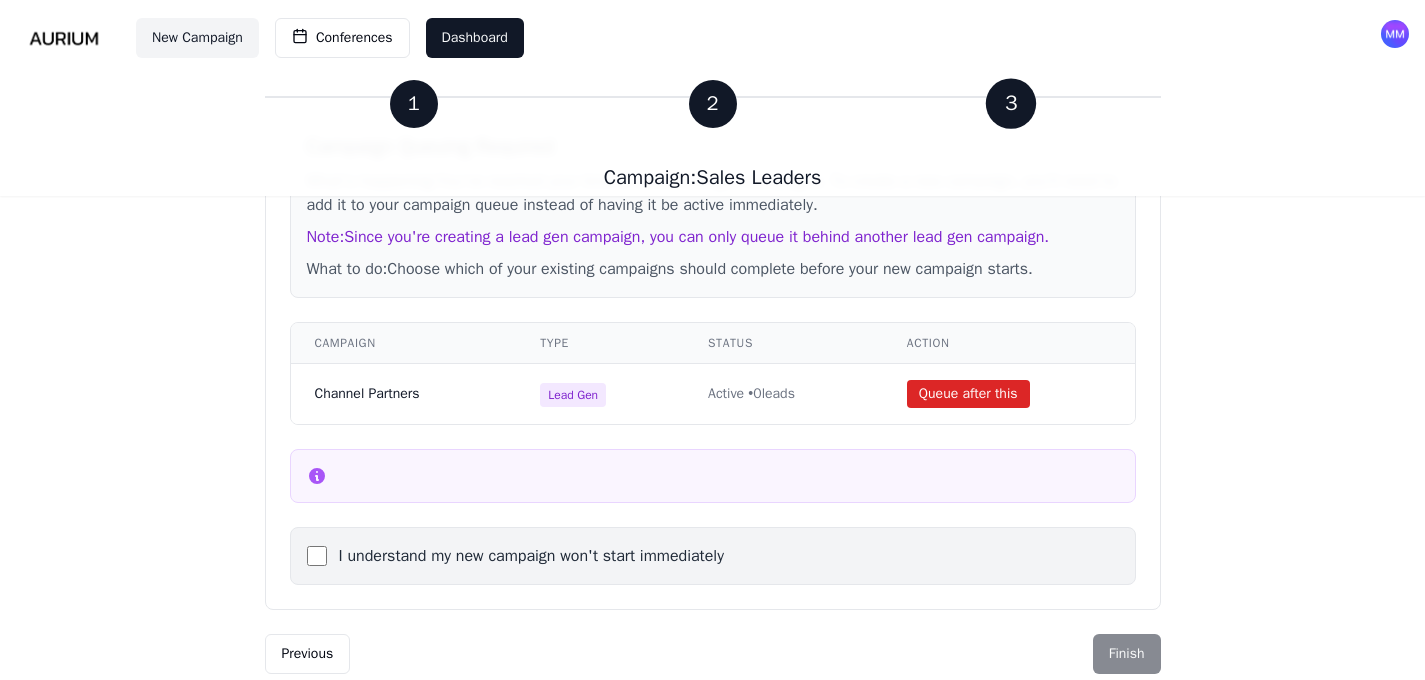scroll, scrollTop: 273, scrollLeft: 0, axis: vertical 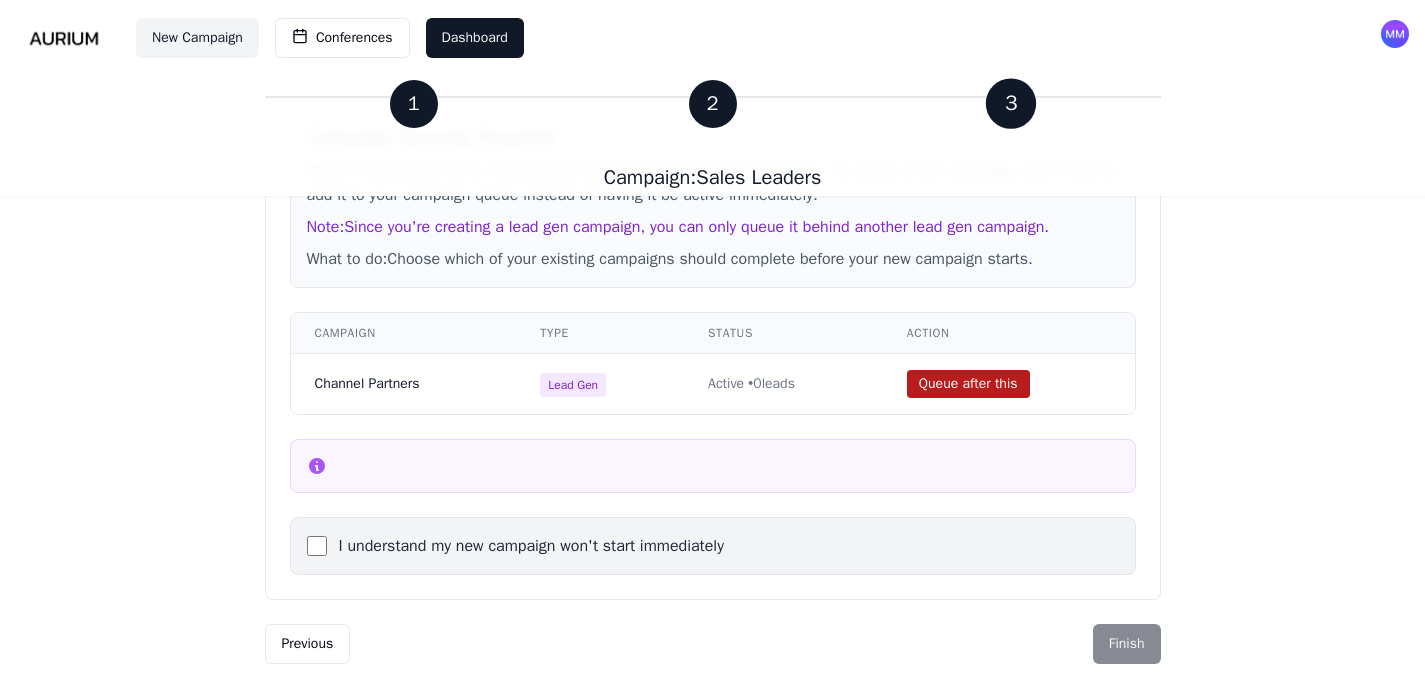 click on "Queue after this" at bounding box center (968, 384) 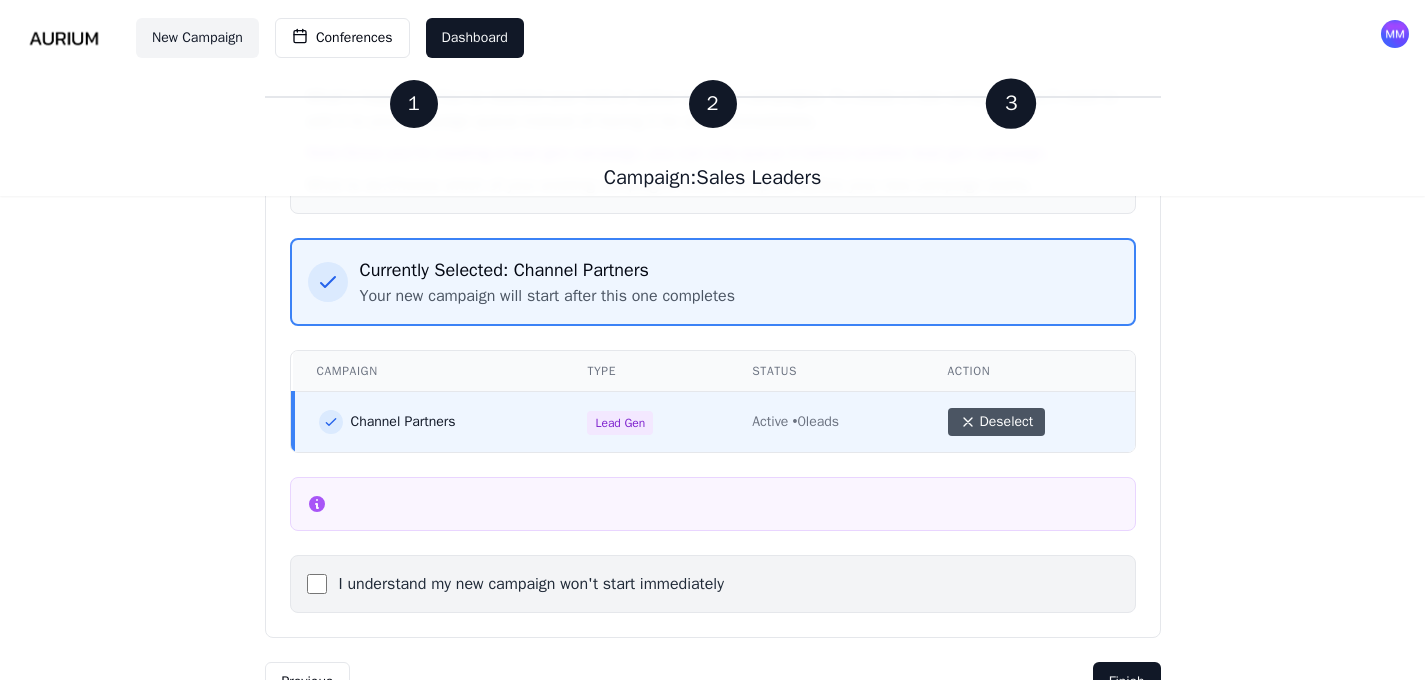 scroll, scrollTop: 385, scrollLeft: 0, axis: vertical 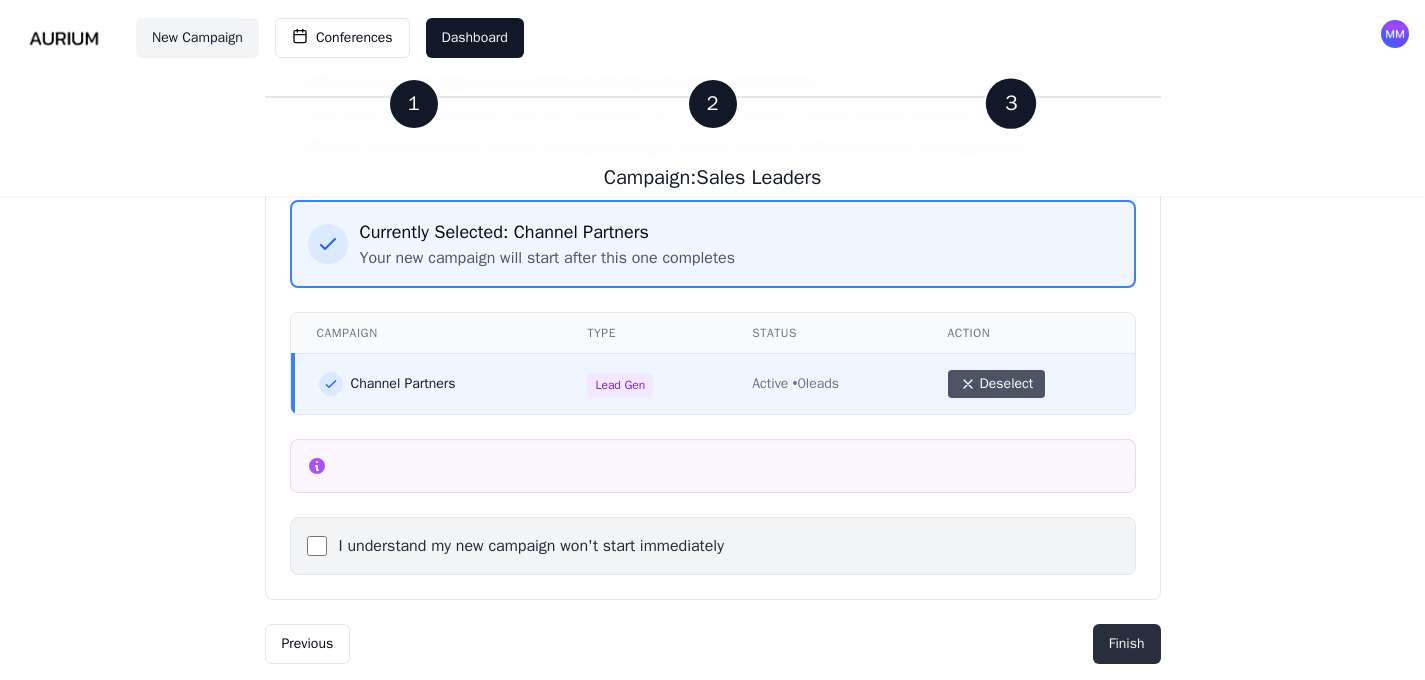 click on "Finish" at bounding box center (1127, 644) 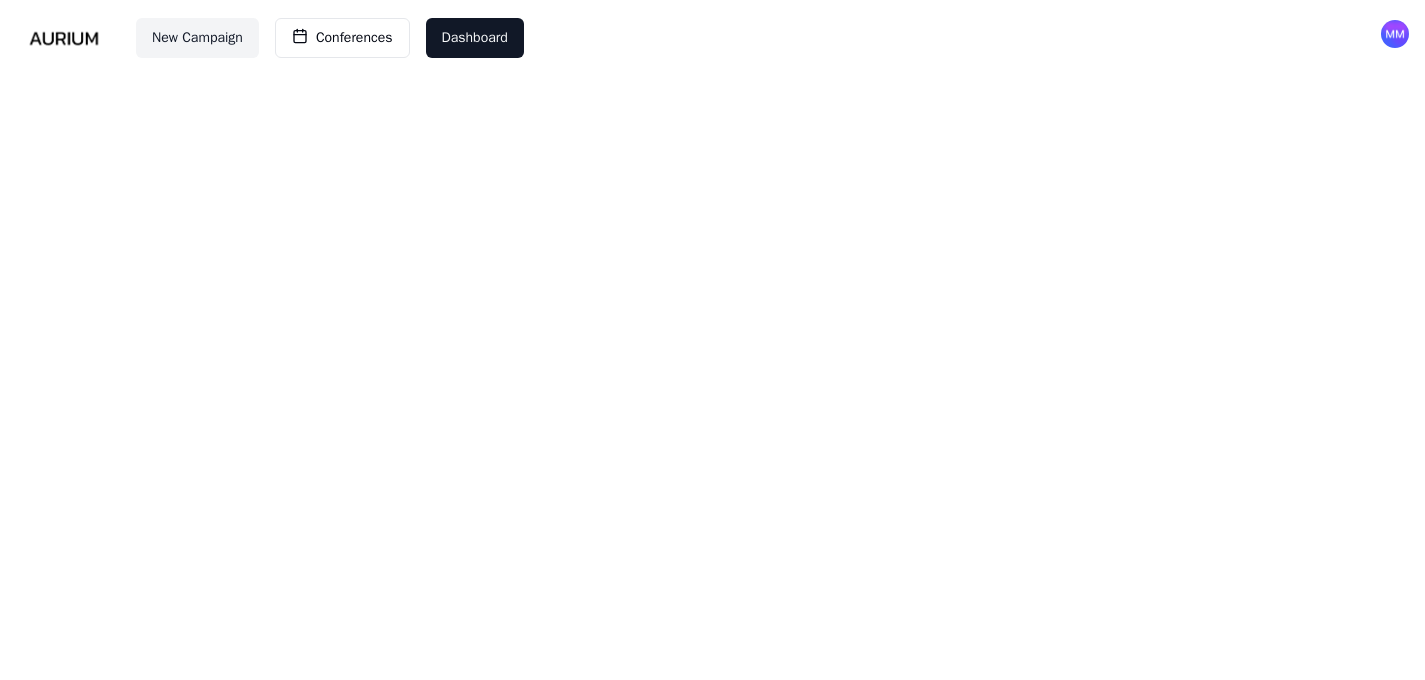 scroll, scrollTop: 0, scrollLeft: 0, axis: both 